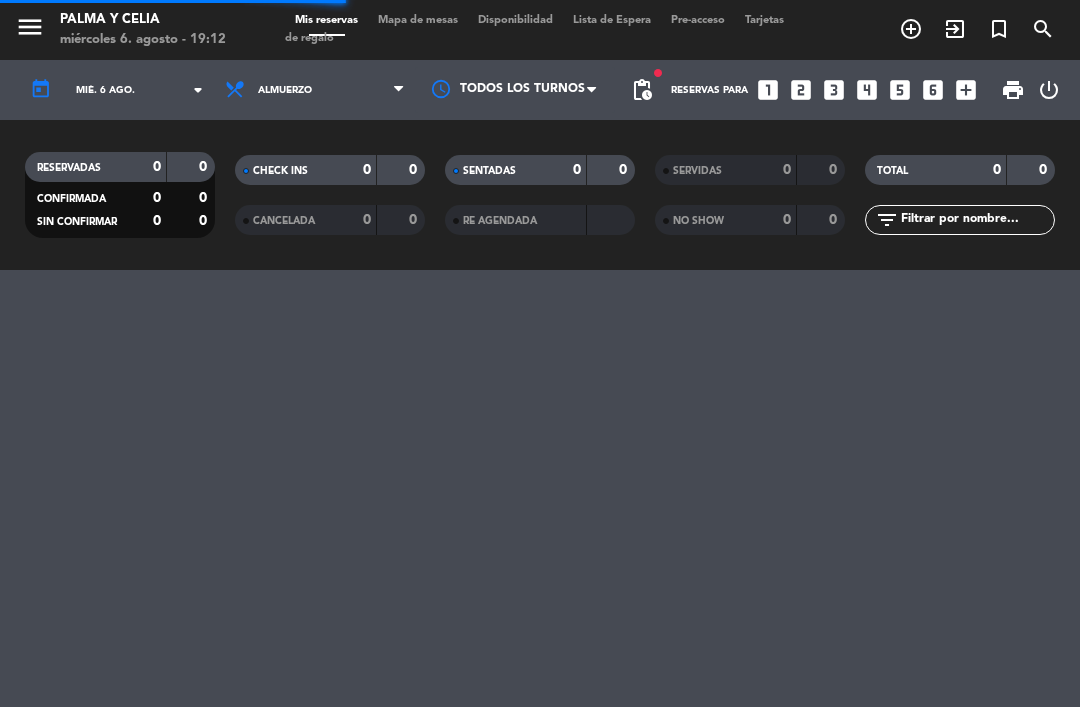 scroll, scrollTop: 0, scrollLeft: 0, axis: both 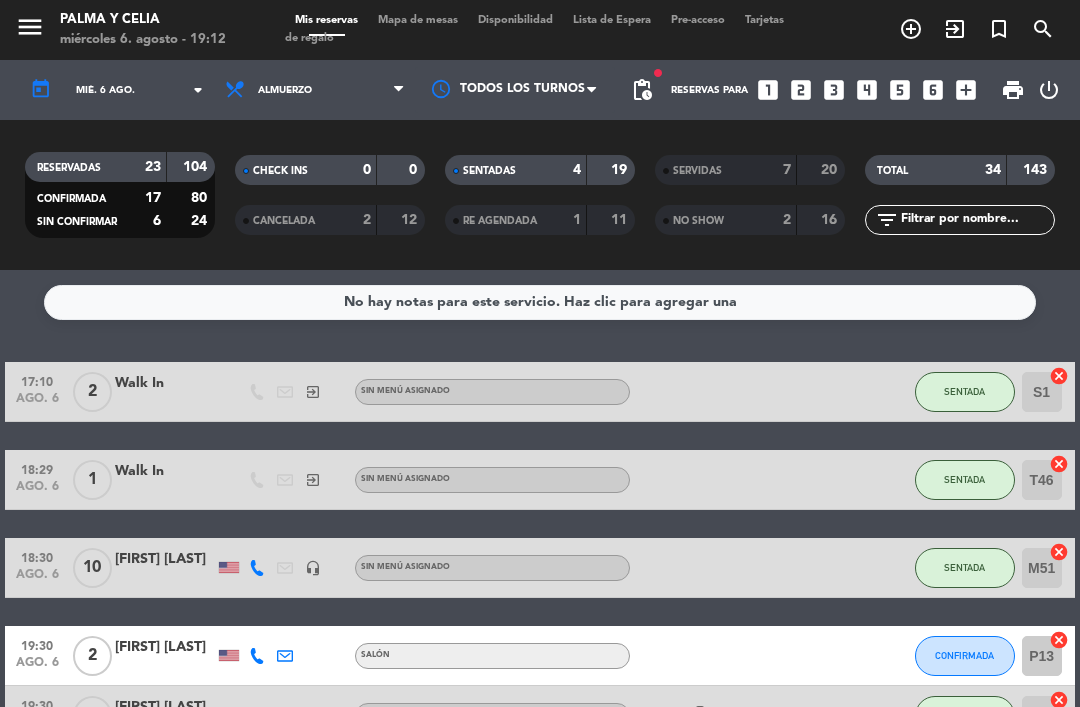 click on "Mapa de mesas" at bounding box center [418, 20] 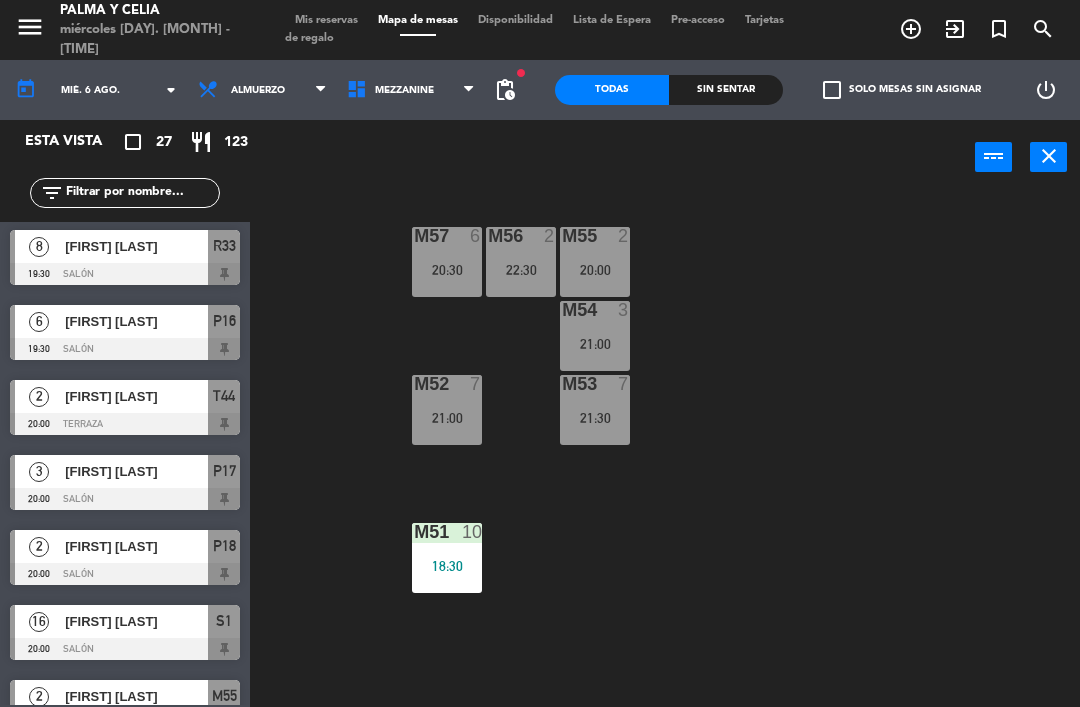 scroll, scrollTop: 454, scrollLeft: 0, axis: vertical 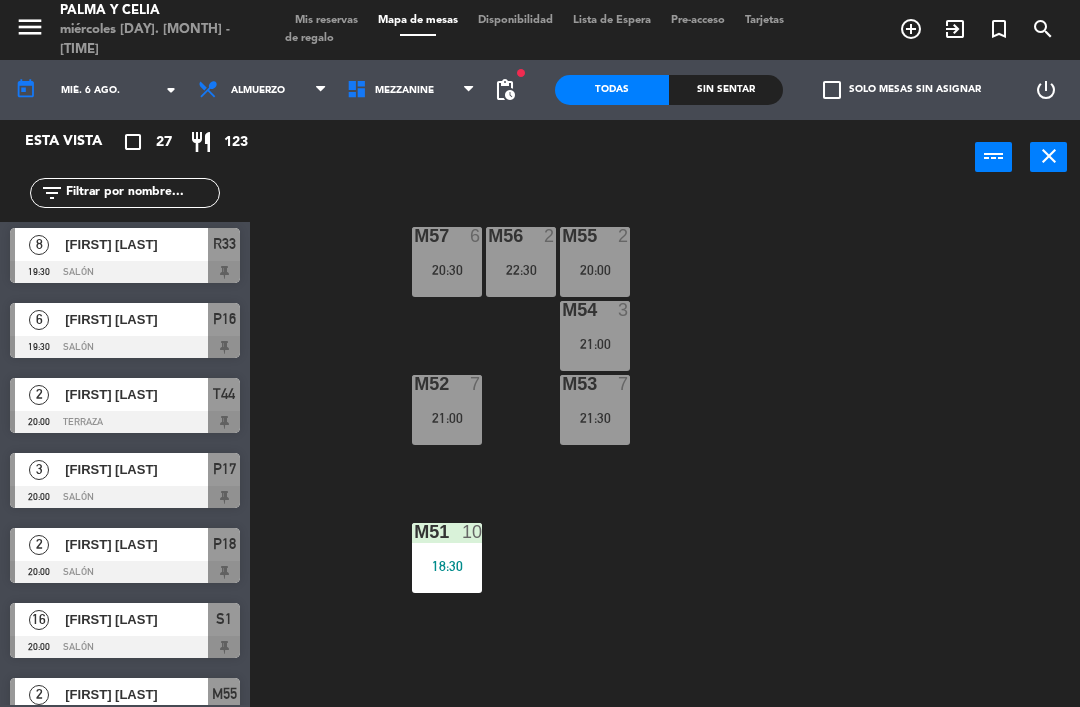 click on "[FIRST] [LAST]" at bounding box center (136, 394) 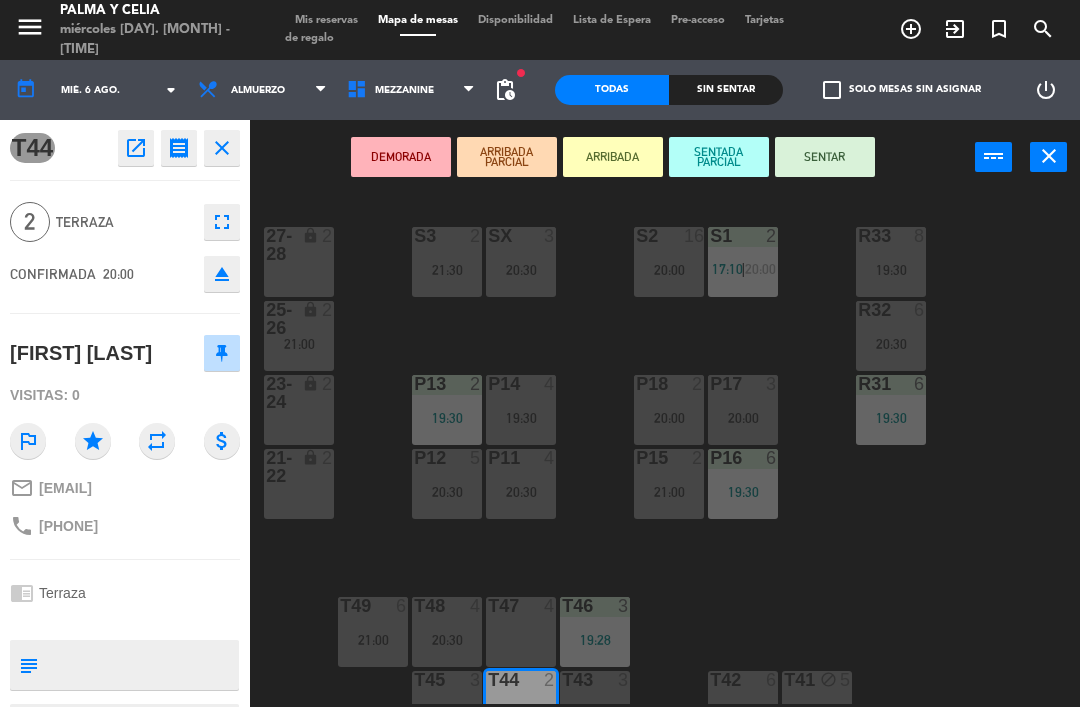click at bounding box center [141, 665] 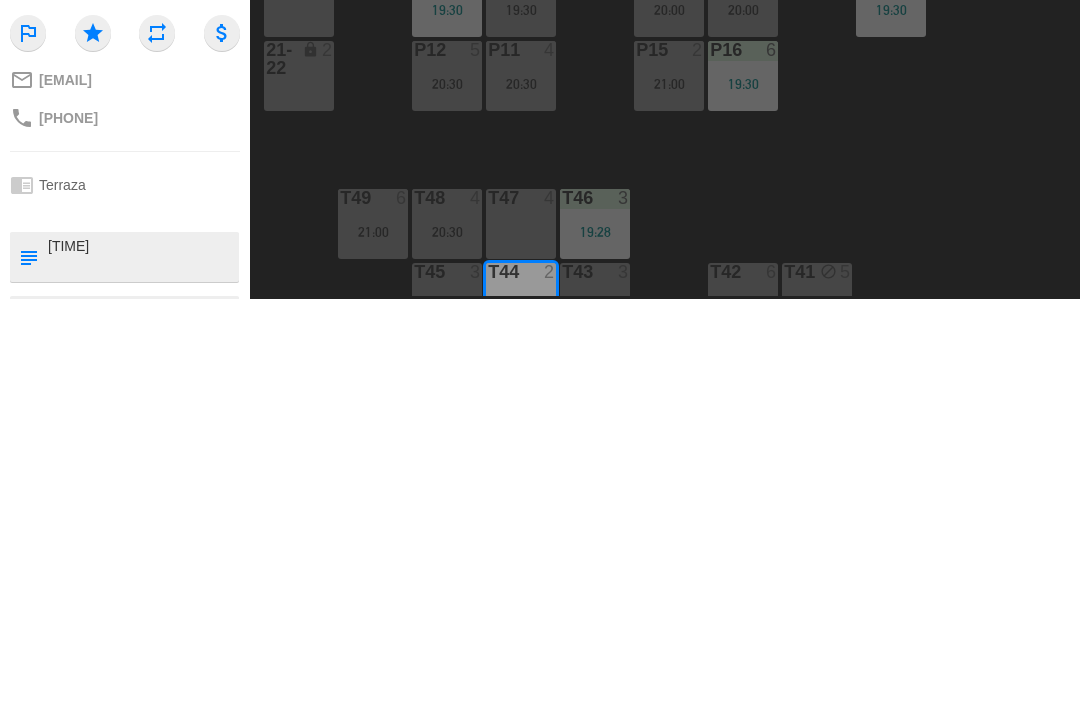 type on "[TIME]" 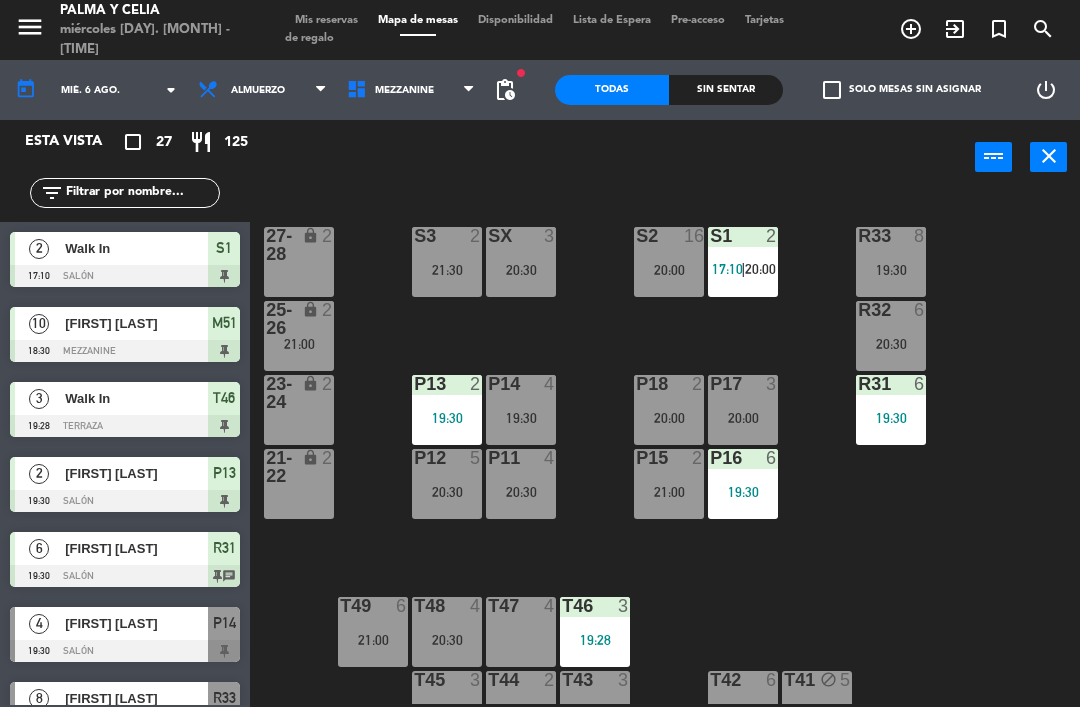 scroll, scrollTop: 0, scrollLeft: 0, axis: both 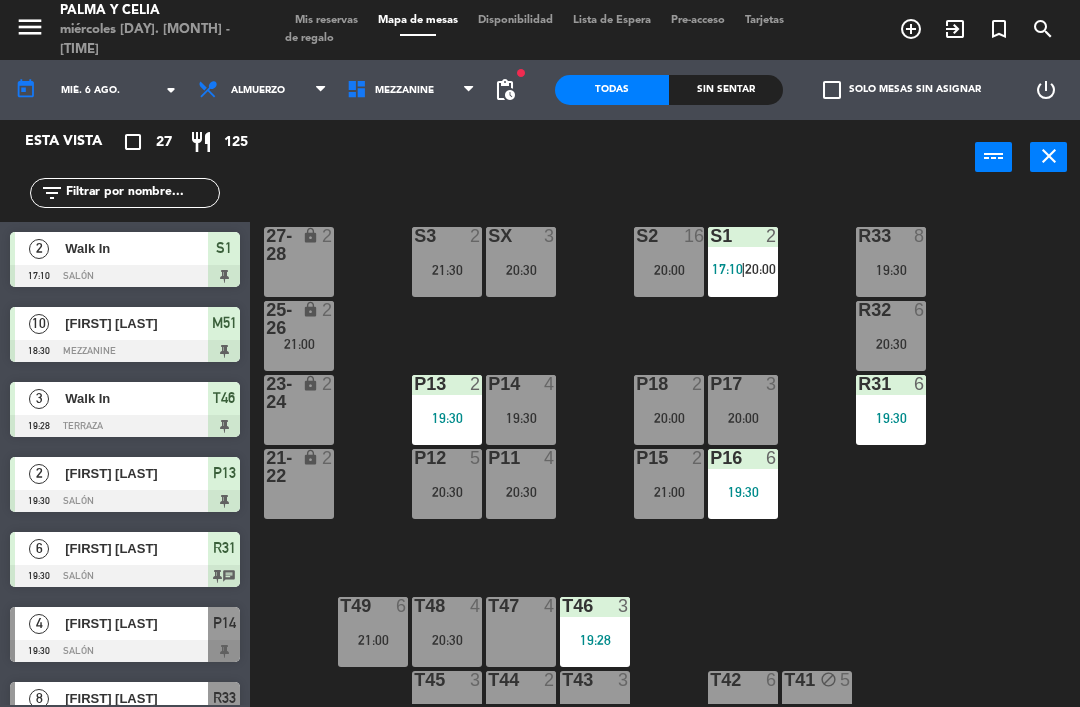 click on "R33  8   19:30  S1  2   17:10    |    20:00     S2  16   20:00  S3  2   21:30  SX  3   20:30  27-28 lock  2  R32  6   20:30  25-26 lock  2   21:00  P13  2   19:30  P14  4   19:30  P18  2   20:00  P17  3   20:00  R31  6   19:30  23-24 lock  2  P12  5   20:30  P11  4   20:30  P15  2   21:00  P16  6   19:30  21-22 lock  2  T48  4   20:30  T47  4  T46  3   19:28  T49  6   21:00  T45  3  T44  2   20:00  T43  3  T42  6  T41 block  5" 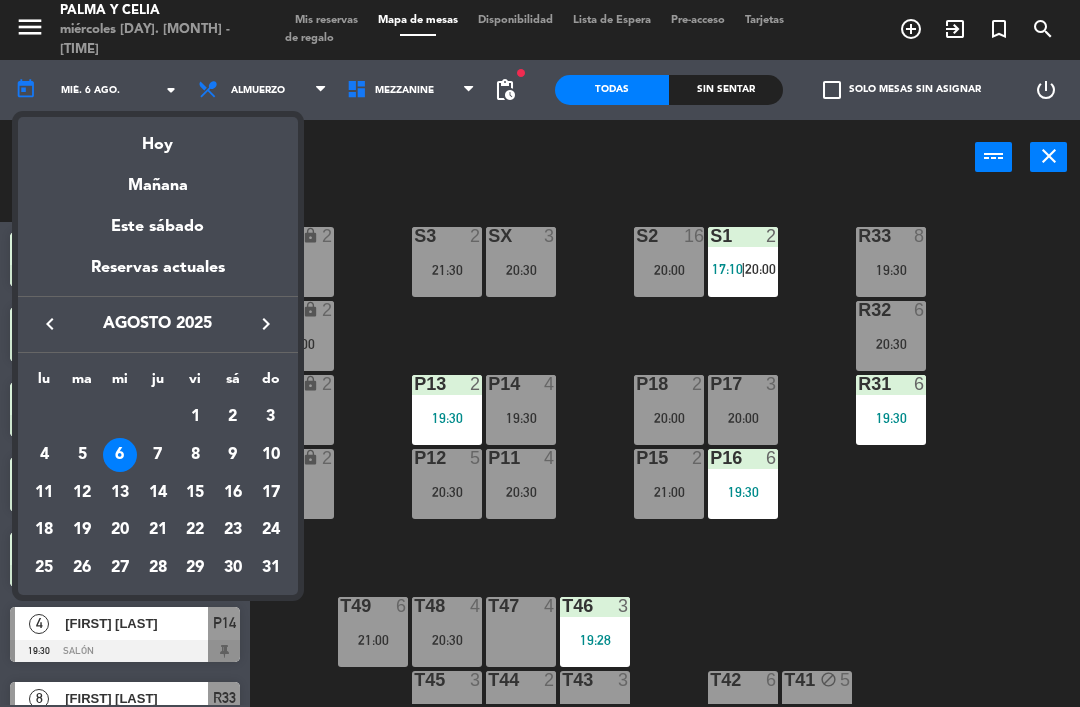 click on "8" at bounding box center (195, 455) 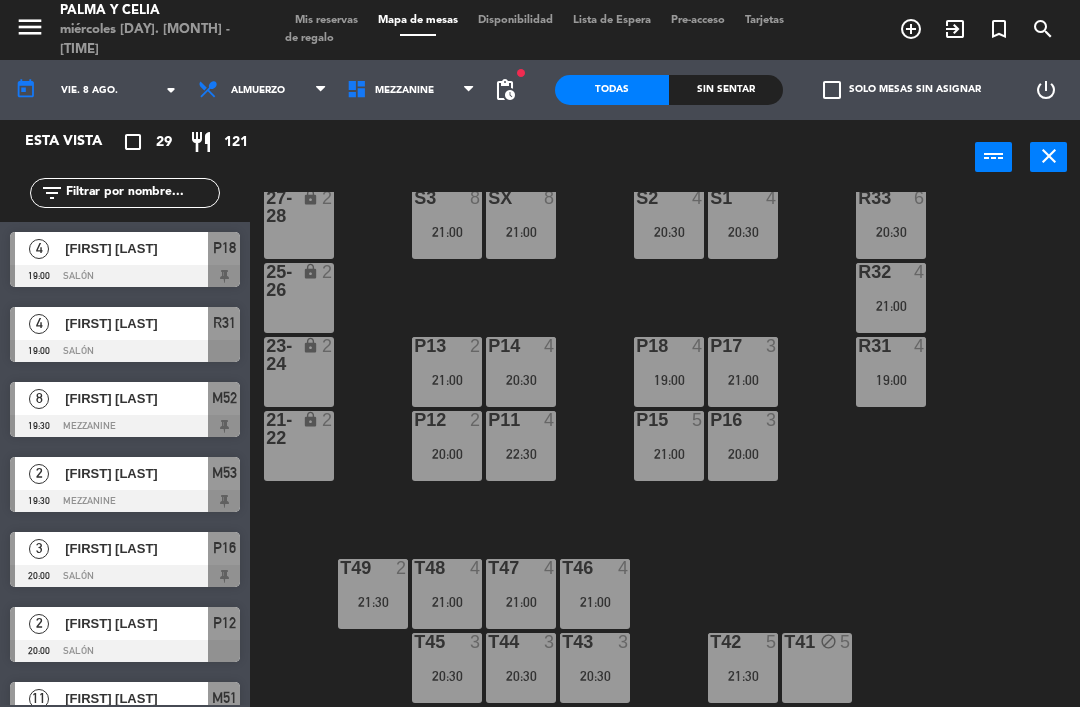 scroll, scrollTop: 28, scrollLeft: 0, axis: vertical 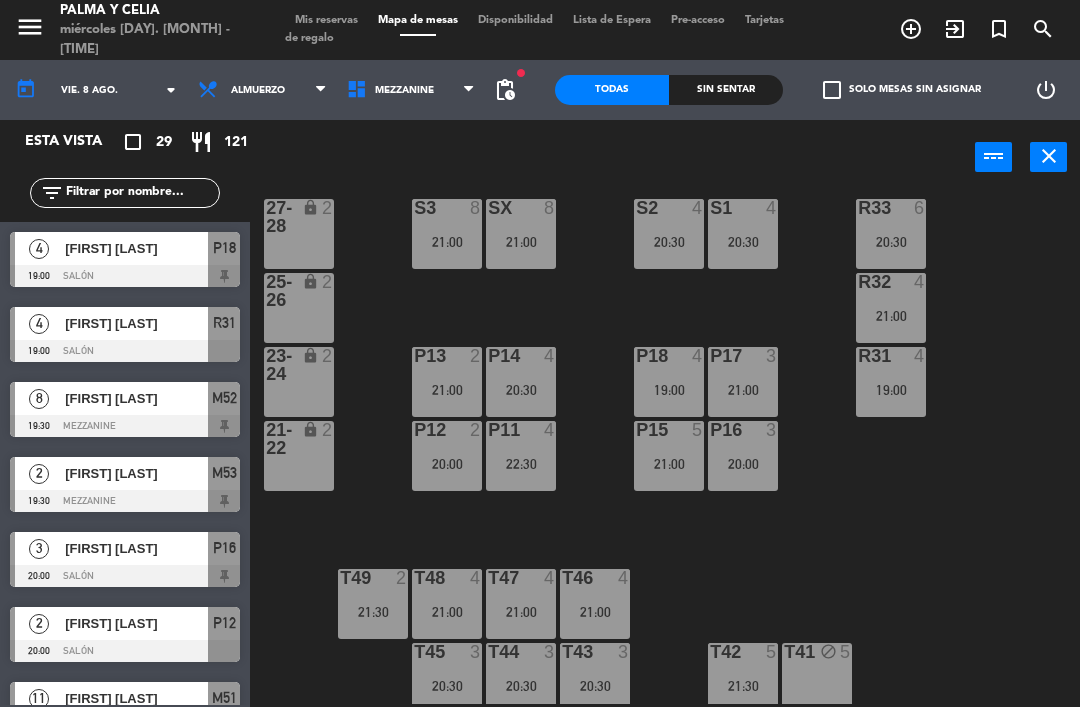 click on "Mezzanine" at bounding box center (411, 90) 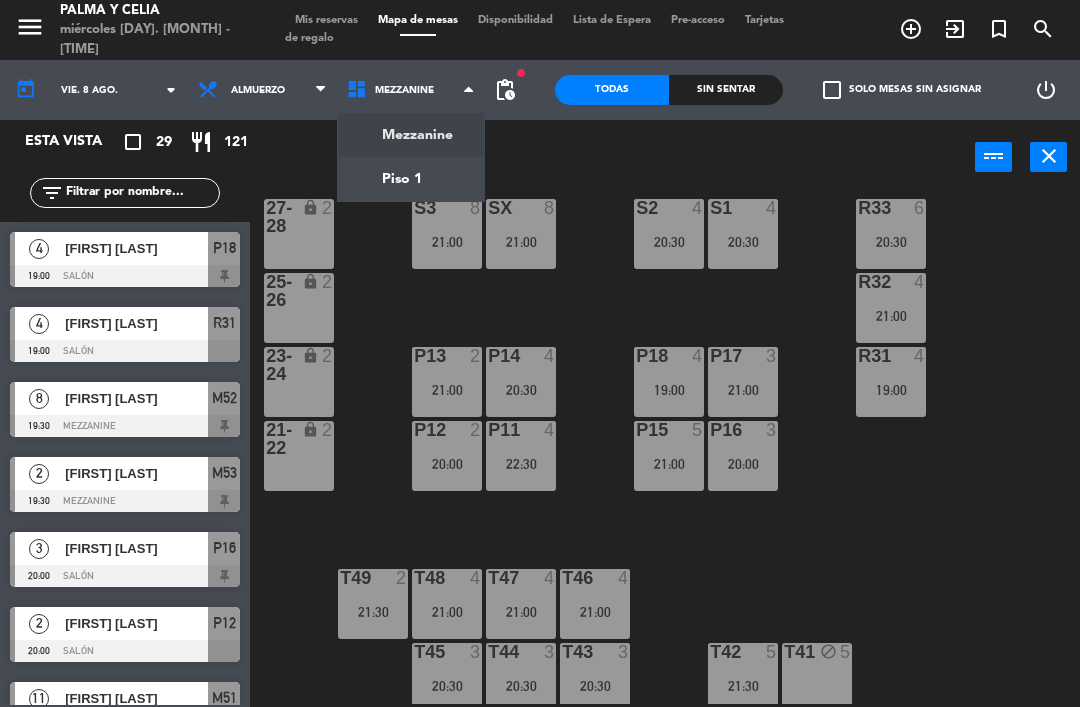 click on "menu  Palma y Celia   [DAY] [NUMBER]. [MONTH] - [TIME]   Mis reservas   Mapa de mesas   Disponibilidad   Lista de Espera   Pre-acceso   Tarjetas de regalo  add_circle_outline exit_to_app turned_in_not search today    [DAY]. [NUMBER] [MONTH]  arrow_drop_down  Almuerzo  Almuerzo  Almuerzo  Mezzanine   Piso 1   Mezzanine   Mezzanine   Piso 1  fiber_manual_record pending_actions  Todas  Sin sentar  check_box_outline_blank   Solo mesas sin asignar   power_settings_new   Esta vista   crop_square  29  restaurant  121 filter_list  4   [FIRST] [LAST]    19:00   Salón  P18  4   [FIRST] [LAST]   19:00   Salón  R31  8   [FIRST] [LAST]   19:30   Mezzanine  M52  2   [FIRST] [LAST]   19:30   Mezzanine  M53  3   [FIRST] [LAST]   20:00   Salón  P16  2   [FIRST] [LAST]   20:00   Salón  P12  11   [FIRST] [LAST]   20:00   Mezzanine  M51  5   [FIRST] [LAST]   20:00   Mezzanine  M57  4   [FIRST] [LAST]   20:30   Salón  S1  3   [FIRST] [LAST]   20:30   Terraza  T43  6   [FIRST] [LAST]    20:30   Salón  R33  4   [LAST]   20:30   Mezzanine  M56  4" 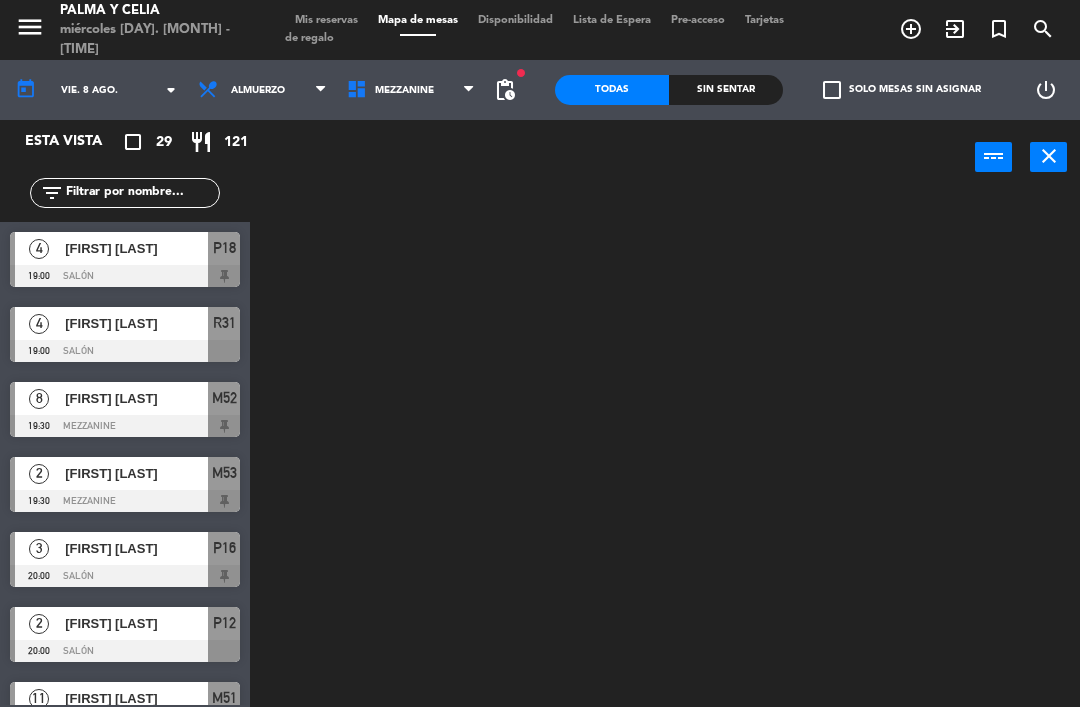 click on "Mezzanine" at bounding box center (411, 90) 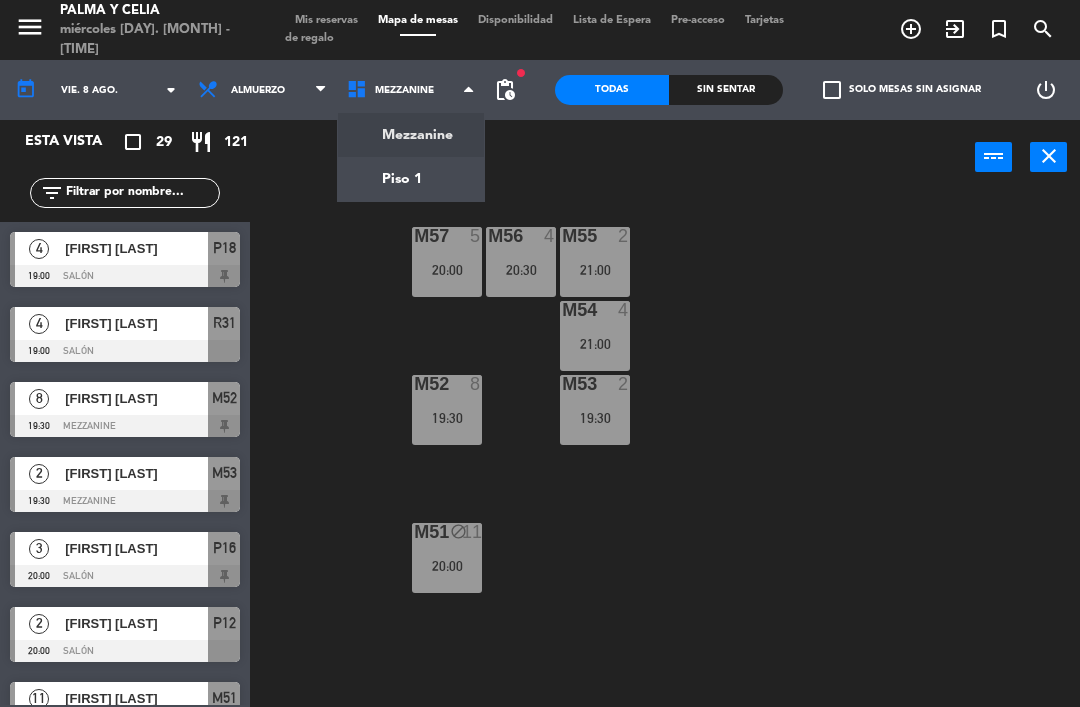 click on "M57  5   20:00  M56  4   20:30  M55  2   21:00  M54  4   21:00  M52  8   19:30  M53  2   19:30  M51 block  11   20:00" 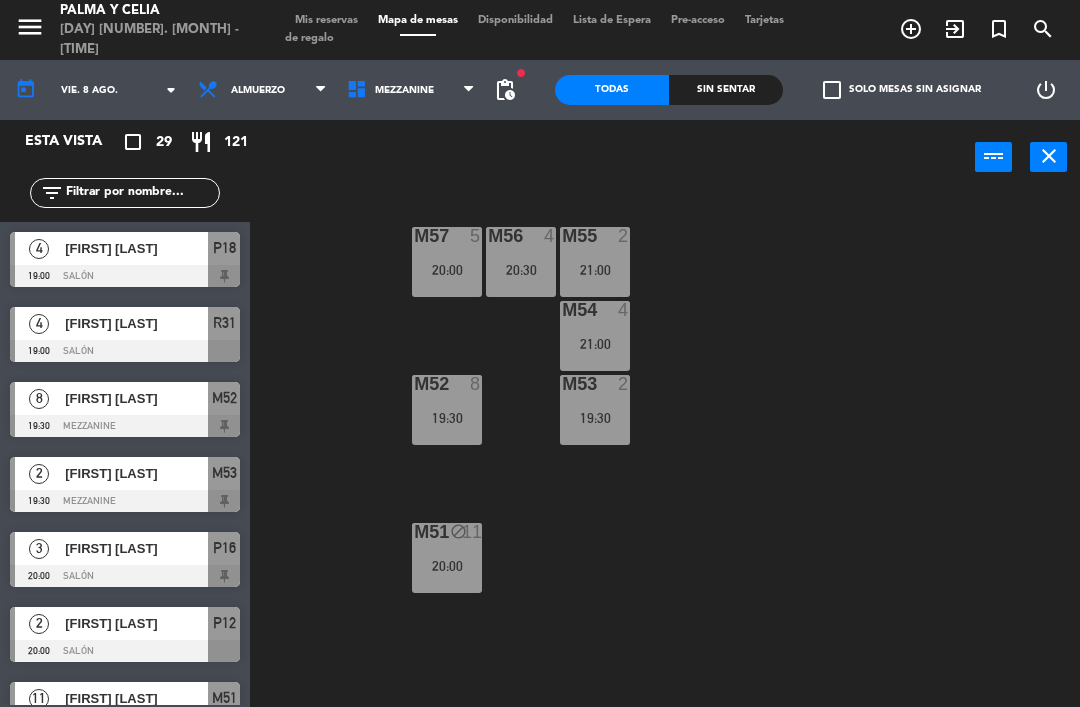 click on "M57  5   20:00  M56  4   20:30  M55  2   21:00  M54  4   21:00  M52  8   19:30  M53  2   19:30  M51 block  11   20:00" 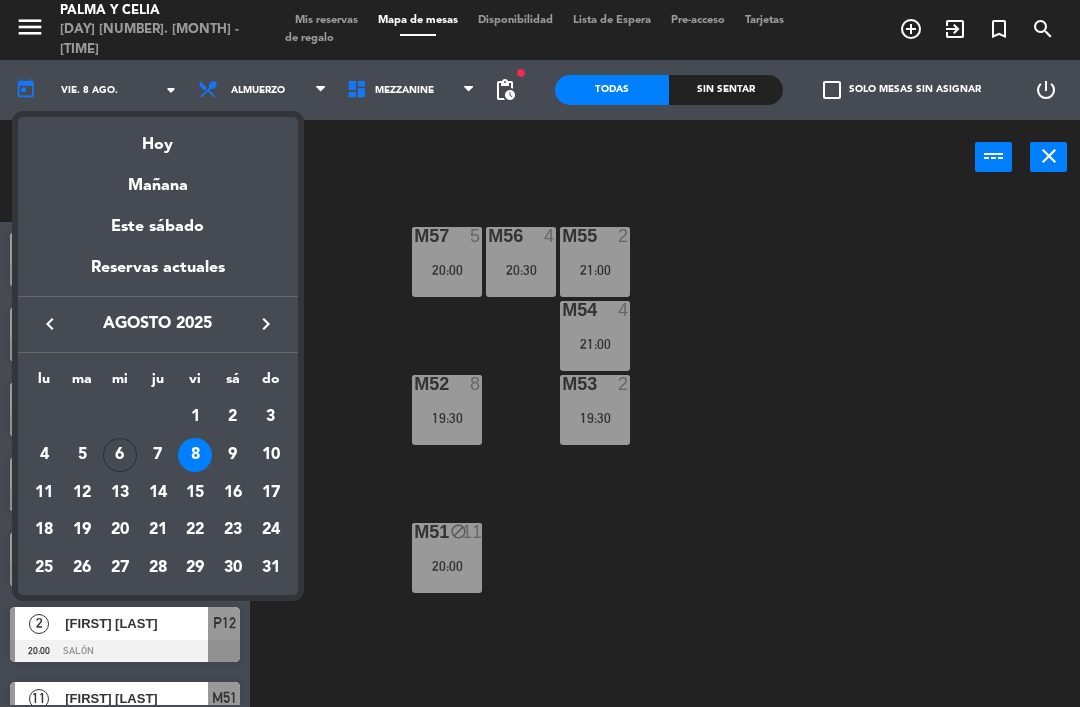 click on "Hoy" at bounding box center (158, 137) 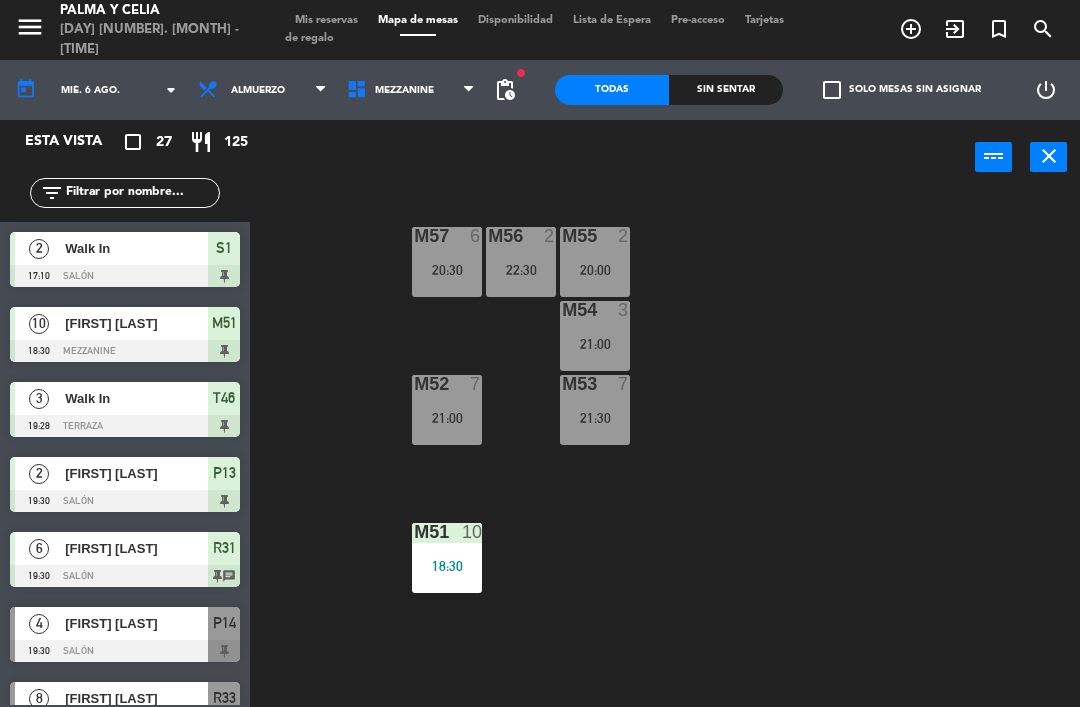 click on "Mezzanine" at bounding box center (411, 90) 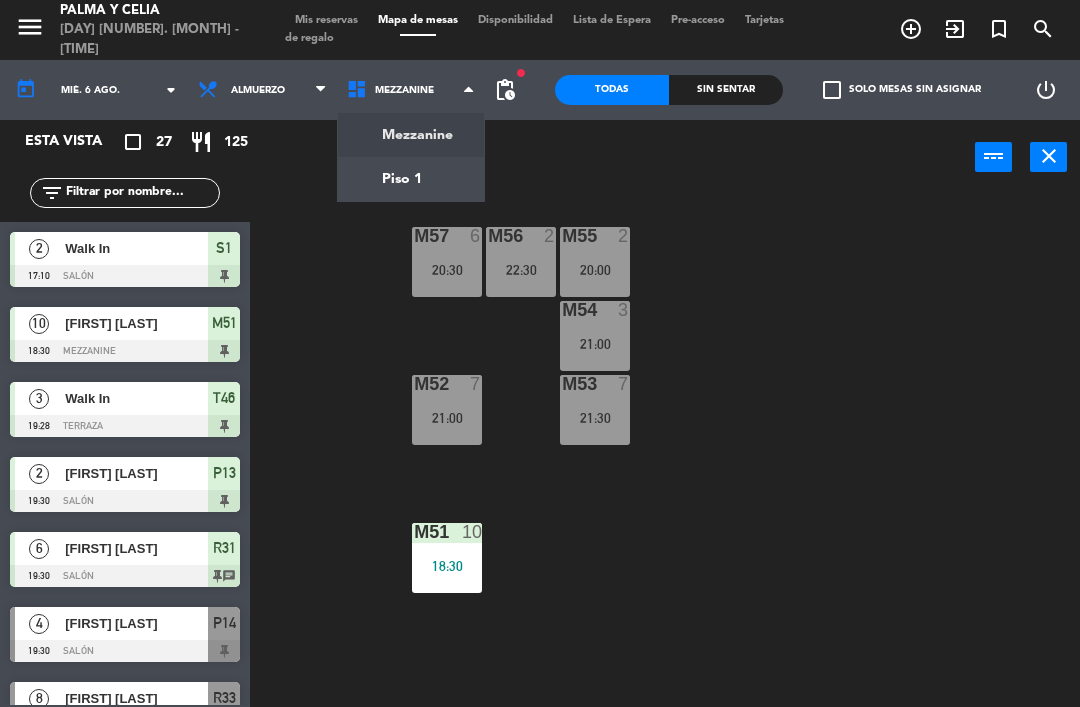click on "menu  Palma y Celia   [DAY] [NUMBER]. [MONTH] - [TIME]   Mis reservas   Mapa de mesas   Disponibilidad   Lista de Espera   Pre-acceso   Tarjetas de regalo  add_circle_outline exit_to_app turned_in_not search today    [DAY]. [NUMBER] [MONTH]  arrow_drop_down  Almuerzo  Almuerzo  Almuerzo  Mezzanine   Piso 1   Mezzanine   Mezzanine   Piso 1  fiber_manual_record pending_actions  Todas  Sin sentar  check_box_outline_blank   Solo mesas sin asignar   power_settings_new   Esta vista   crop_square  27  restaurant  125 filter_list  2   Walk In   17:10   Salón  S1  10   Amalfi Modesto   18:30   Mezzanine  M51  3   Walk In   19:28   Terraza  T46  2   Adra Lugo   19:30   Salón  P13  6   Alexander Cruz   19:30   Salón  R31 chat  4   Laura Santana   19:30   Salón  P14  8   Lisaura Lara   19:30   Salón  P16  2   Maria Amelia Balbuena   19:30   Salón  R33  6   Bethjahtsa Fils-aime   20:00   Terraza  T44 chat  3   Joel Lebron   20:00   Salón  P17  2   Juan Diaz   20:00   Salón  P18  16   Maridania Susana   20:00   Salón  S1 chat  2" 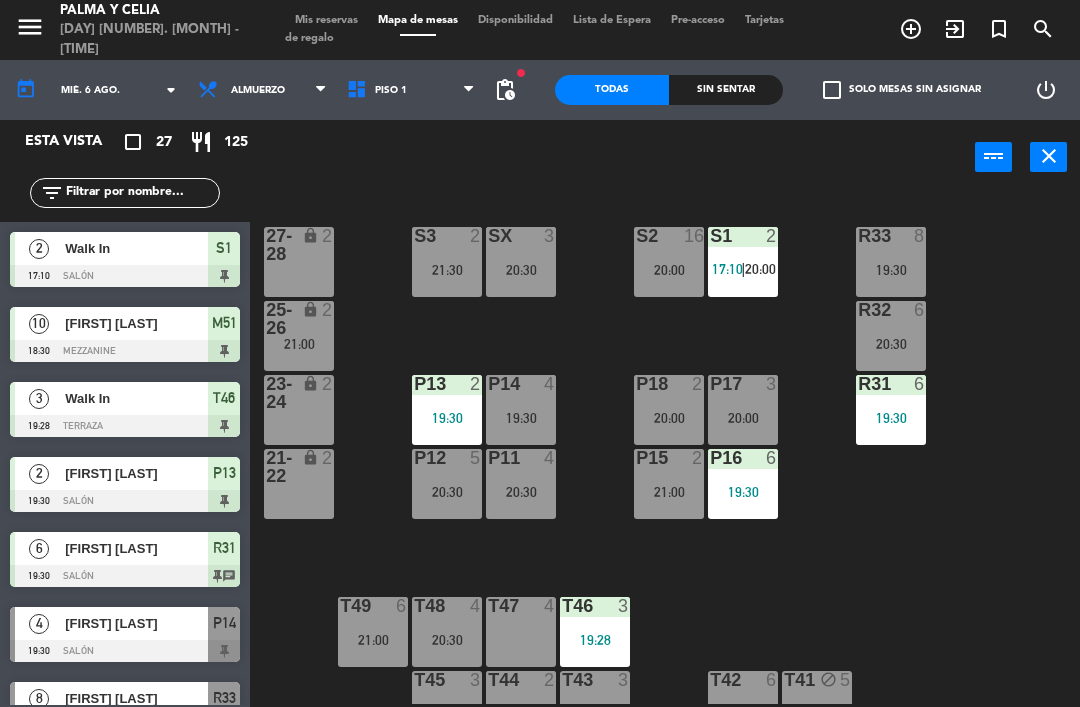 click at bounding box center [360, 90] 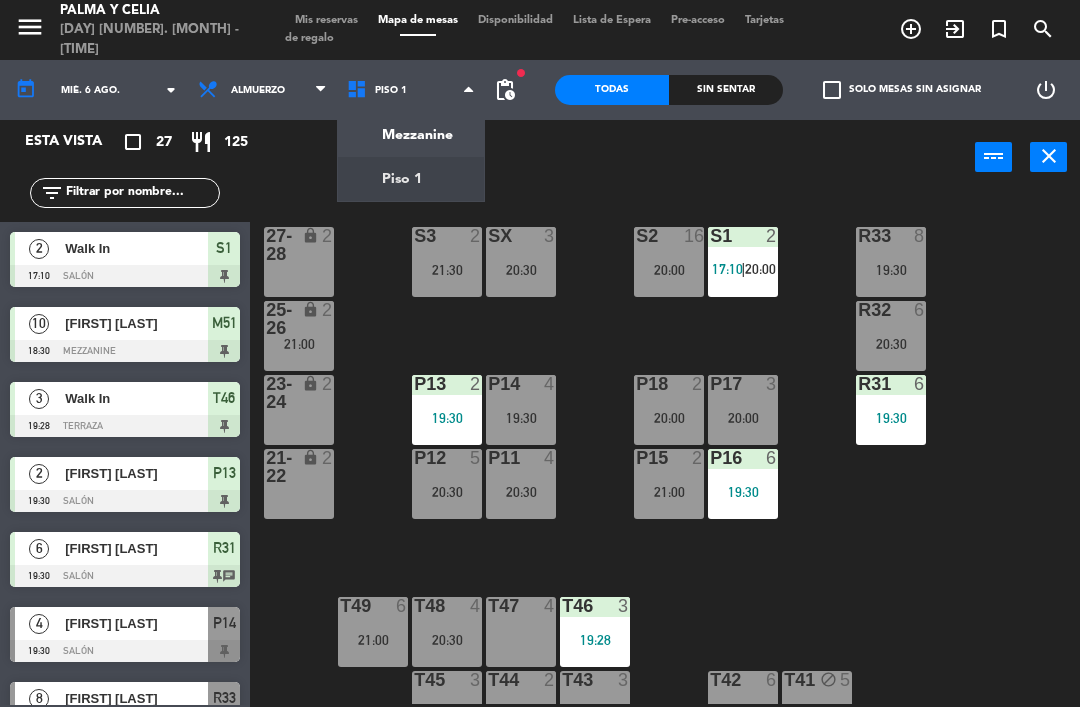 click on "menu  Palma y Celia   miércoles [DAY]. [MONTH] - [TIME]   Mis reservas   Mapa de mesas   Disponibilidad   Lista de Espera   Pre-acceso   Tarjetas de regalo  add_circle_outline exit_to_app turned_in_not search today    mié. 6 ago. arrow_drop_down  Almuerzo  Almuerzo  Almuerzo  Mezzanine   Piso 1   Piso 1   Mezzanine   Piso 1  fiber_manual_record pending_actions  Todas  Sin sentar  check_box_outline_blank   Solo mesas sin asignar   power_settings_new   Esta vista   crop_square  27  restaurant  125 filter_list  2   Walk In   17:10   Salón  S1  10   [FIRST] [LAST]   18:30   Mezzanine  M51  3   Walk In   19:28   Terraza  T46  2   [FIRST] [LAST]   19:30   Salón  P13  6   [FIRST] [LAST]   19:30   Salón  R31 chat  4   [FIRST] [LAST]   19:30   Salón  P14  8   [FIRST] [LAST]   19:30   Salón  R33  6   [FIRST] [LAST]   19:30   Salón  P16  2   [FIRST] [LAST]   20:00   Terraza  T44 chat  3   [FIRST] [LAST]   20:00   Salón  P17  2   [FIRST] [LAST]   20:00   Salón  P18  16   [FIRST] [LAST]   20:00   Salón  S1 chat  2  SX" 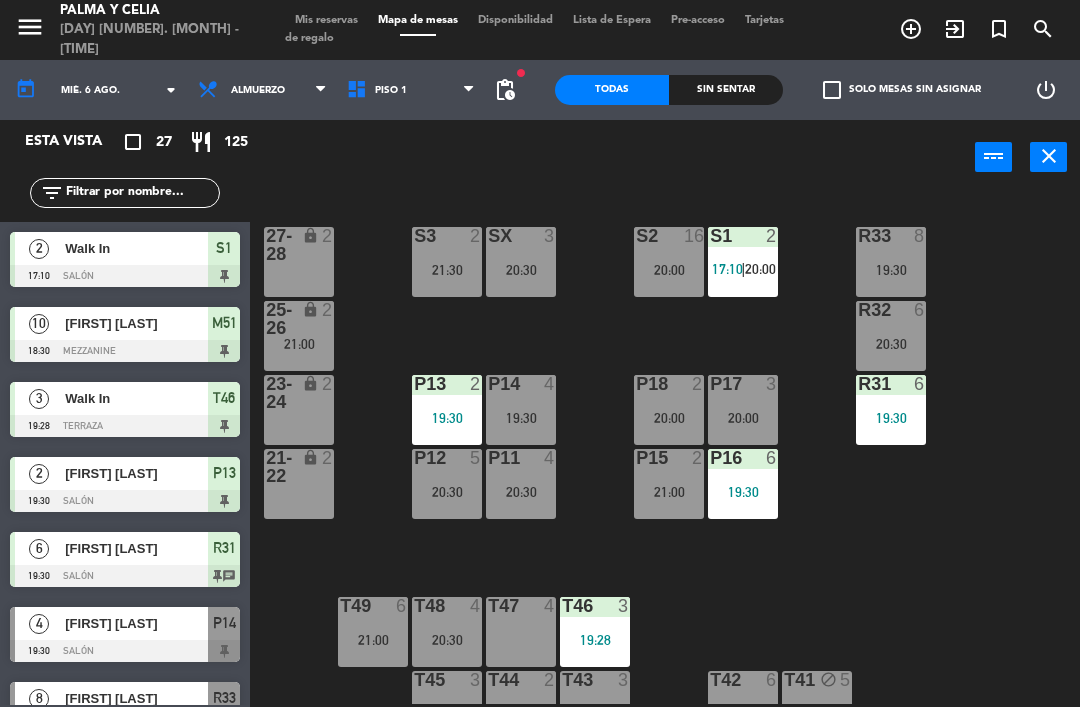 click at bounding box center (360, 90) 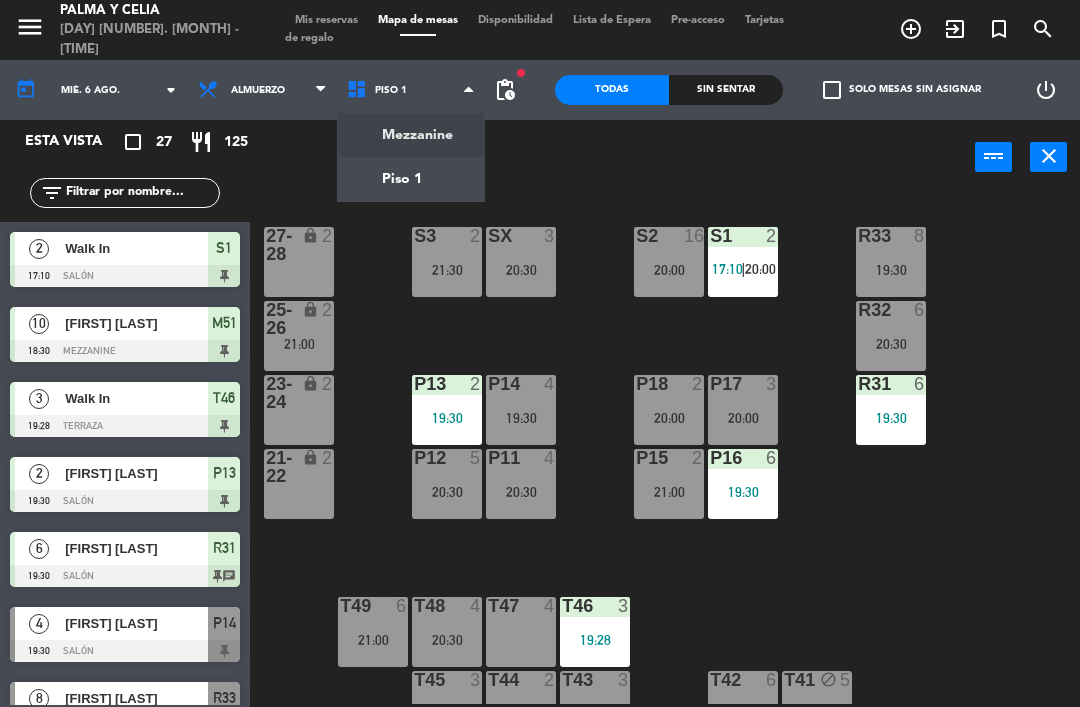 click on "menu  Palma y Celia   miércoles [DAY]. [MONTH] - [TIME]   Mis reservas   Mapa de mesas   Disponibilidad   Lista de Espera   Pre-acceso   Tarjetas de regalo  add_circle_outline exit_to_app turned_in_not search today    mié. 6 ago. arrow_drop_down  Almuerzo  Almuerzo  Almuerzo  Mezzanine   Piso 1   Piso 1   Mezzanine   Piso 1  fiber_manual_record pending_actions  Todas  Sin sentar  check_box_outline_blank   Solo mesas sin asignar   power_settings_new   Esta vista   crop_square  27  restaurant  125 filter_list  2   Walk In   17:10   Salón  S1  10   [FIRST] [LAST]   18:30   Mezzanine  M51  3   Walk In   19:28   Terraza  T46  2   [FIRST] [LAST]   19:30   Salón  P13  6   [FIRST] [LAST]   19:30   Salón  R31 chat  4   [FIRST] [LAST]   19:30   Salón  P14  8   [FIRST] [LAST]   19:30   Salón  R33  6   [FIRST] [LAST]   19:30   Salón  P16  2   [FIRST] [LAST]   20:00   Terraza  T44 chat  3   [FIRST] [LAST]   20:00   Salón  P17  2   [FIRST] [LAST]   20:00   Salón  P18  16   [FIRST] [LAST]   20:00   Salón  S1 chat  2  SX" 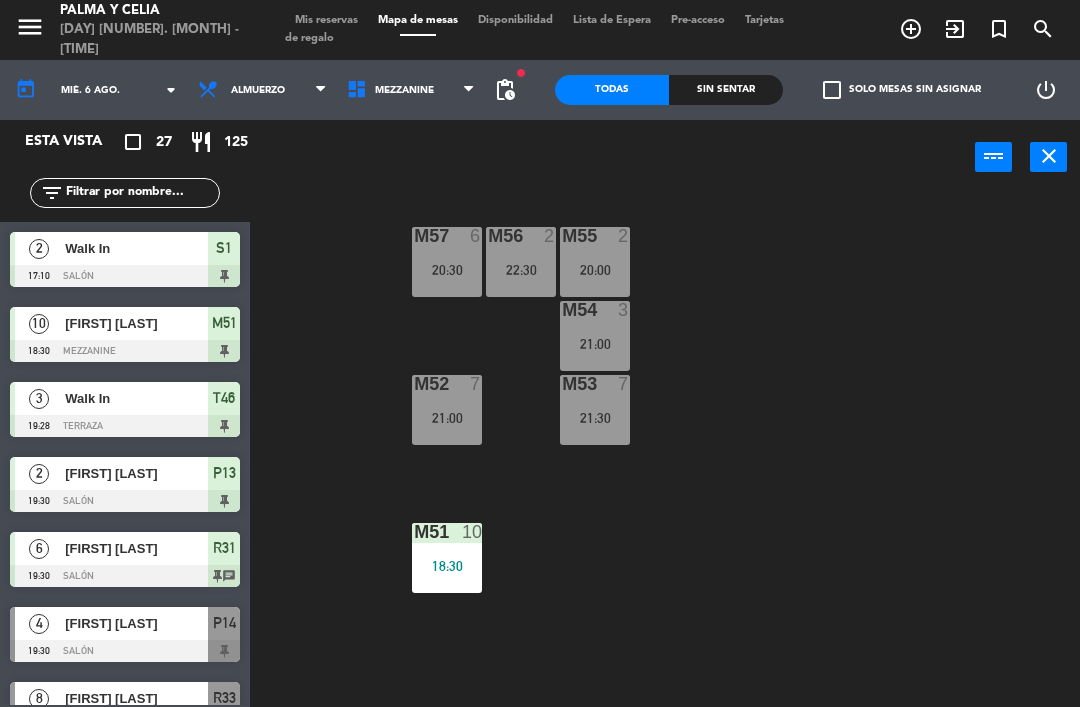click on "Mezzanine" at bounding box center (411, 90) 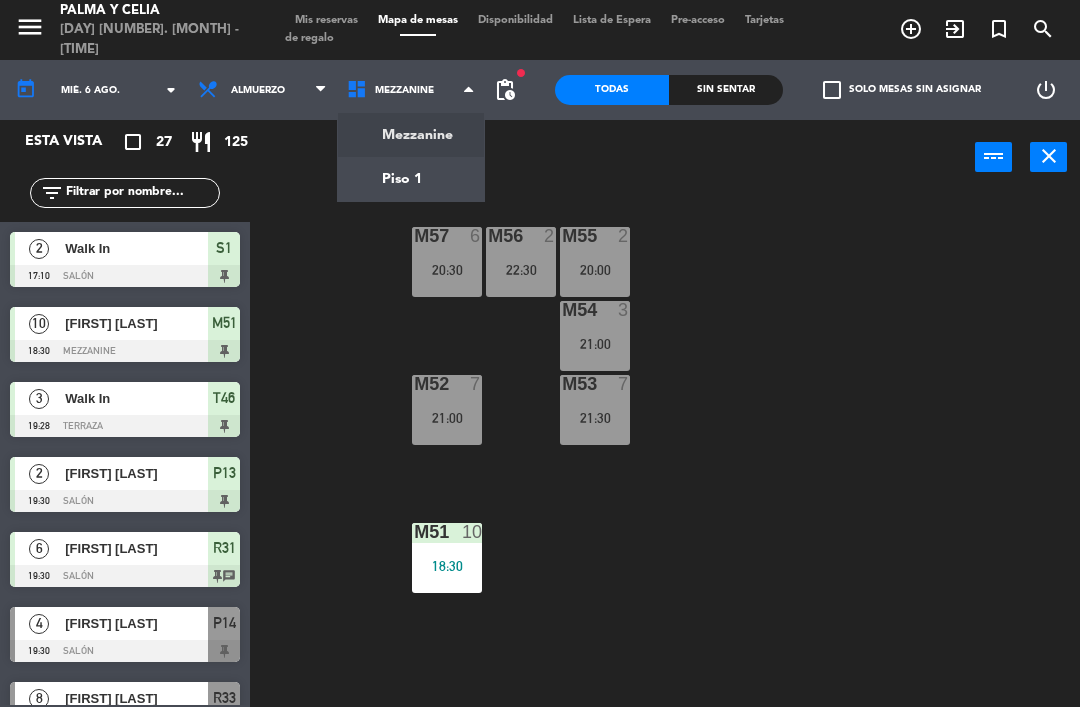 click on "menu  Palma y Celia   [DAY] [NUMBER]. [MONTH] - [TIME]   Mis reservas   Mapa de mesas   Disponibilidad   Lista de Espera   Pre-acceso   Tarjetas de regalo  add_circle_outline exit_to_app turned_in_not search today    [DAY]. [NUMBER] [MONTH]  arrow_drop_down  Almuerzo  Almuerzo  Almuerzo  Mezzanine   Piso 1   Mezzanine   Mezzanine   Piso 1  fiber_manual_record pending_actions  Todas  Sin sentar  check_box_outline_blank   Solo mesas sin asignar   power_settings_new   Esta vista   crop_square  27  restaurant  125 filter_list  2   Walk In   17:10   Salón  S1  10   Amalfi Modesto   18:30   Mezzanine  M51  3   Walk In   19:28   Terraza  T46  2   Adra Lugo   19:30   Salón  P13  6   Alexander Cruz   19:30   Salón  R31 chat  4   Laura Santana   19:30   Salón  P14  8   Lisaura Lara   19:30   Salón  P16  2   Maria Amelia Balbuena   19:30   Salón  R33  6   Bethjahtsa Fils-aime   20:00   Terraza  T44 chat  3   Joel Lebron   20:00   Salón  P17  2   Juan Diaz   20:00   Salón  P18  16   Maridania Susana   20:00   Salón  S1 chat  2" 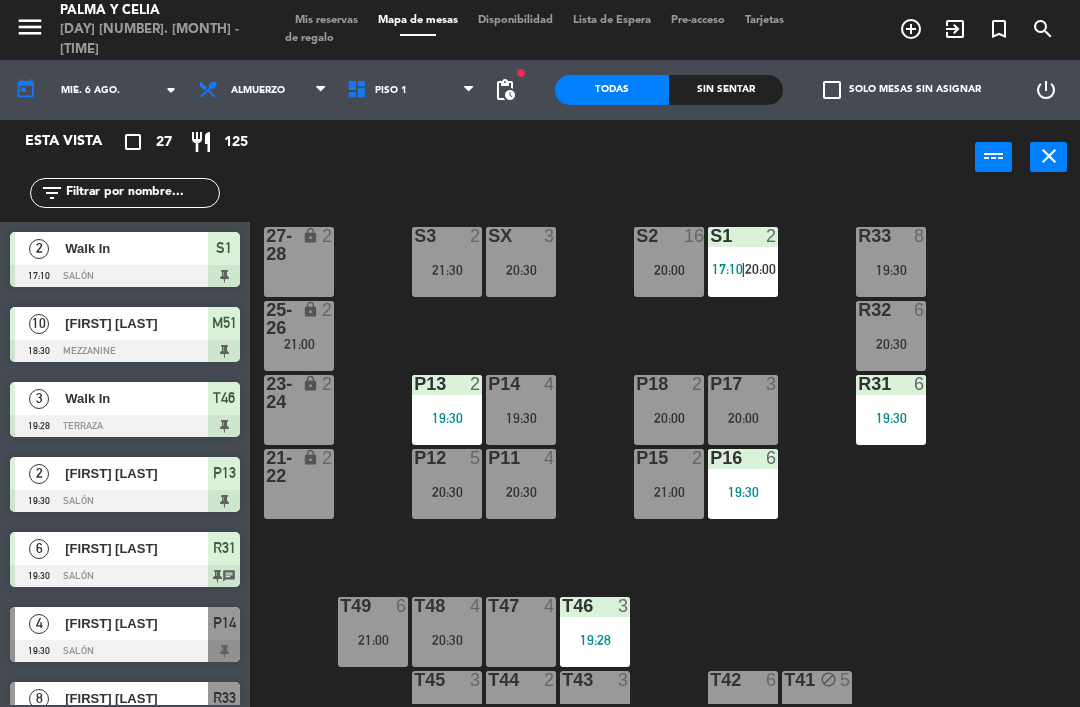 click on "S2  16   20:00" at bounding box center (669, 262) 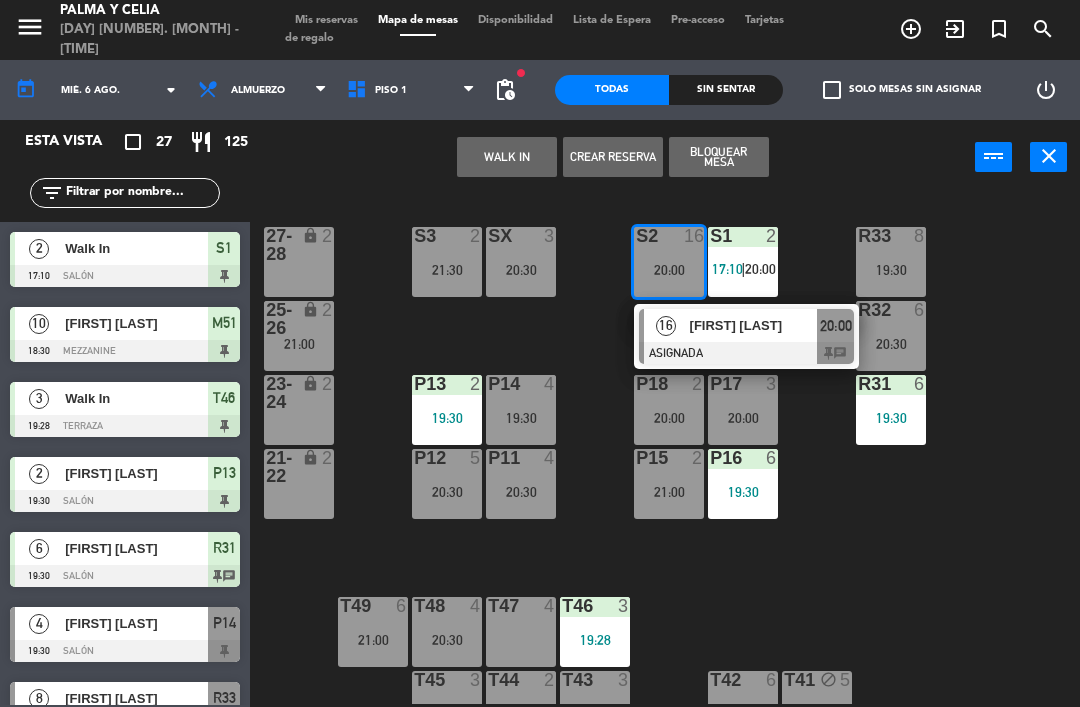 click on "[FIRST] [LAST]" at bounding box center (753, 325) 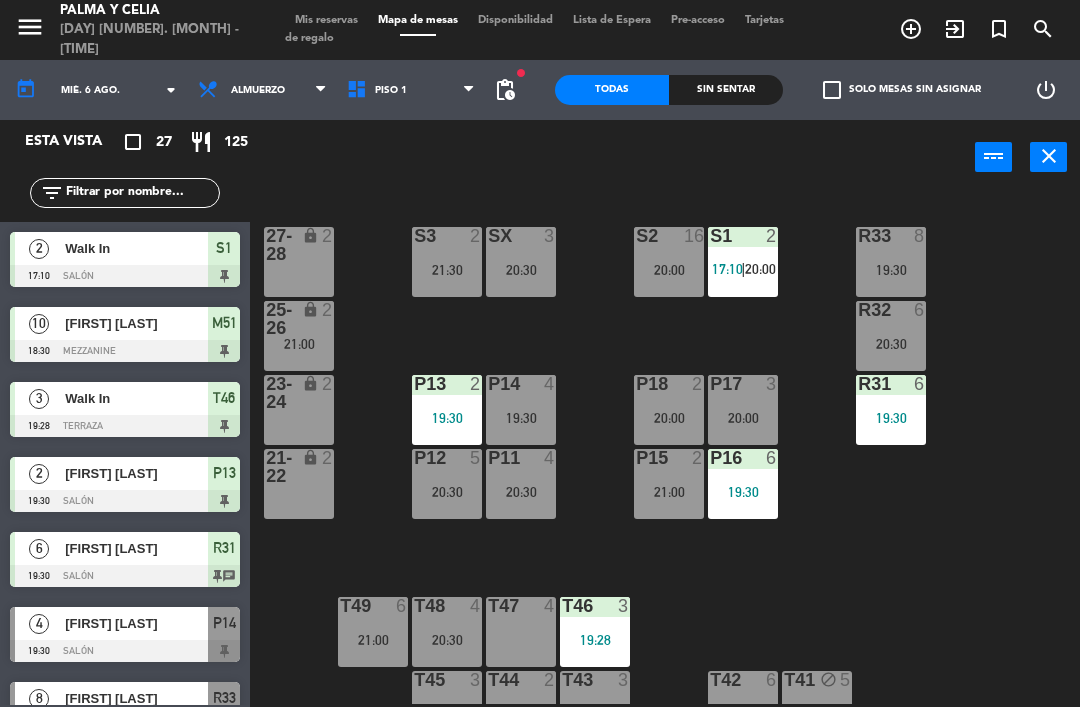 scroll, scrollTop: 0, scrollLeft: 0, axis: both 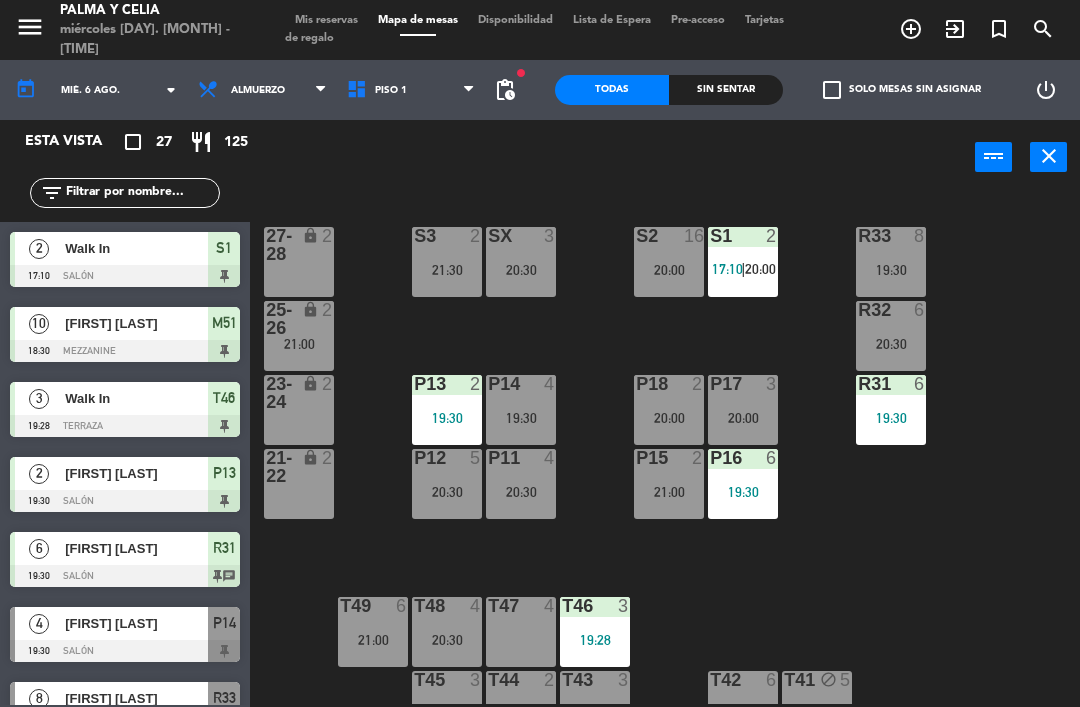click on "R33  8   19:30  S1  2   17:10    |    20:00     S2  16   20:00  S3  2   21:30  SX  3   20:30  27-28 lock  2  R32  6   20:30  25-26 lock  2   21:00  P13  2   19:30  P14  4   19:30  P18  2   20:00  P17  3   20:00  R31  6   19:30  23-24 lock  2  P12  5   20:30  P11  4   20:30  P15  2   21:00  P16  6   19:30  21-22 lock  2  T48  4   20:30  T47  4  T46  3   19:28  T49  6   21:00  T45  3  T44  2   20:00  T43  3  T42  6  T41 block  5" 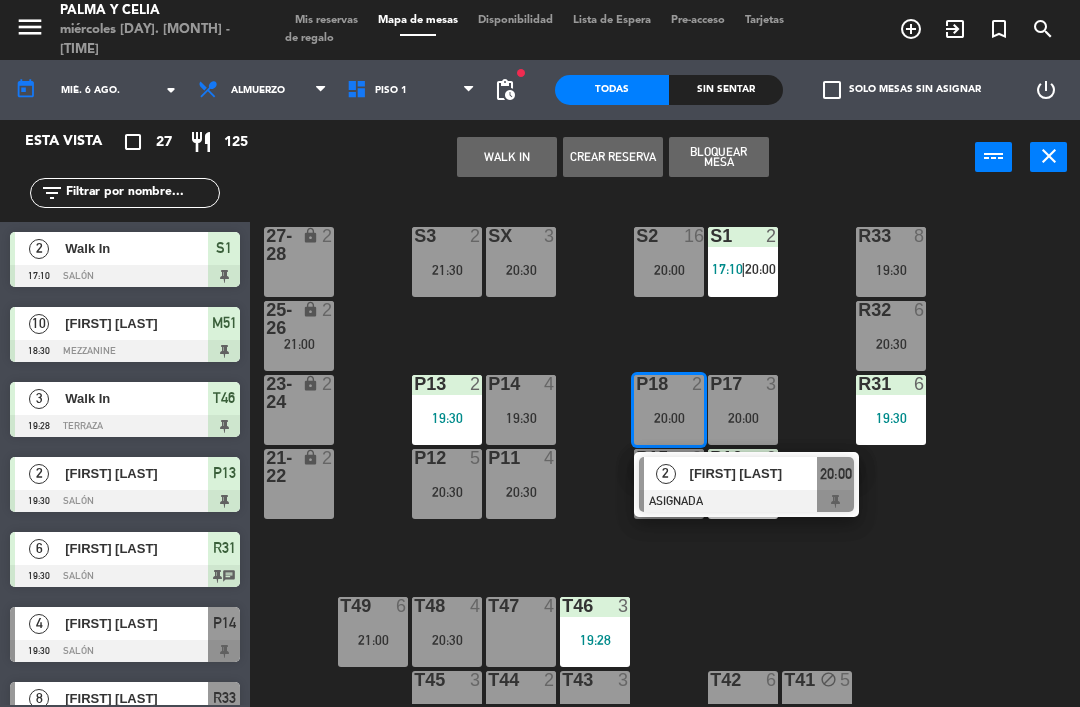 click on "21:30" at bounding box center [447, 270] 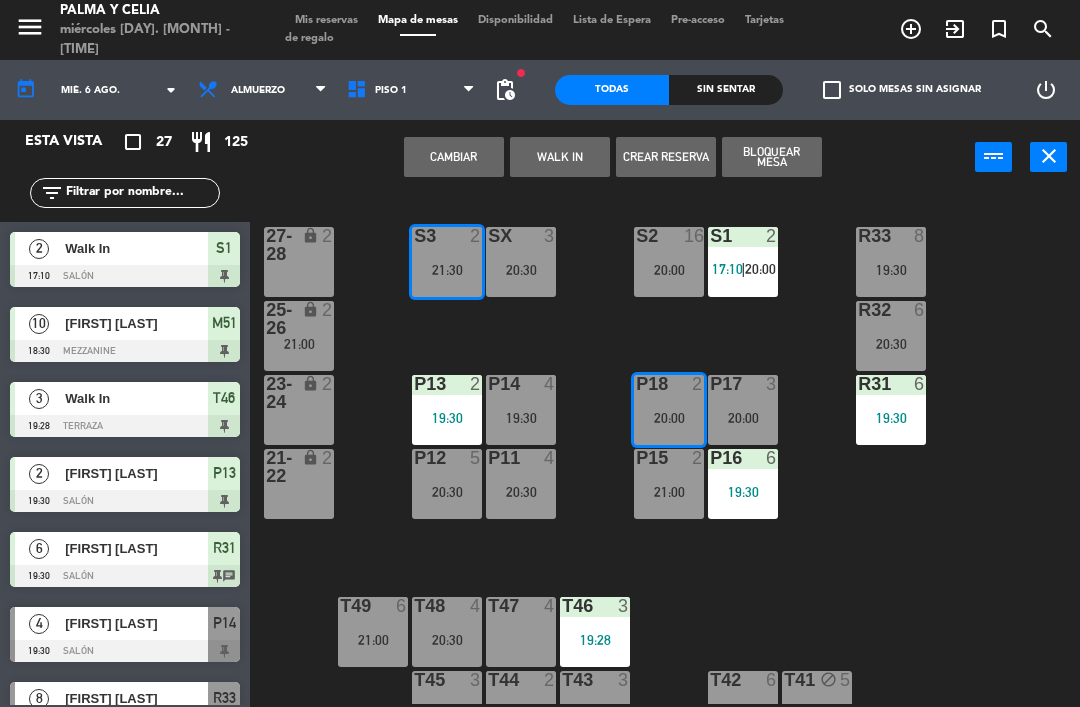 click on "Cambiar" at bounding box center [454, 157] 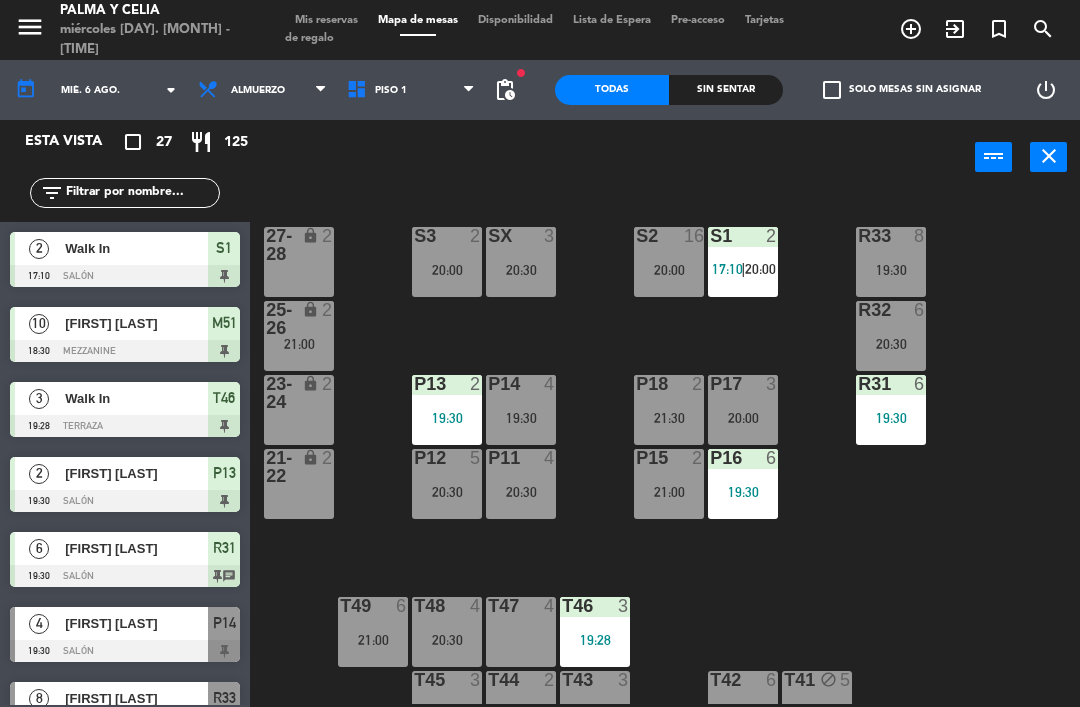 click on "R33  8   19:30  S1  2   17:10    |    20:00     S2  16   20:00  S3  2   20:00  SX  4   20:30  27-28 lock  2  R32  6   20:30  25-26 lock  2  P13  2   19:30  P14  2   21:00  P18  2   21:30  P17  3   20:00  R31  6   19:30  23-24 lock  4   19:30  P12  5   20:30  P11  3   20:30  P15  2   21:00  P16  6   19:30  21-22 lock  2  T48  4   19:43  T47  2   20:00  T46  3   19:28  T49  6   21:00  T45  3  T44  3  T43  2   21:00  T42  4   20:30  T41 block  5" 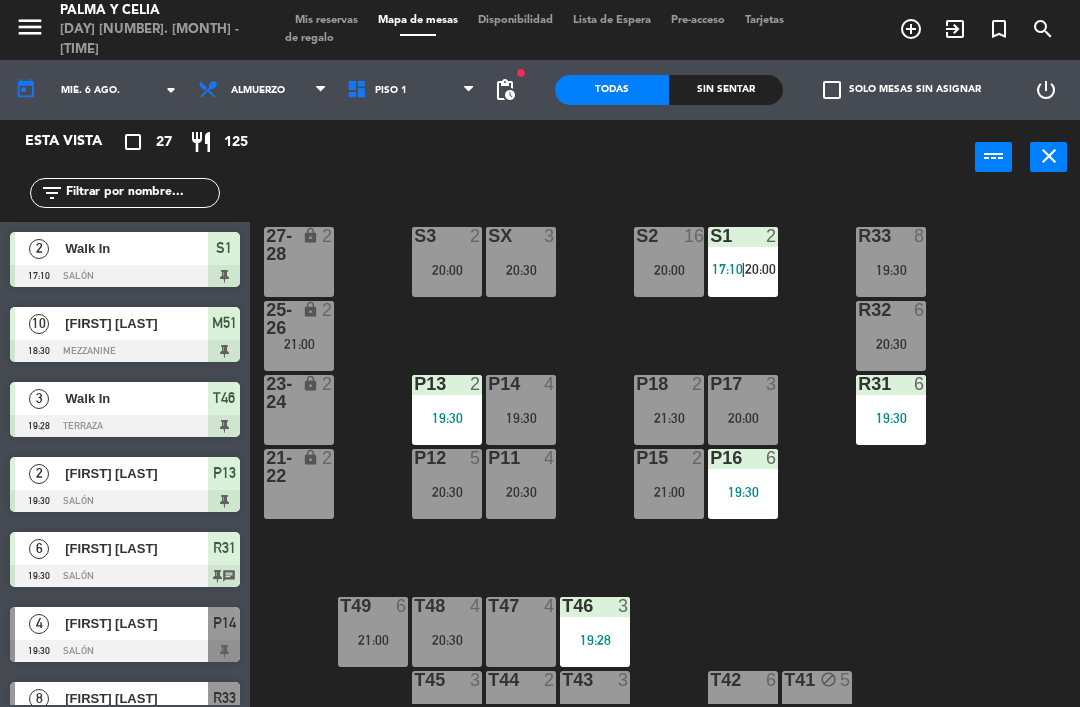 scroll, scrollTop: 0, scrollLeft: 0, axis: both 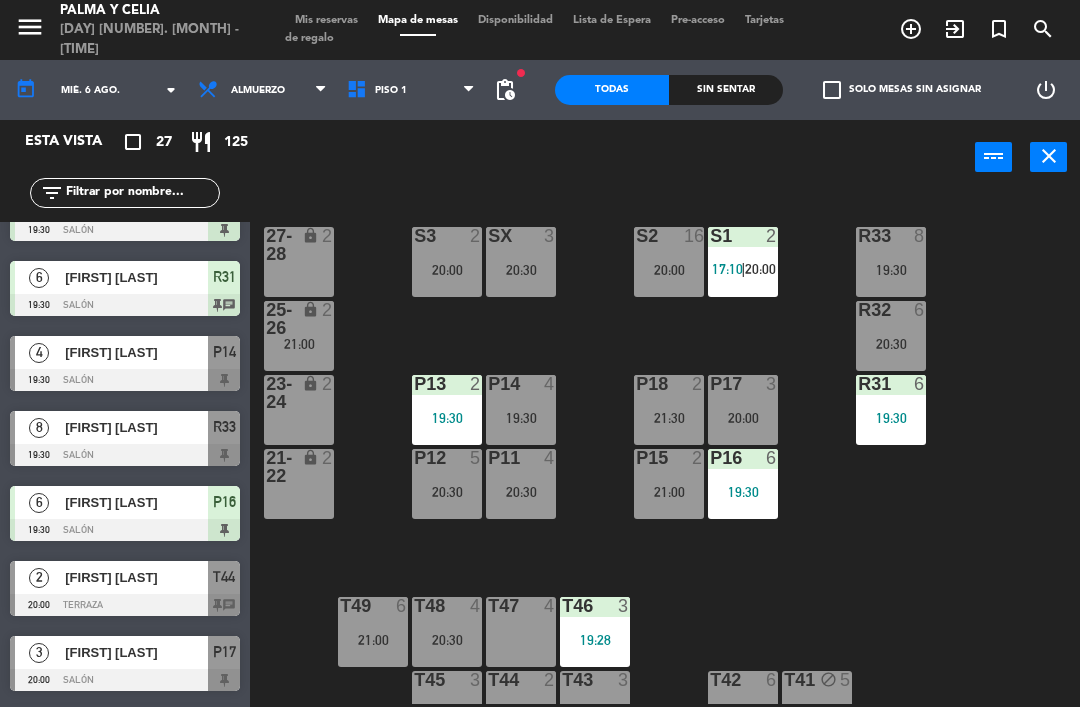 click on "[FIRST] [LAST]" at bounding box center (136, 427) 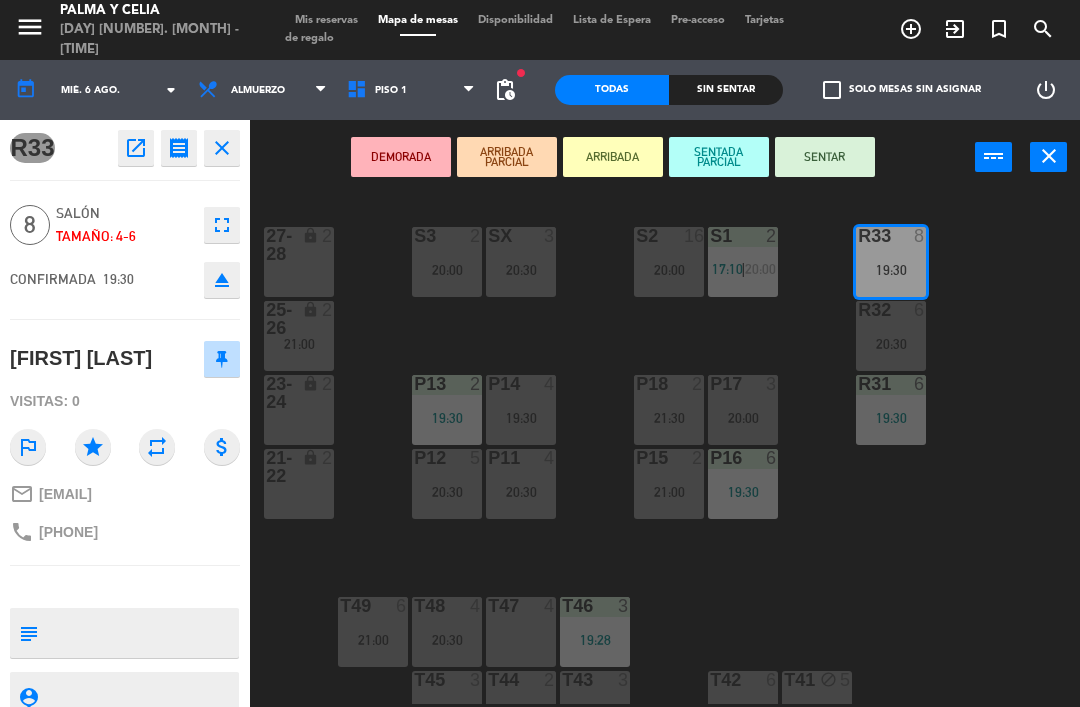 click on "SENTAR" at bounding box center [825, 157] 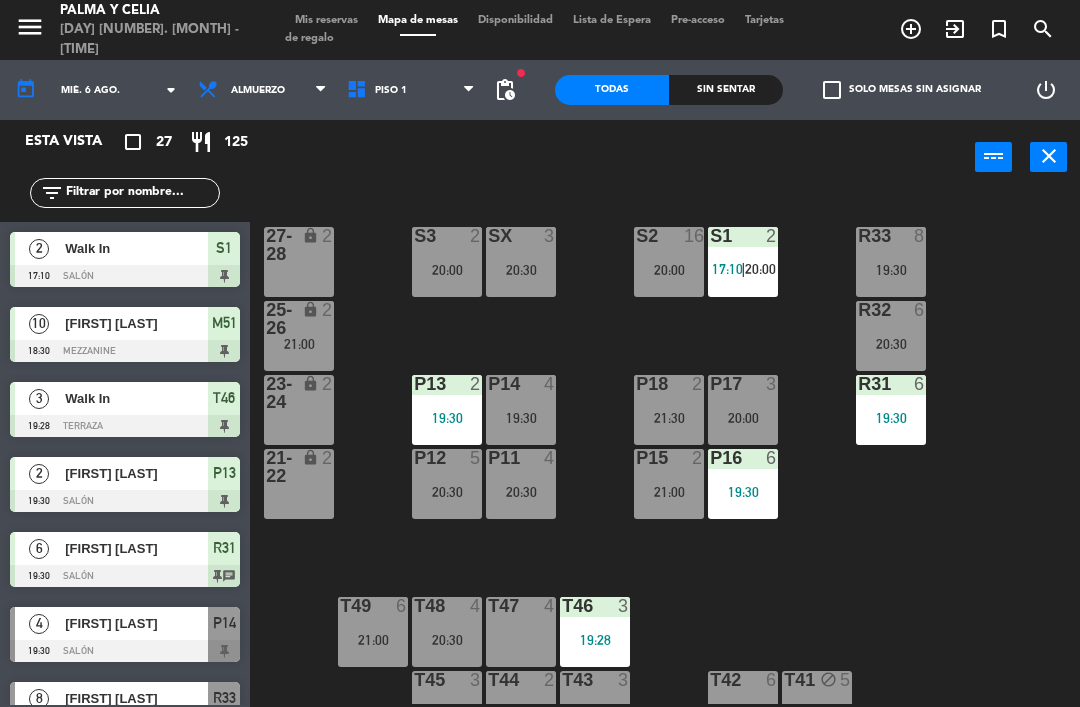 scroll, scrollTop: 0, scrollLeft: 0, axis: both 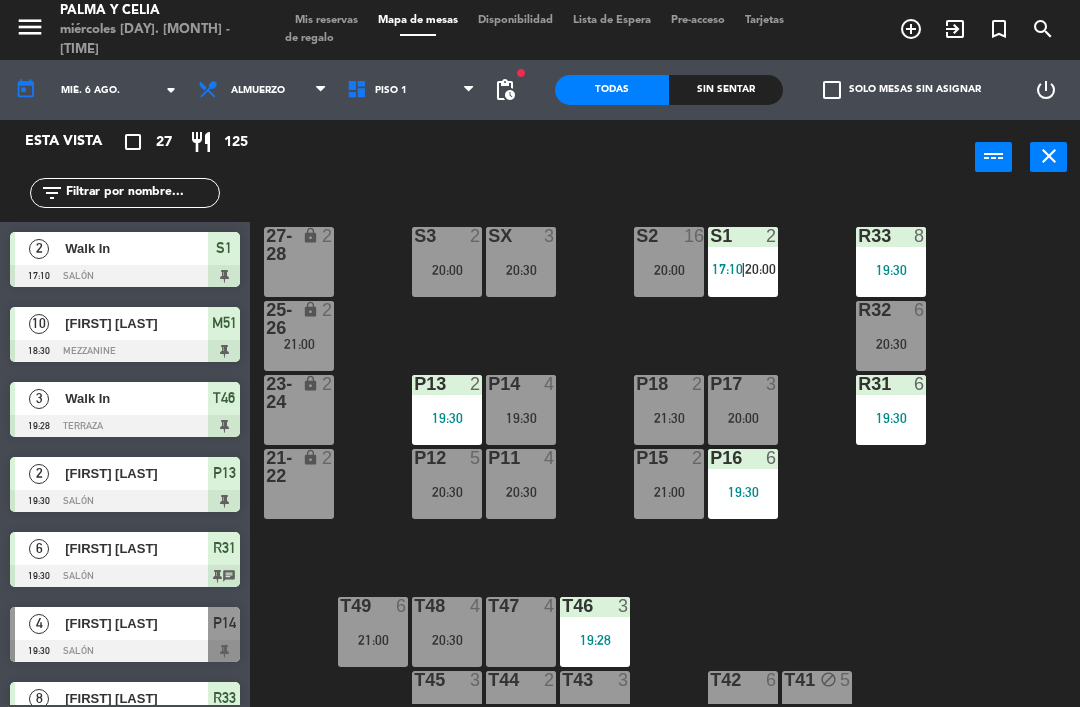 click on "R33  8   19:30  S1  2   17:10    |    20:00     S2  16   20:00  S3  2   20:00  SX  4   20:30  27-28 lock  2  R32  6   20:30  25-26 lock  2  P13  2   19:30  P14  2   21:00  P18  2   21:30  P17  3   20:00  R31  6   19:30  23-24 lock  4   19:30  P12  5   20:30  P11  3   20:30  P15  2   21:00  P16  6   19:30  21-22 lock  2  T48  4   19:43  T47  2   20:00  T46  3   19:28  T49  6   21:00  T45  3  T44  3  T43  2   21:00  T42  4   20:30  T41 block  5" 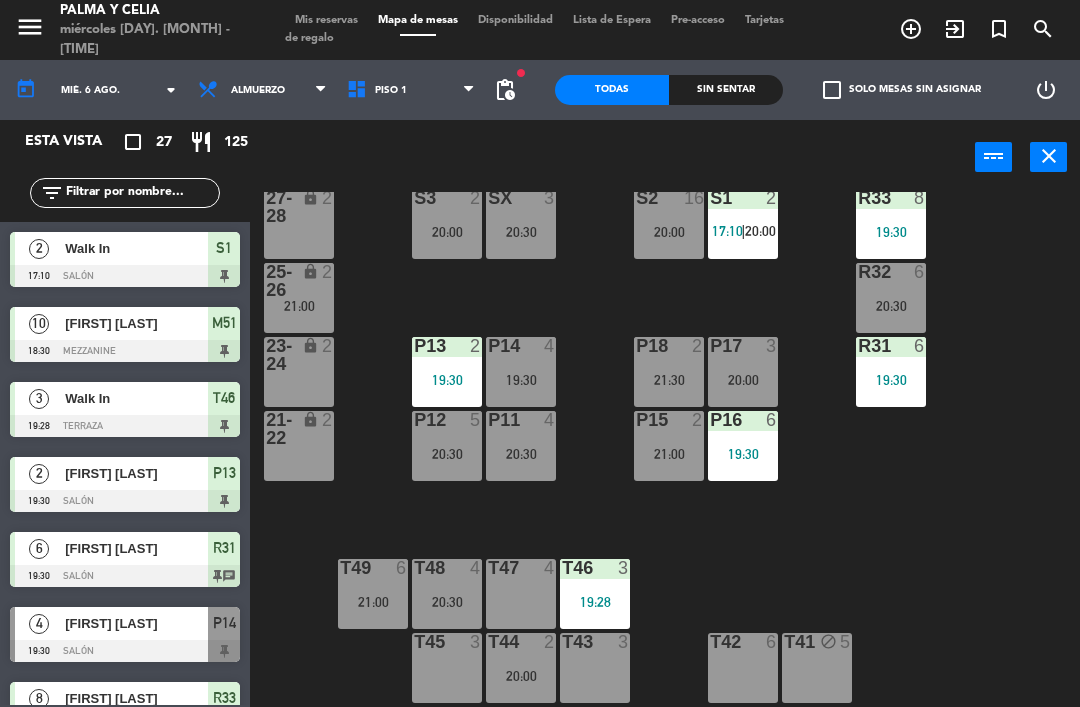 scroll, scrollTop: 38, scrollLeft: 0, axis: vertical 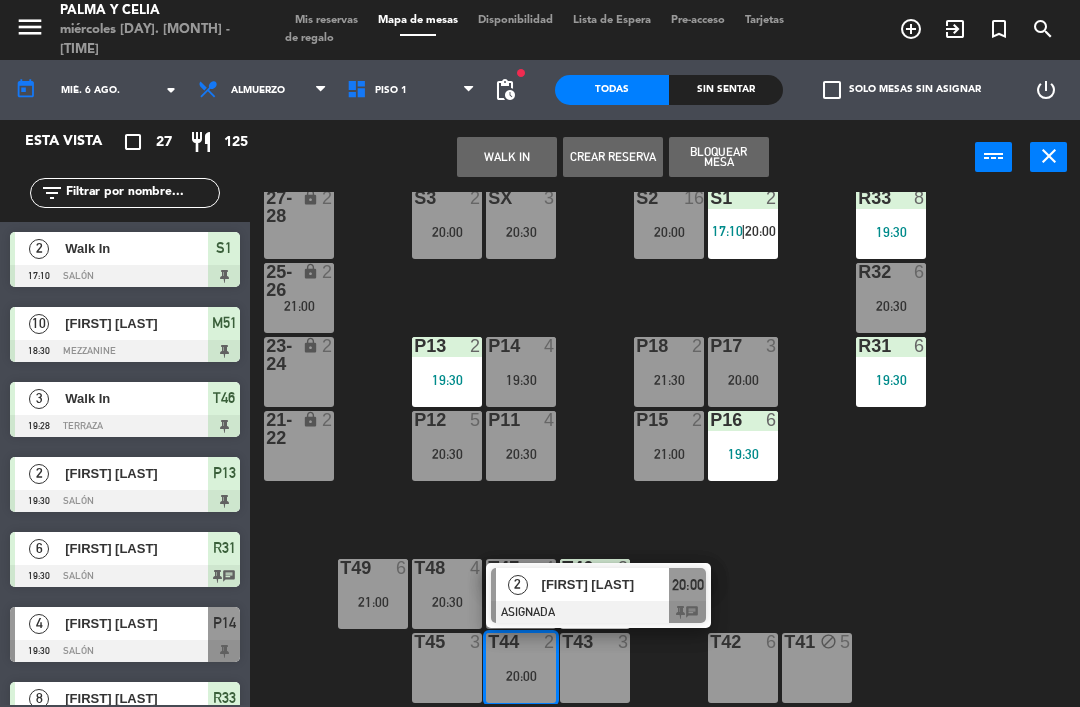 click on "2" at bounding box center [517, 584] 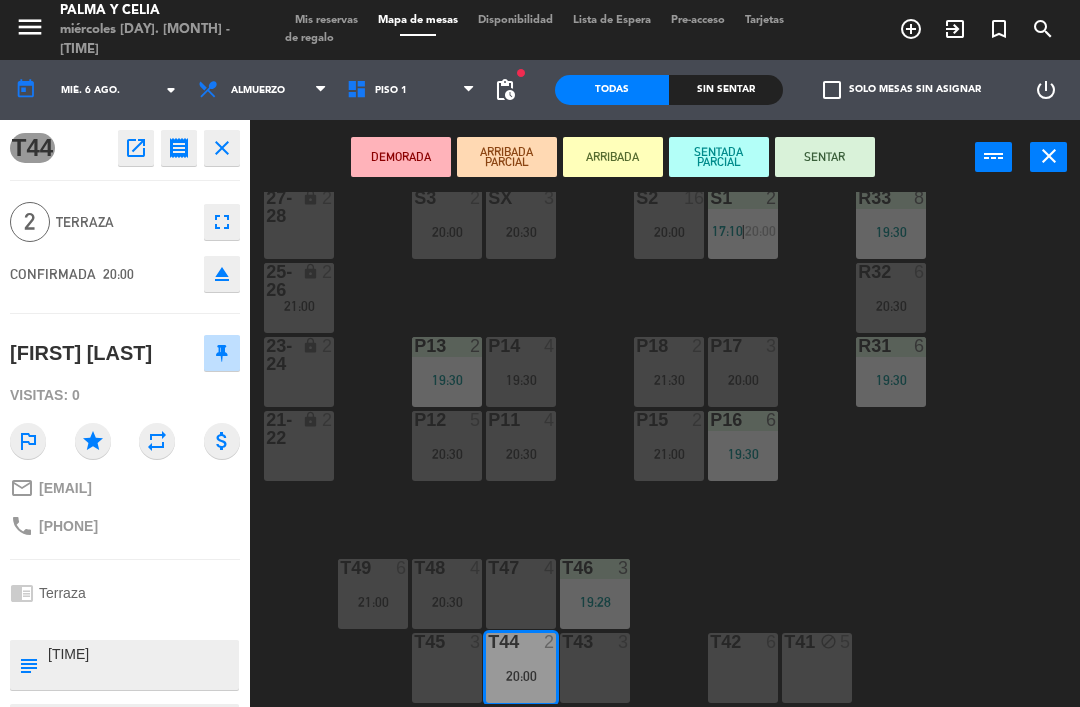 click on "T47  4" at bounding box center [521, 594] 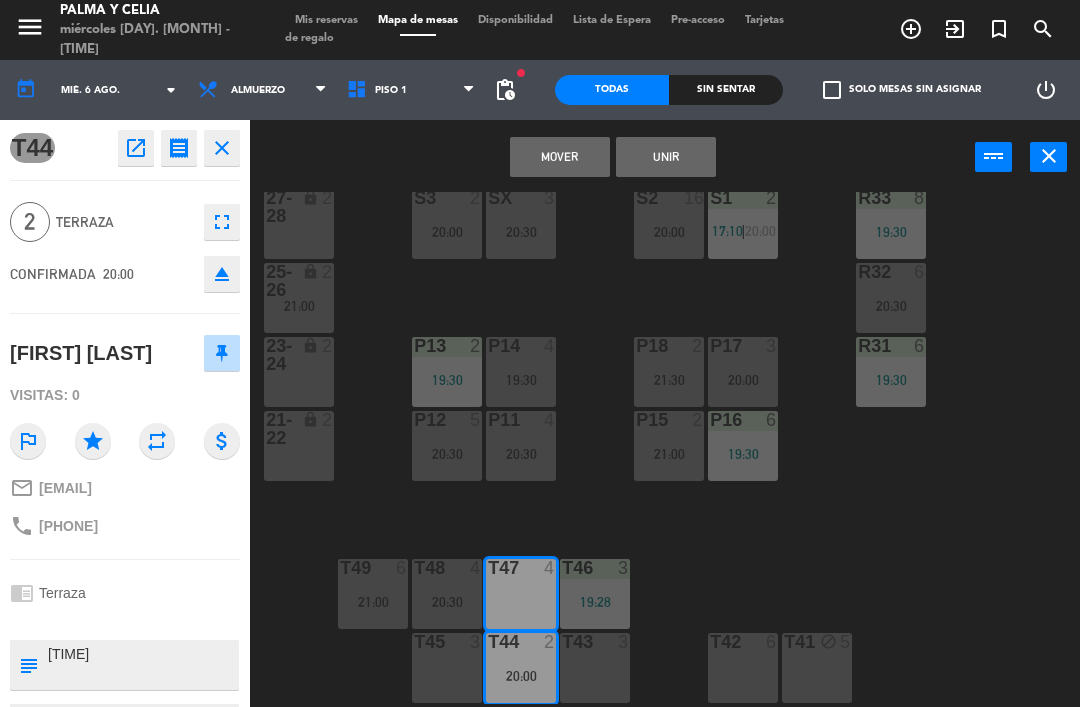 click on "Mover   Unir  power_input close" at bounding box center (612, 158) 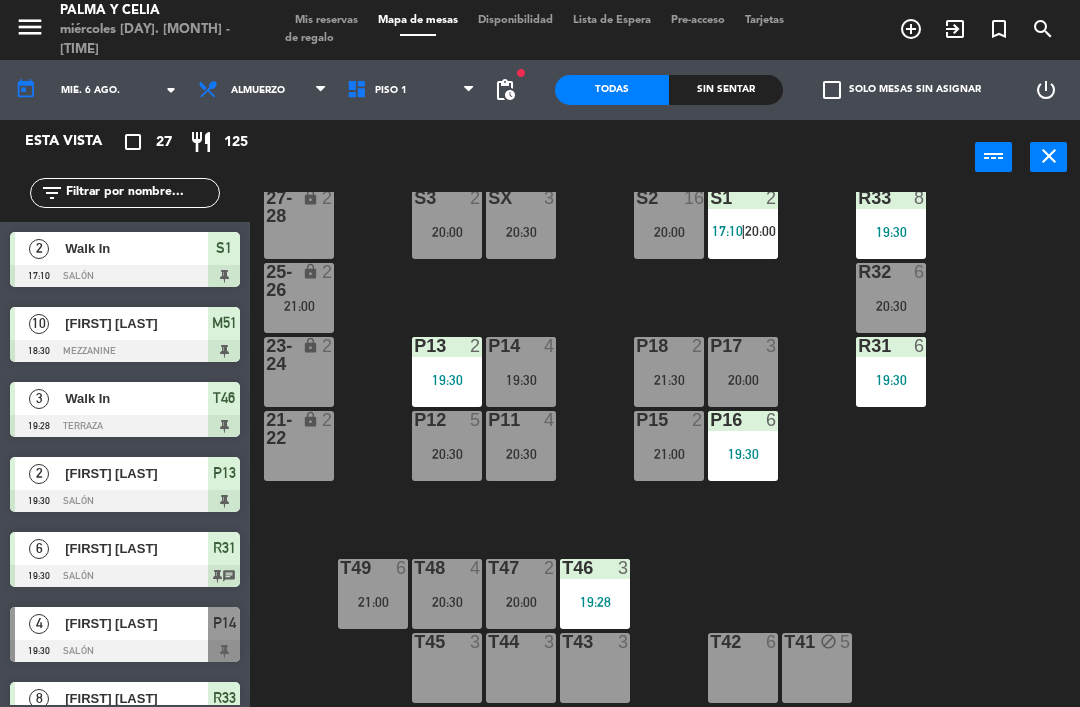 scroll, scrollTop: 0, scrollLeft: 0, axis: both 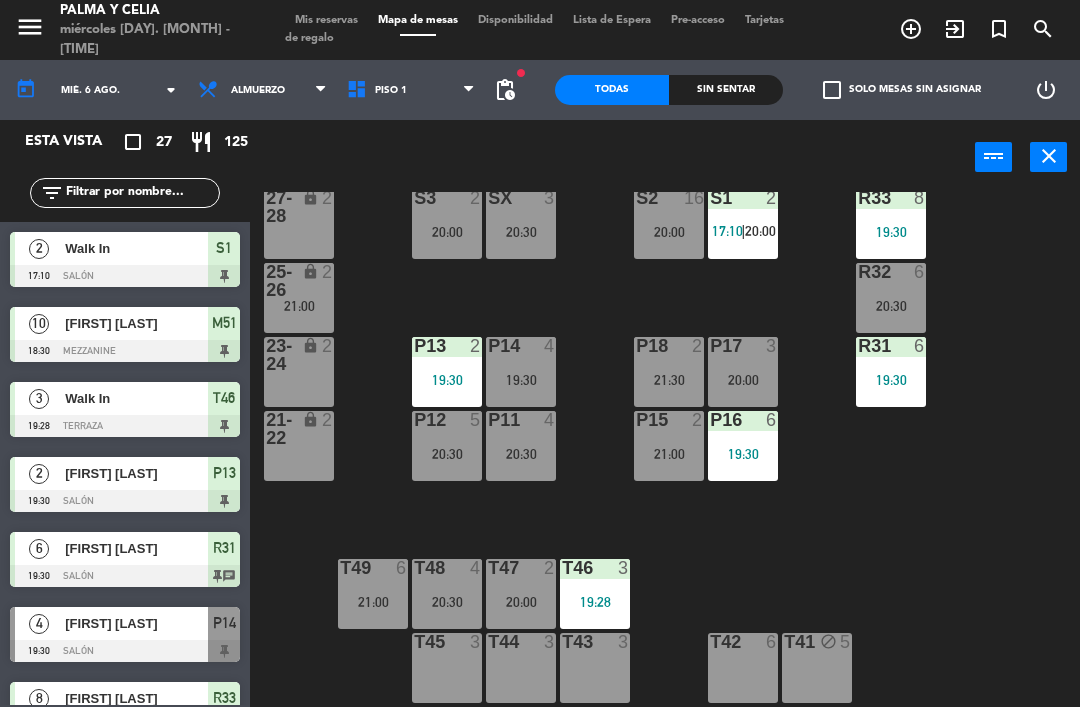 click on "R33  8   19:30  S1  2   17:10    |    20:00     S2  16   20:00  S3  2   20:00  SX  3   20:30  27-28 lock  2  R32  6   20:30  25-26 lock  2   21:00  P13  2   19:30  P14  4   19:30  P18  2   21:30  P17  3   20:00  R31  6   19:30  23-24 lock  2  P12  5   20:30  P11  4   20:30  P15  2   21:00  P16  6   19:30  21-22 lock  2  T48  4   20:30  T47  2   20:00  T46  3   19:28  T49  6   21:00  T45  3  T44  3  T43  3  T42  6  T41 block  5" 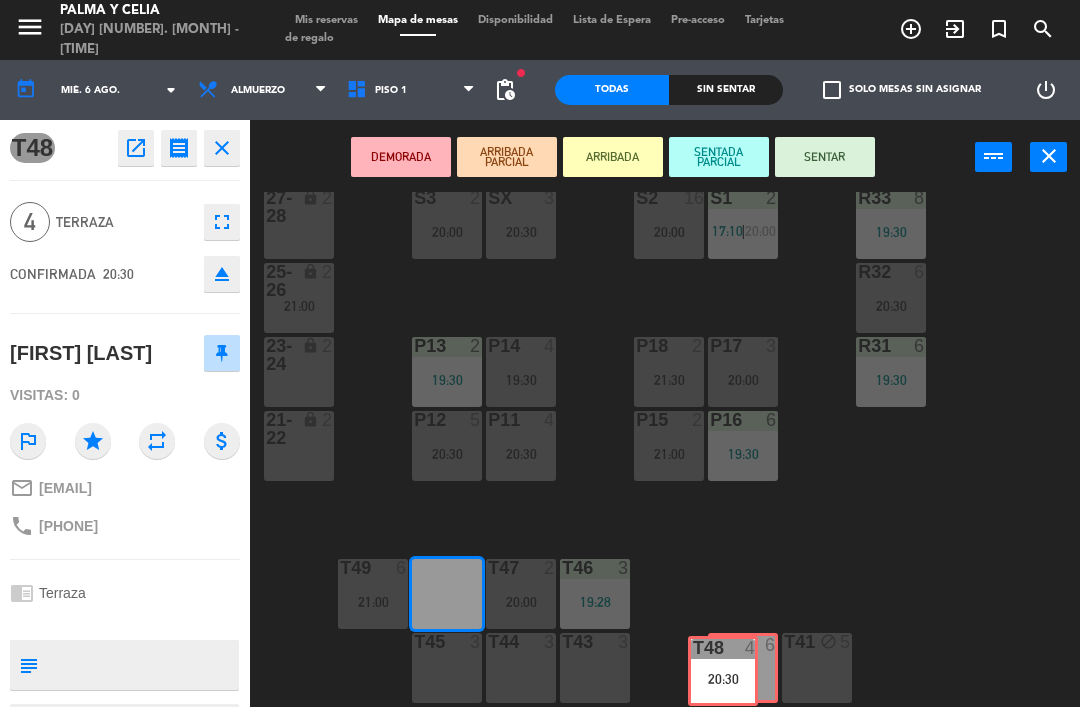 scroll, scrollTop: 0, scrollLeft: 0, axis: both 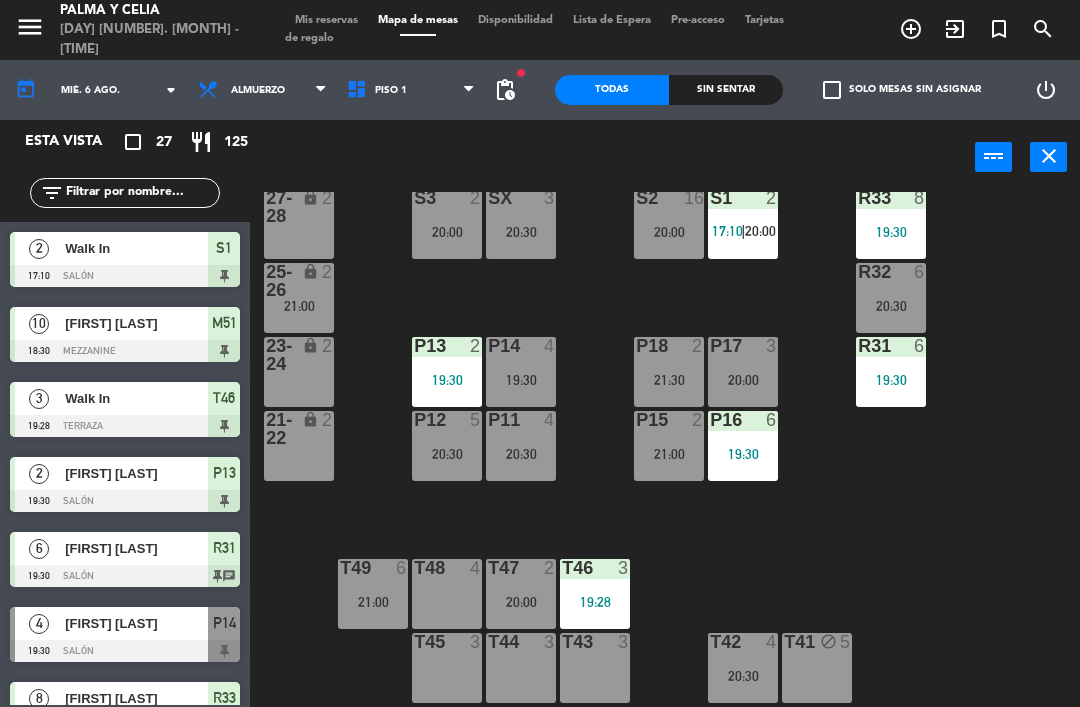 click on "T48  4" at bounding box center [447, 594] 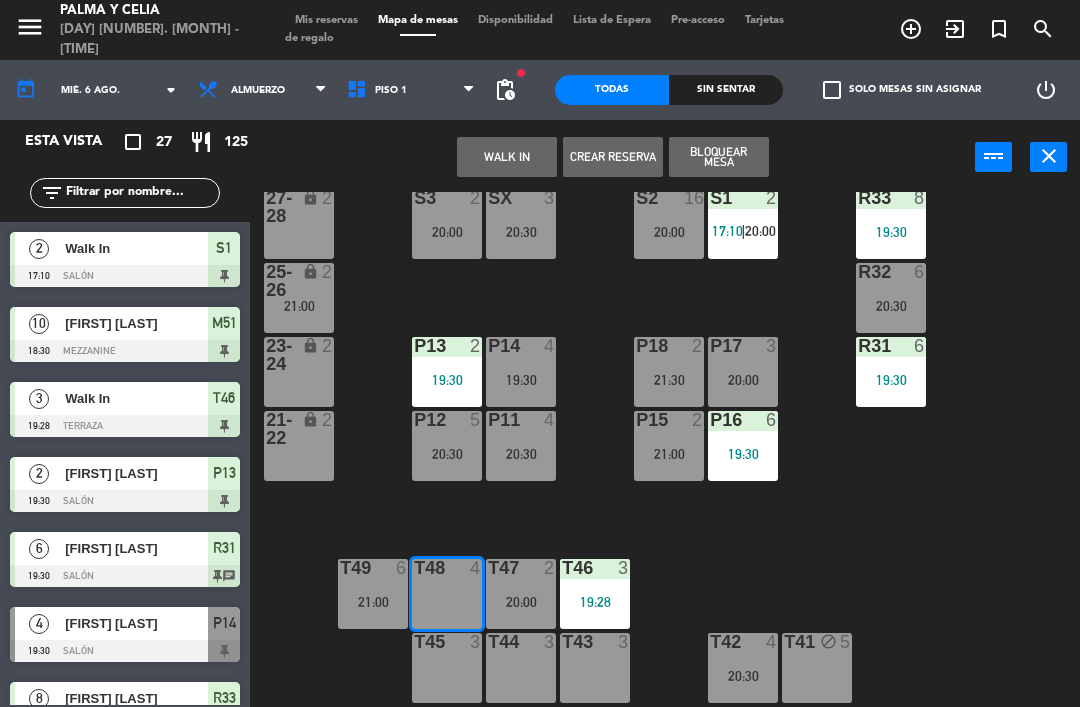 click on "WALK IN" at bounding box center [507, 157] 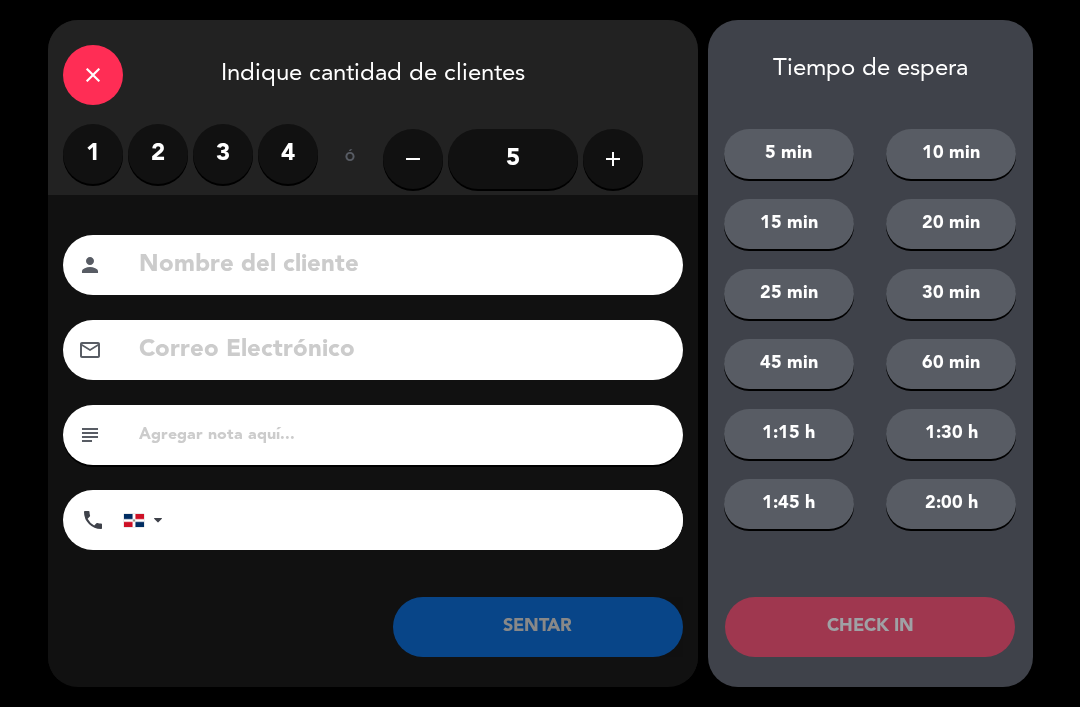 click on "4" at bounding box center [288, 154] 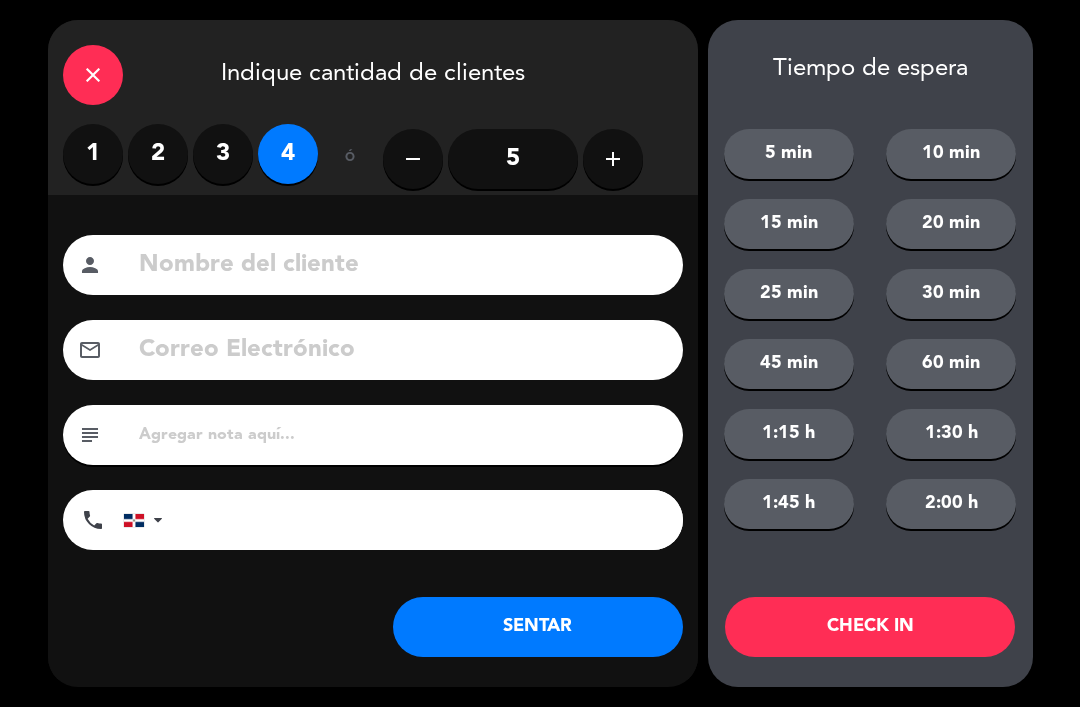 click on "SENTAR" 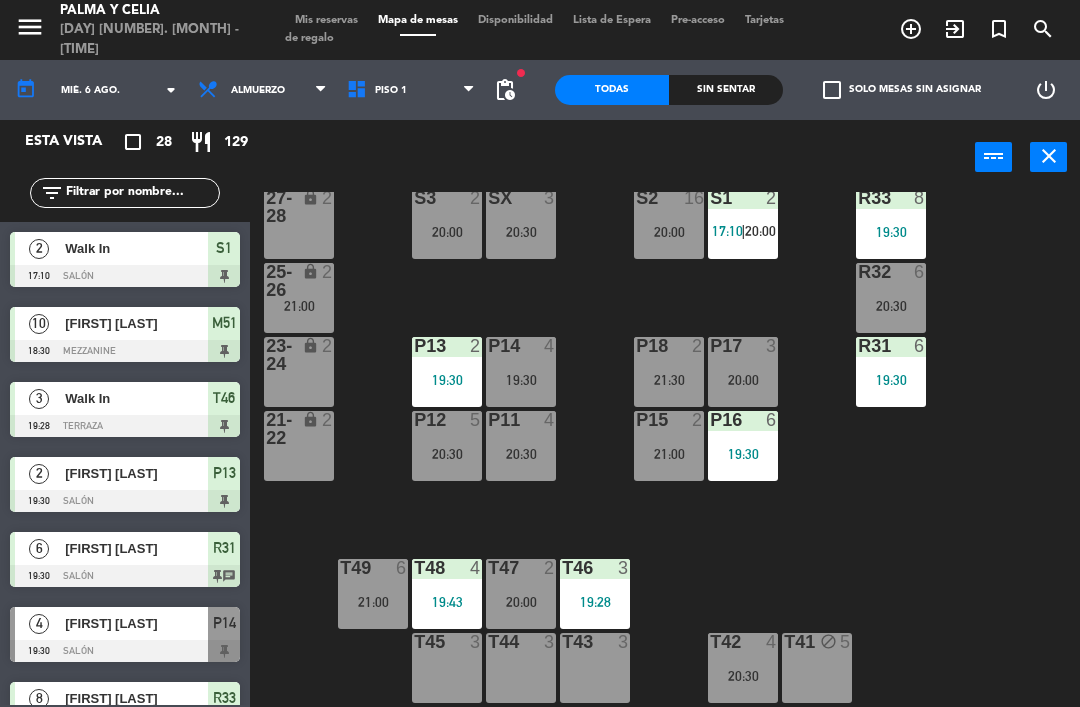 click on "R33  8   19:30  S1  2   17:10    |    20:00     S2  16   20:00  S3  2   20:00  SX  3   20:30  27-28 lock  2  R32  6   20:30  25-26 lock  2   21:00  P13  2   19:30  P14  4   19:30  P18  2   21:30  P17  3   20:00  R31  6   19:30  23-24 lock  2  P12  5   20:30  P11  4   20:30  P15  2   21:00  P16  6   19:30  21-22 lock  2  T48  4   19:43  T47  2   20:00  T46  3   19:28  T49  6   21:00  T45  3  T44  3  T43  3  T42  4   20:30  T41 block  5" 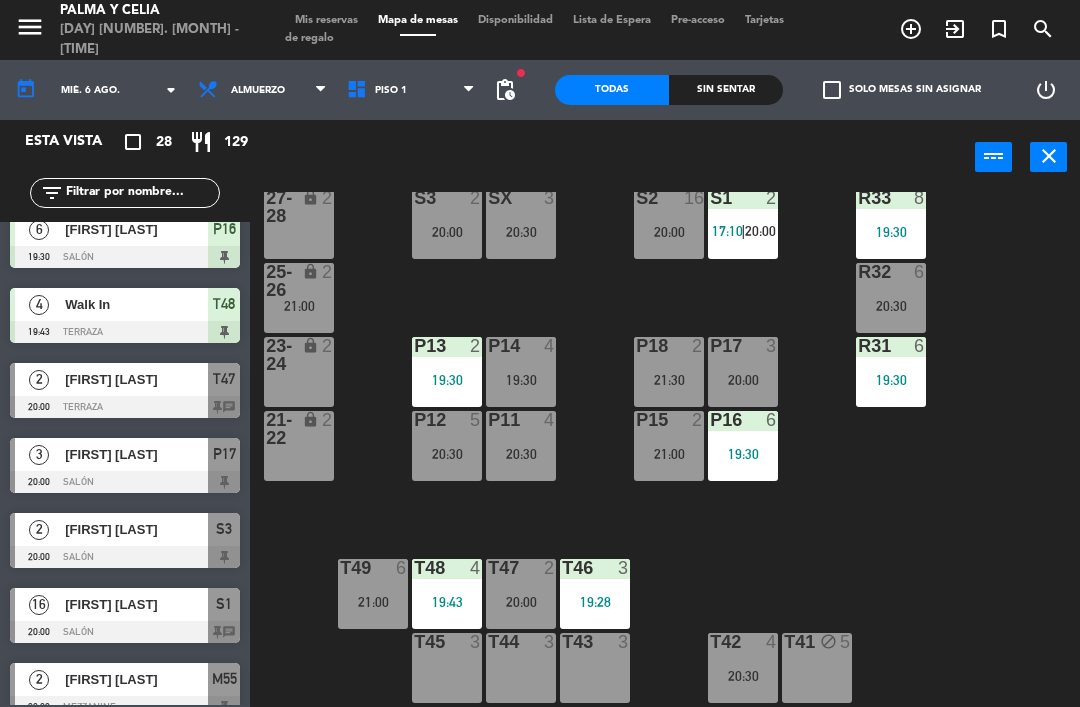 scroll, scrollTop: 599, scrollLeft: 0, axis: vertical 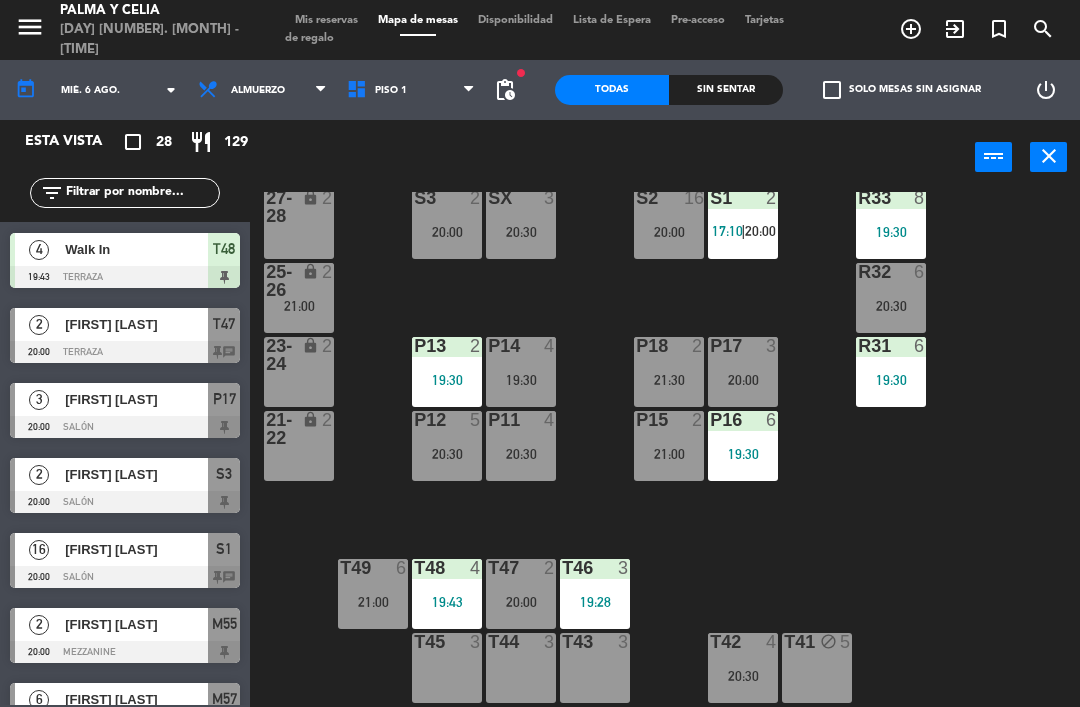 click at bounding box center (125, 427) 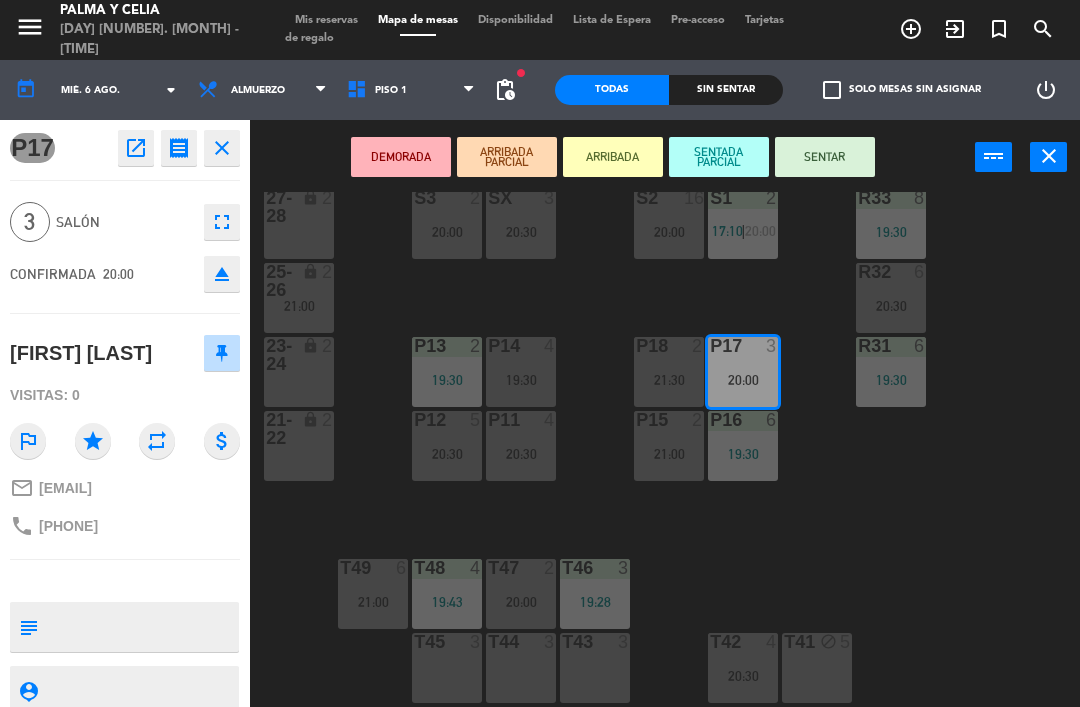 click on "SENTAR" at bounding box center (825, 157) 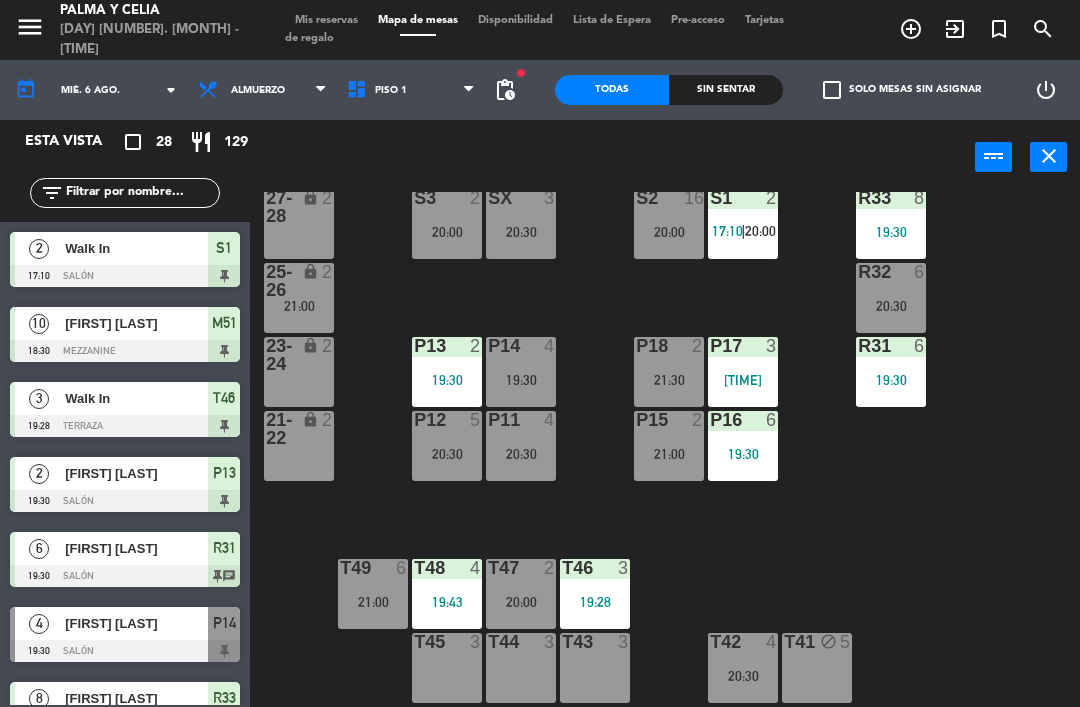 scroll, scrollTop: 0, scrollLeft: 0, axis: both 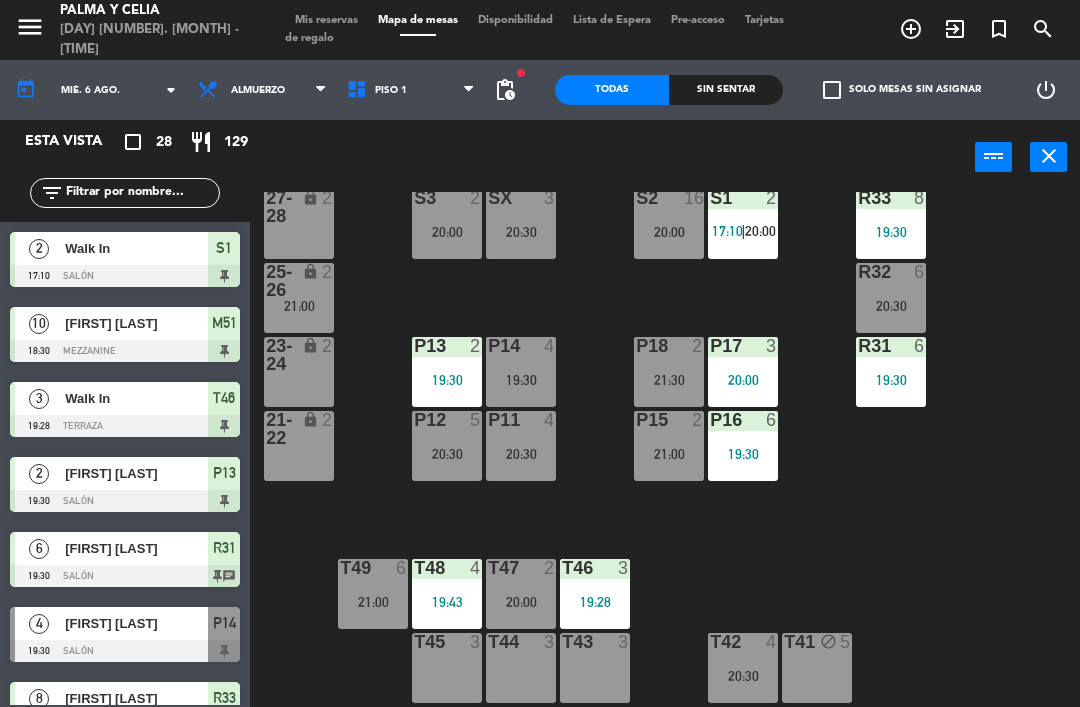 click on "R33  8   19:30  S1  2   17:10    |    20:00     S2  16   20:00  S3  2   20:00  SX  3   20:30  27-28 lock  2  R32  6   20:30  25-26 lock  2   21:00  P13  2   19:30  P14  4   19:30  P18  2   21:30  P17  3   20:00  R31  6   19:30  23-24 lock  2  P12  5   20:30  P11  4   20:30  P15  2   21:00  P16  6   19:30  21-22 lock  2  T48  4   19:43  T47  2   20:00  T46  3   19:28  T49  6   21:00  T45  3  T44  3  T43  3  T42  4   20:30  T41 block  5" 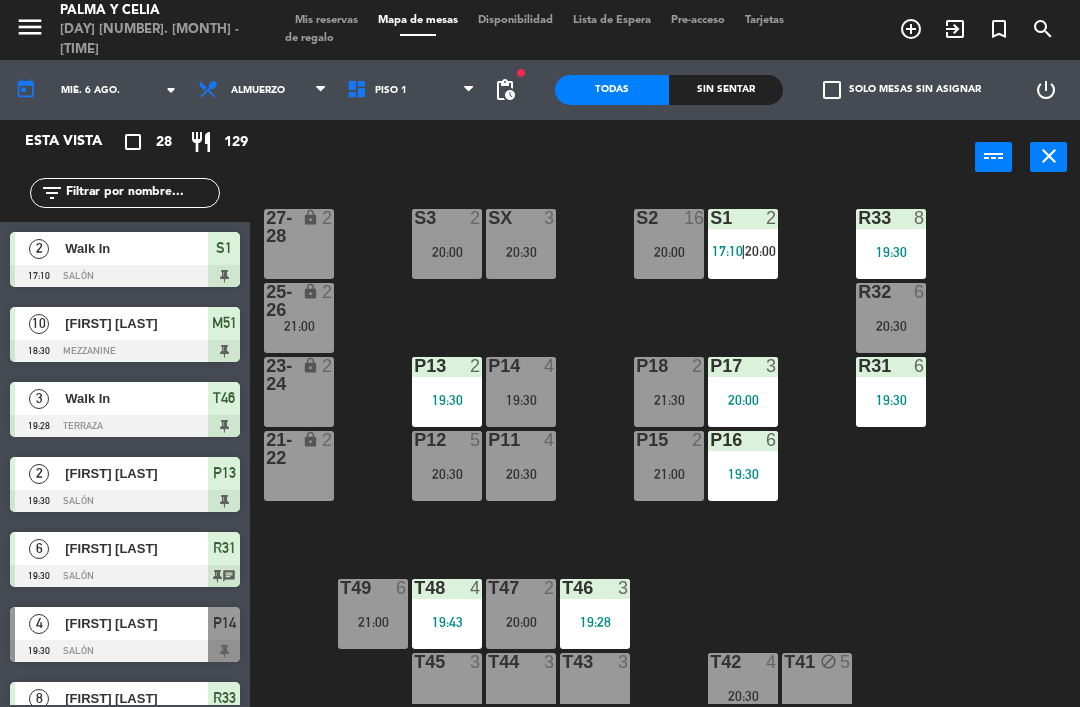 scroll, scrollTop: 17, scrollLeft: 0, axis: vertical 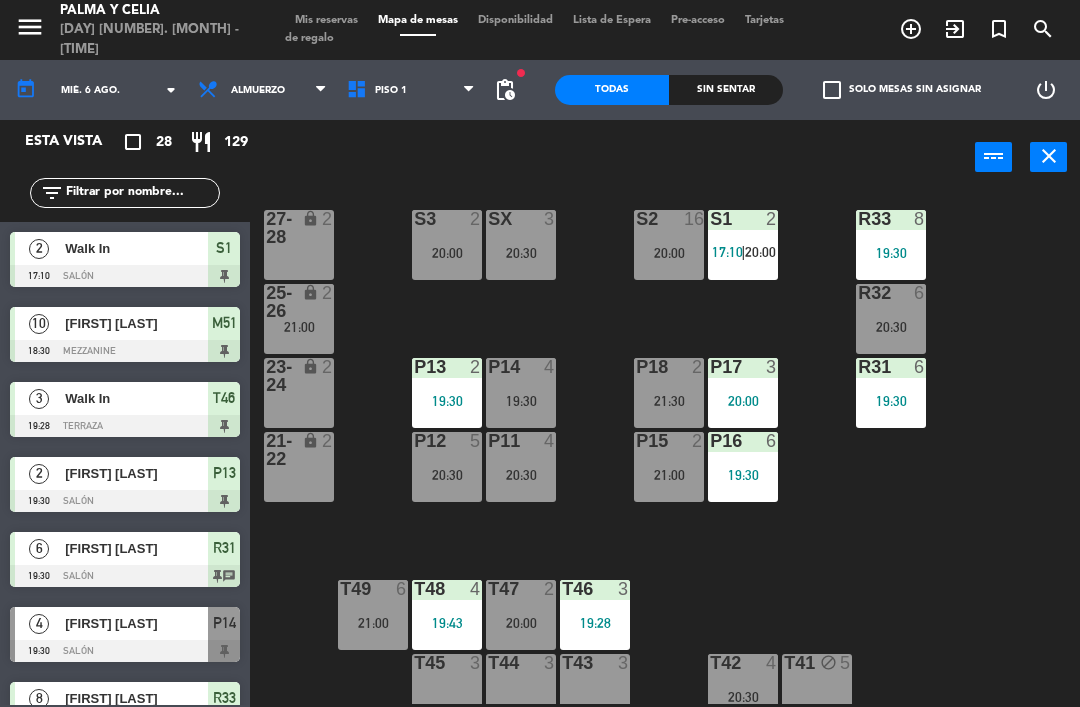 click on "P14  4   19:30" at bounding box center [521, 393] 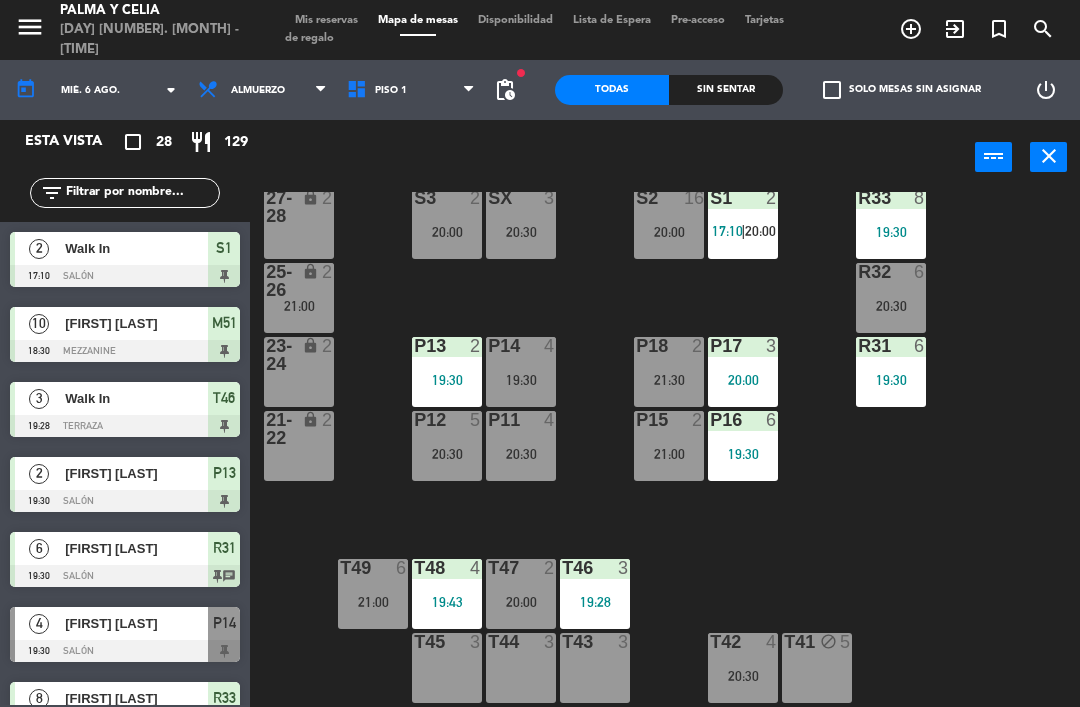 scroll, scrollTop: 38, scrollLeft: 0, axis: vertical 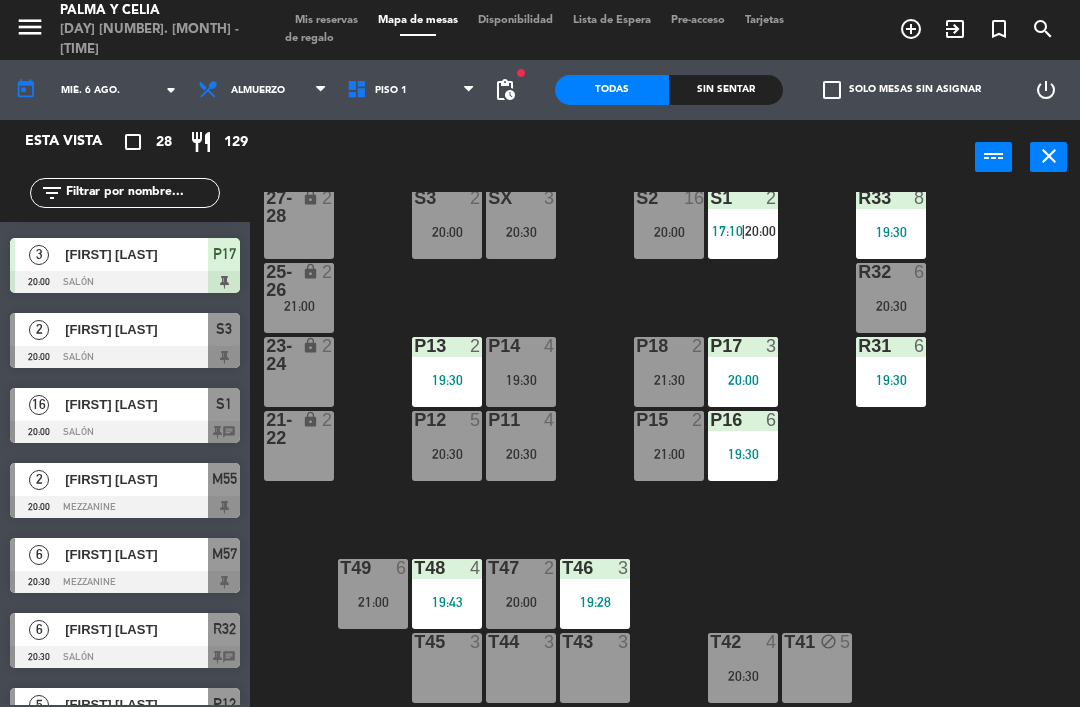 click on "[FIRST] [LAST]" at bounding box center (135, 329) 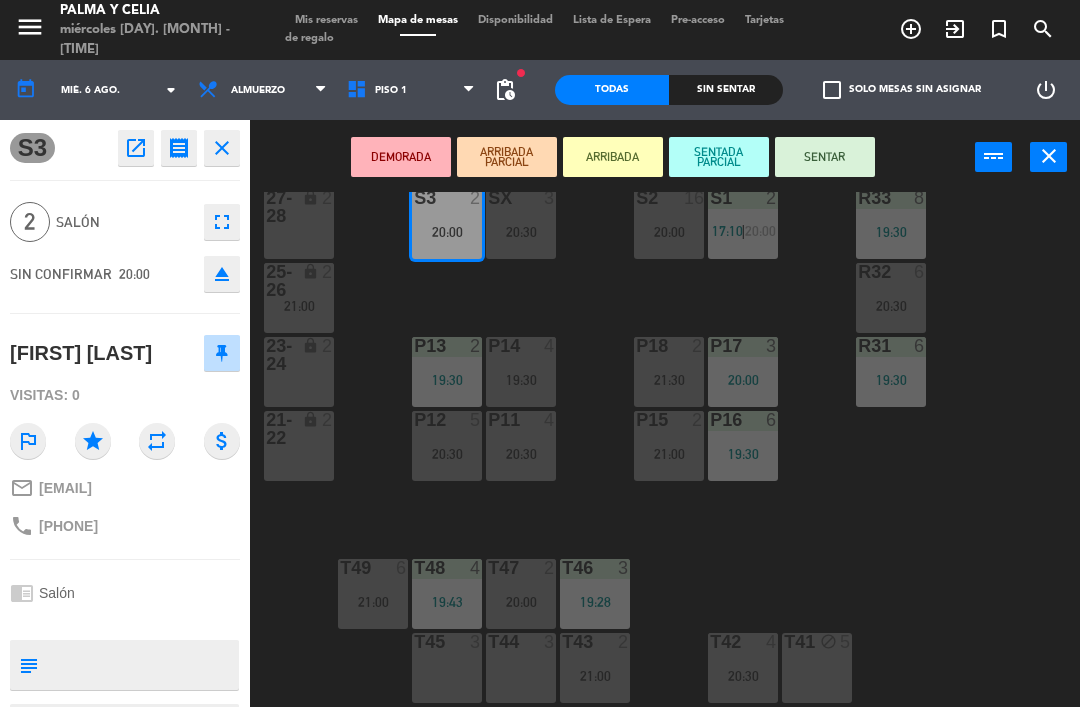 click on "SENTAR" at bounding box center (825, 157) 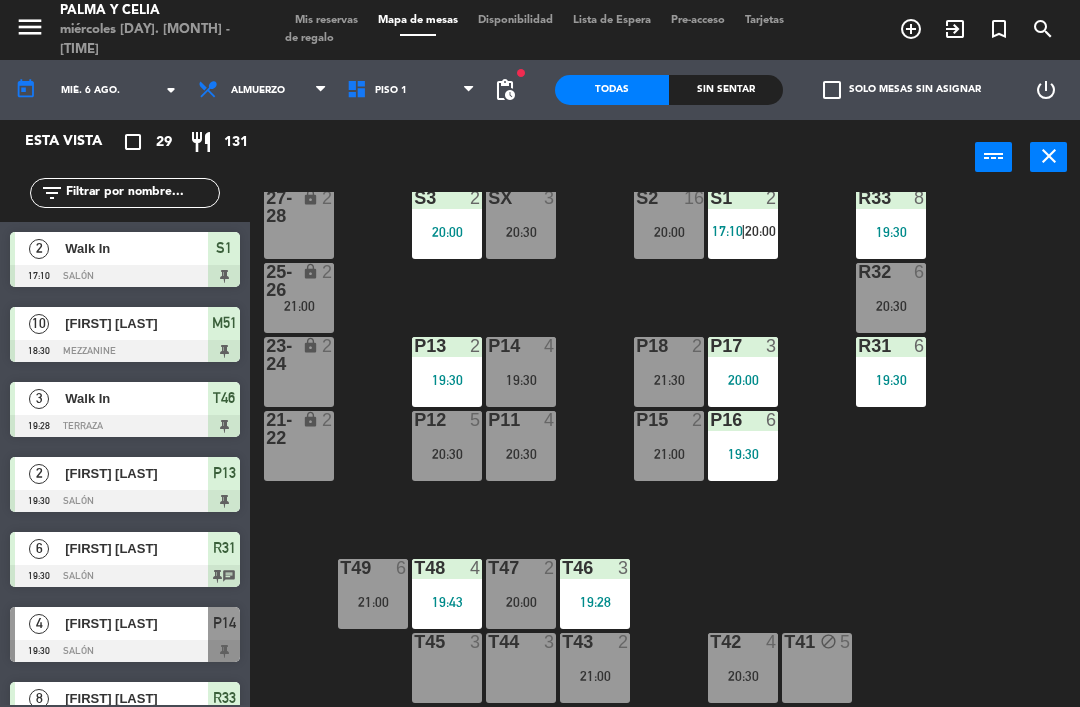 scroll, scrollTop: 0, scrollLeft: 0, axis: both 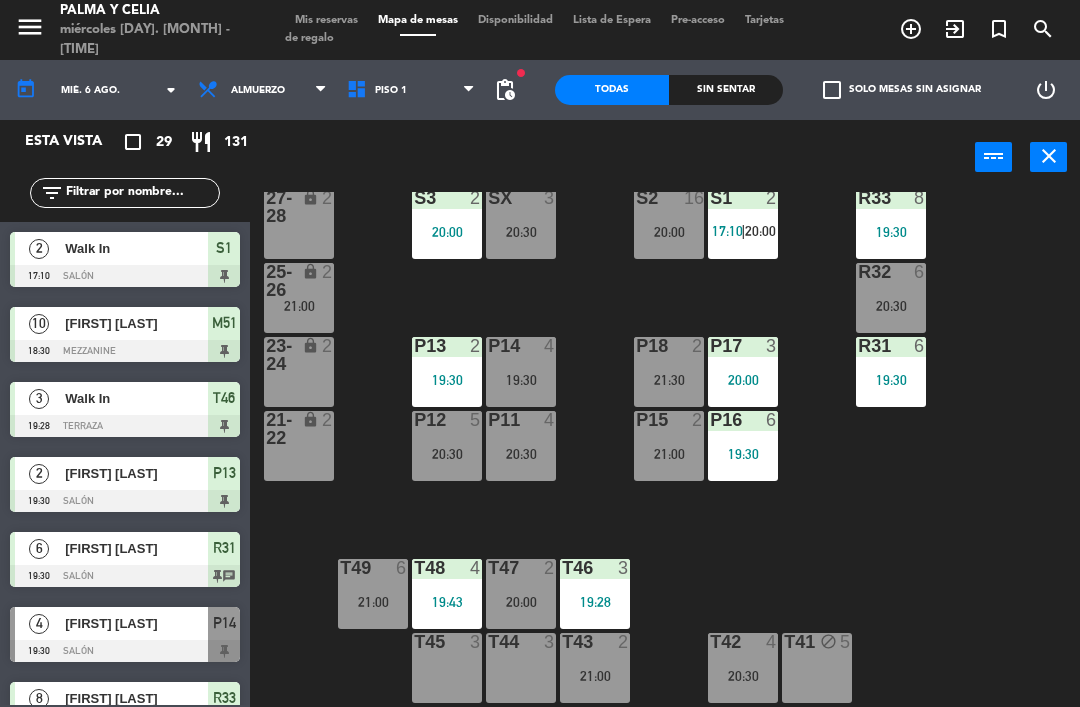 click on "R33  8   19:30  S1  2   17:10    |    20:00     S2  16   20:00  S3  2   20:00  SX  3   20:30  27-28 lock  2  R32  6   20:30  25-26 lock  2   21:00  P13  2   19:30  P14  4   19:30  P18  2   21:30  P17  3   20:00  R31  6   19:30  23-24 lock  2  P12  5   20:30  P11  4   20:30  P15  2   21:00  P16  6   19:30  21-22 lock  2  T48  4   19:43  T47  2   20:00  T46  3   19:28  T49  6   21:00  T45  3  T44  3  T43  2   21:00  T42  4   20:30  T41 block  5" 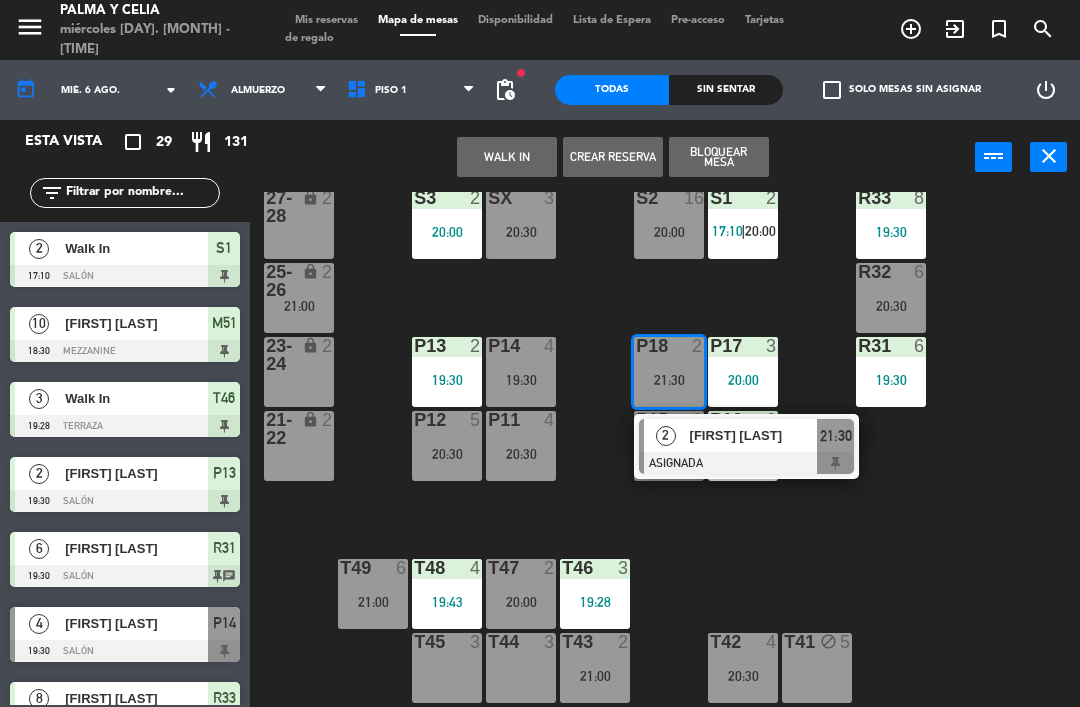 click on "R33  8   19:30  S1  2   17:10    |    20:00     S2  16   20:00  S3  2   20:00  SX  3   20:30  27-28 lock  2  R32  6   20:30  25-26 lock  2   21:00  P13  2   19:30  P14  4   19:30  P18  2   21:30   2   [FIRST] [LAST]  ASIGNADA  21:30 P17  3   20:00  R31  6   19:30  23-24 lock  2  P12  5   20:30  P11  4   20:30  P15  2   21:00  P16  6   19:30  21-22 lock  2  T48  4   19:43  T47  2   20:00  T46  3   19:28  T49  6   21:00  T45  3  T44  3  T43  2   21:00  T42  4   20:30  T41 block  5" 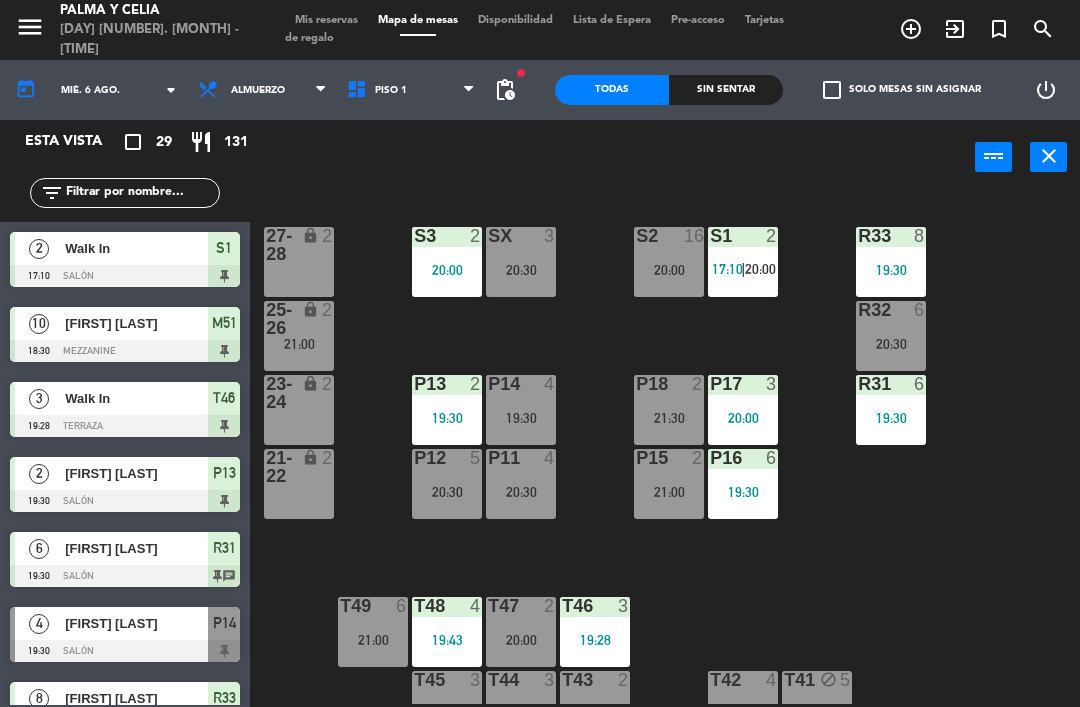 scroll, scrollTop: 0, scrollLeft: 0, axis: both 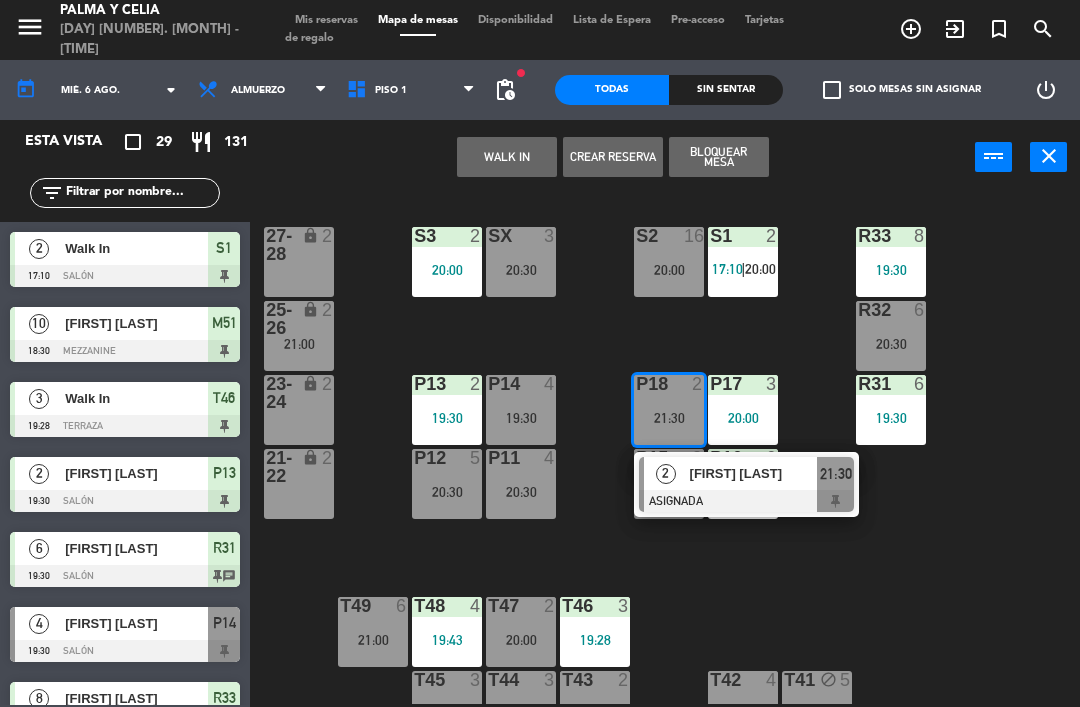 click on "R33  8   19:30  S1  2   17:10    |    20:00     S2  16   20:00  S3  2   20:00  SX  3   20:30  27-28 lock  2  R32  6   20:30  25-26 lock  2   21:00  P13  2   19:30  P14  4   19:30  P18  2   21:30   2   [FIRST] [LAST]  ASIGNADA  21:30 P17  3   20:00  R31  6   19:30  23-24 lock  2  P12  5   20:30  P11  4   20:30  P15  2   21:00  P16  6   19:30  21-22 lock  2  T48  4   19:43  T47  2   20:00  T46  3   19:28  T49  6   21:00  T45  3  T44  3  T43  2   21:00  T42  4   20:30  T41 block  5" 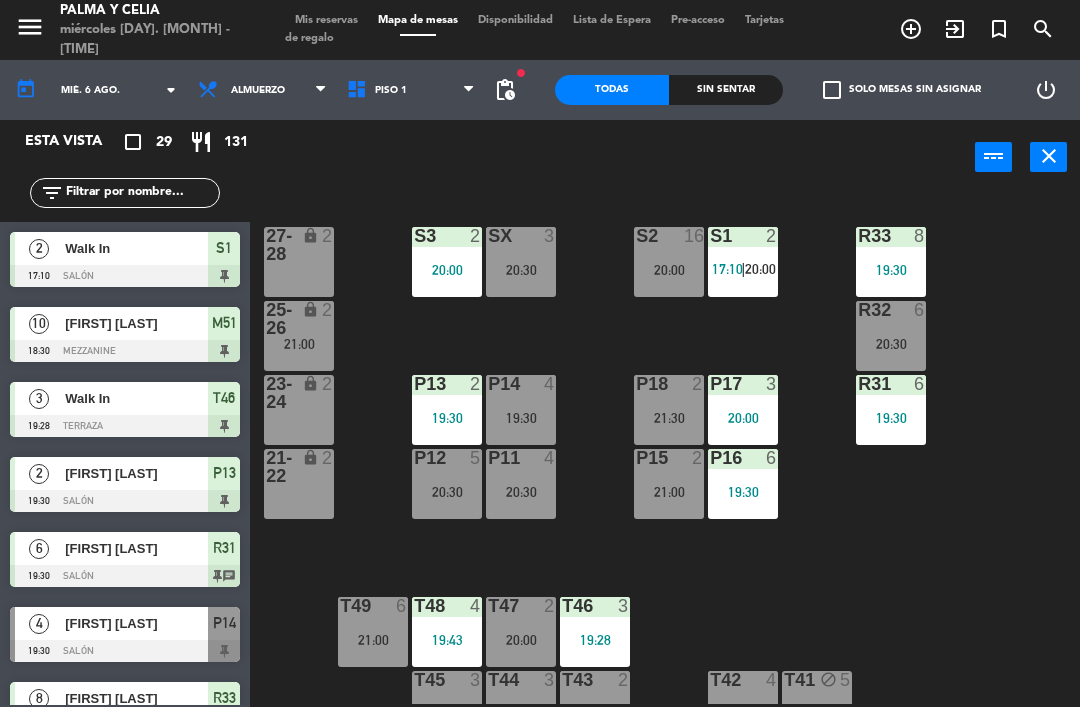 click on "19:30" at bounding box center (521, 418) 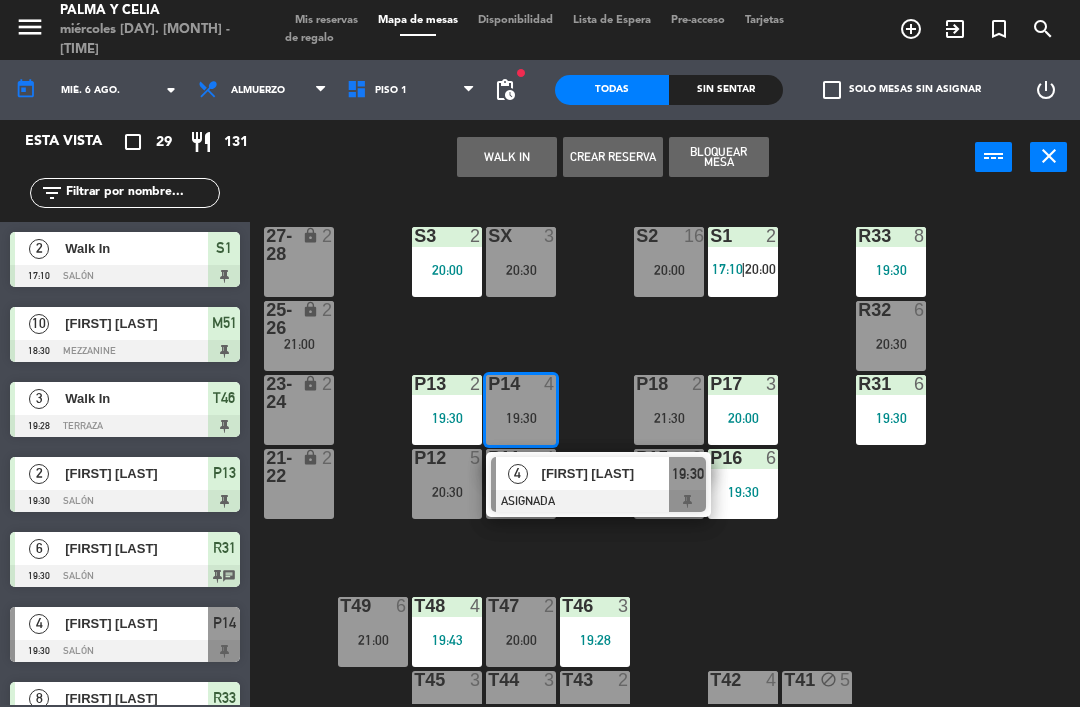 click on "R33  8   19:30  S1  2   17:10    |    20:00     S2  16   20:00  S3  2   20:00  SX  3   20:30  27-28 lock  2  R32  6   20:30  25-26 lock  2   21:00  P13  2   19:30  P14  4   19:30   4   [FIRST] [LAST]   ASIGNADA  19:30 P18  2   21:30  P17  3   20:00  R31  6   19:30  23-24 lock  2  P12  5   20:30  P11  4   20:30  P15  2   21:00  P16  6   19:30  21-22 lock  2  T48  4   19:43  T47  2   20:00  T46  3   19:28  T49  6   21:00  T45  3  T44  3  T43  2   21:00  T42  4   20:30  T41 block  5" 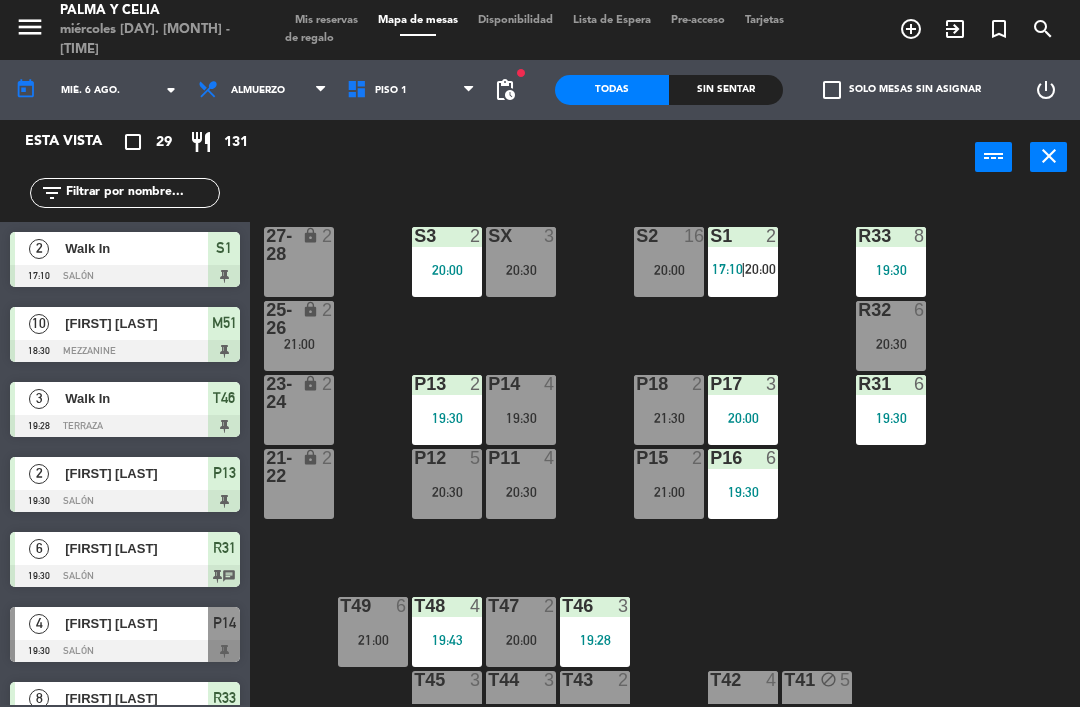 click on "today    mié. 6 ago. arrow_drop_down" 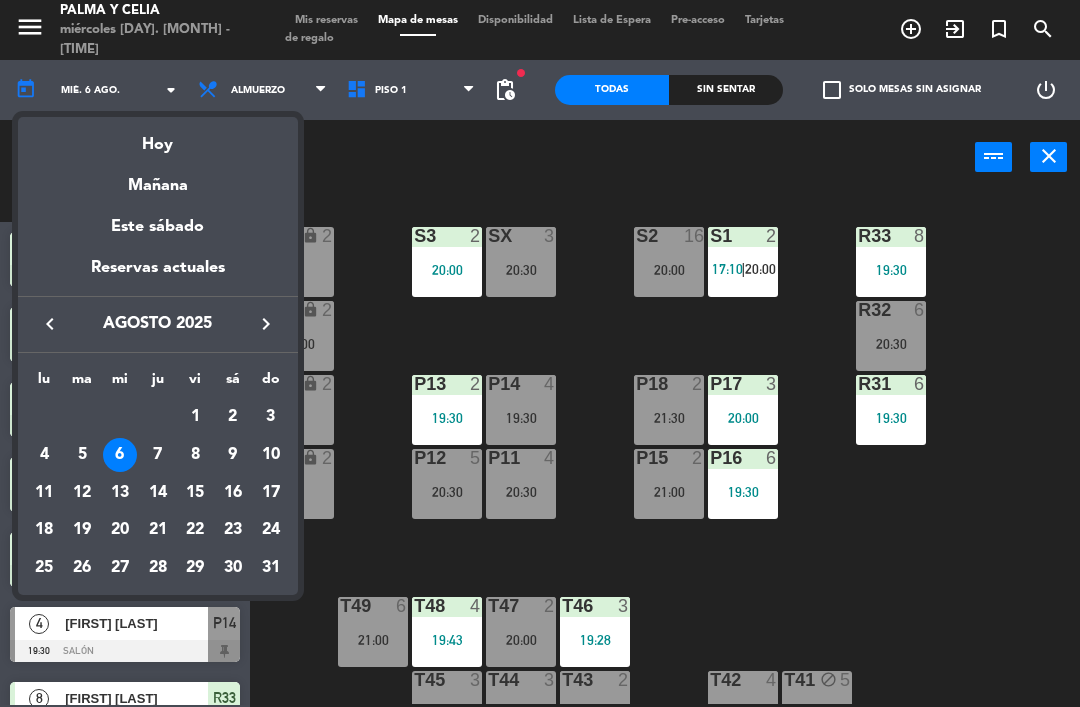 click on "8" at bounding box center (195, 455) 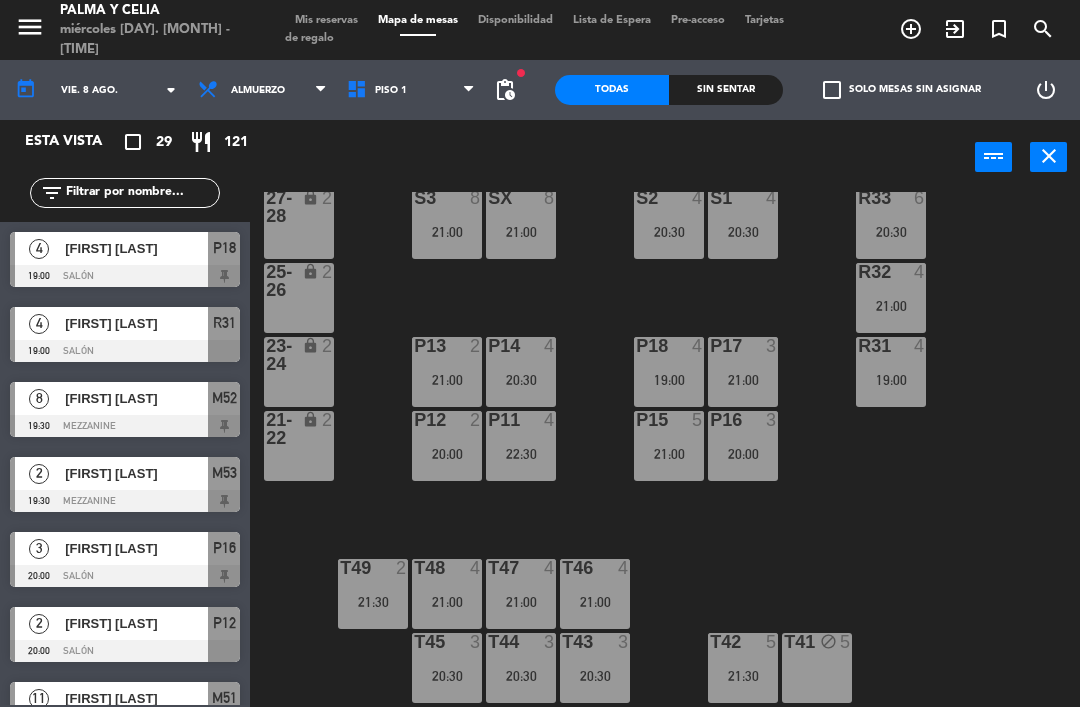scroll, scrollTop: 38, scrollLeft: 0, axis: vertical 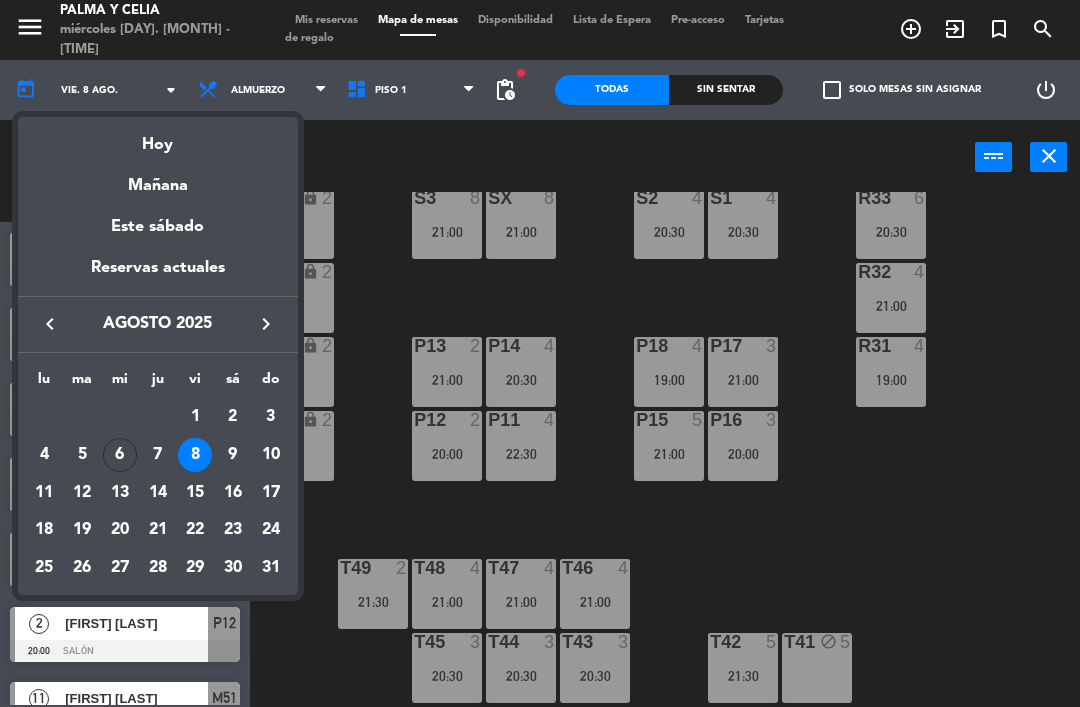 click on "Hoy" at bounding box center (158, 137) 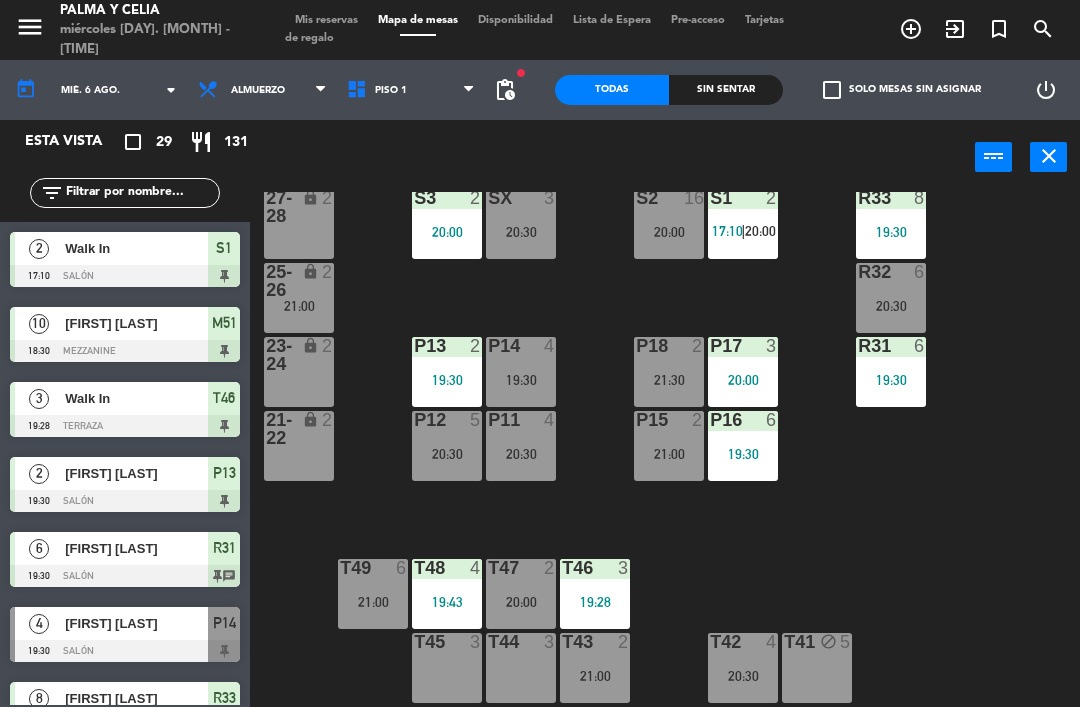 scroll, scrollTop: 38, scrollLeft: 0, axis: vertical 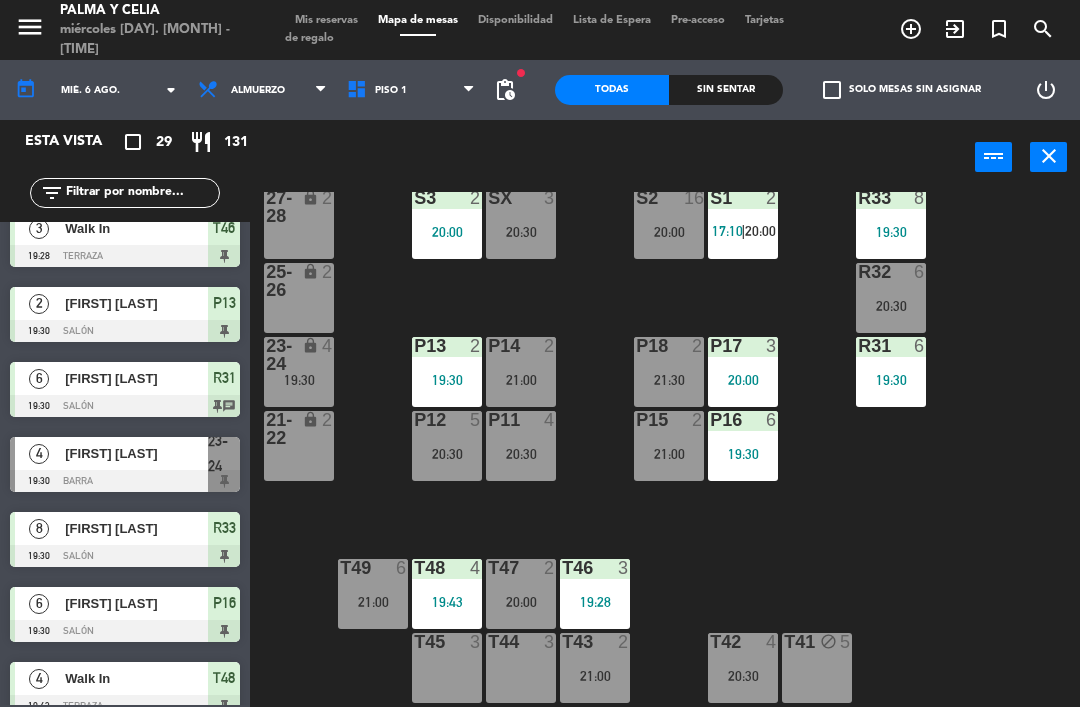 click on "R33  8   19:30  S1  2   17:10    |    20:00     S2  16   20:00  S3  2   20:00  SX  3   20:30  27-28 lock  2  R32  6   20:30  25-26 lock  2  P13  2   19:30  P14  2   21:00  P18  2   21:30  P17  3   20:00  R31  6   19:30  23-24 lock  4   19:30  P12  5   20:30  P11  4   20:30  P15  2   21:00  P16  6   19:30  21-22 lock  2  T48  4   19:43  T47  2   20:00  T46  3   19:28  T49  6   21:00  T45  3  T44  3  T43  2   21:00  T42  4   20:30  T41 block  5" 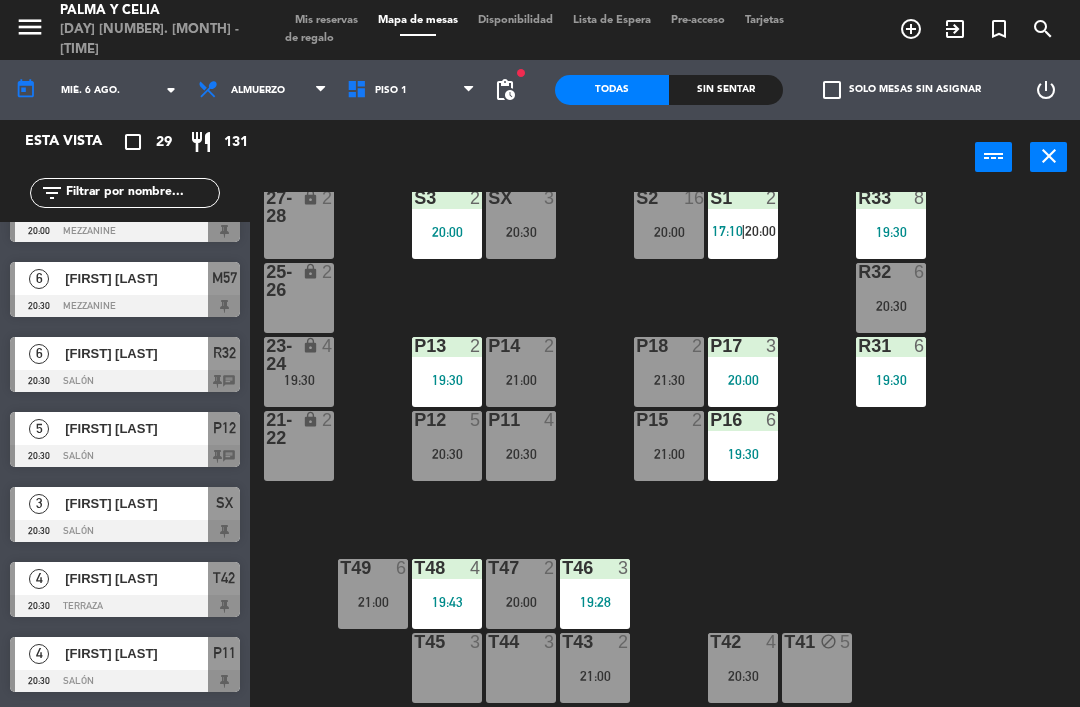 scroll, scrollTop: 1022, scrollLeft: 0, axis: vertical 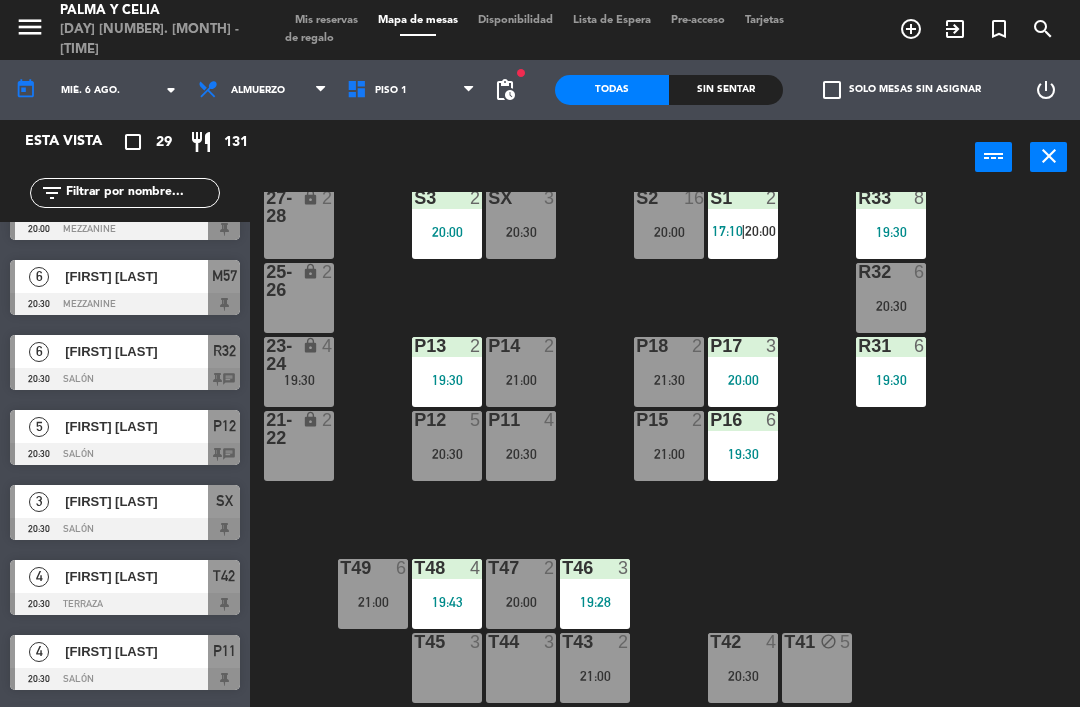 click on "[FIRST] [LAST]" at bounding box center [136, 501] 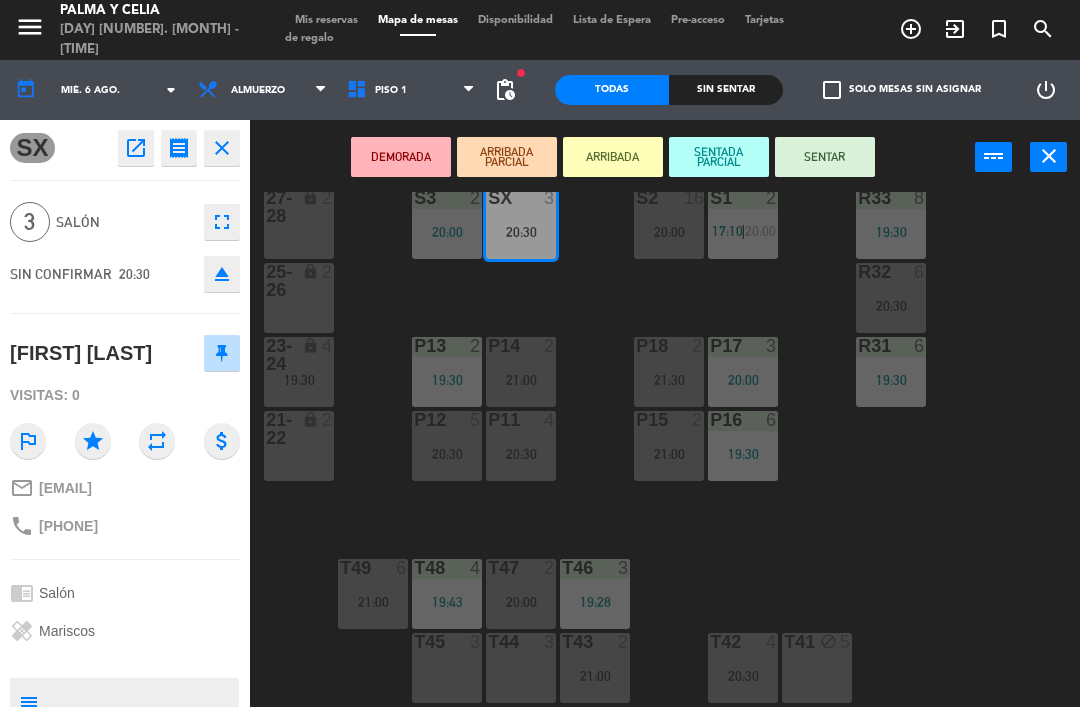 scroll, scrollTop: 0, scrollLeft: 0, axis: both 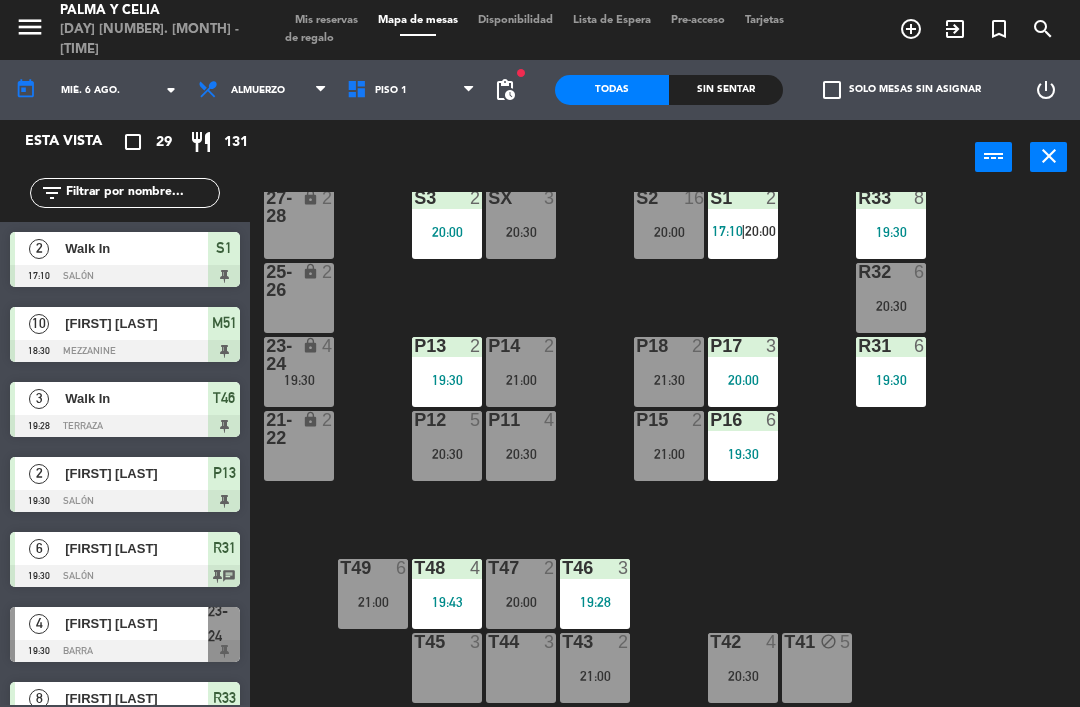 click on "20:30" at bounding box center [521, 232] 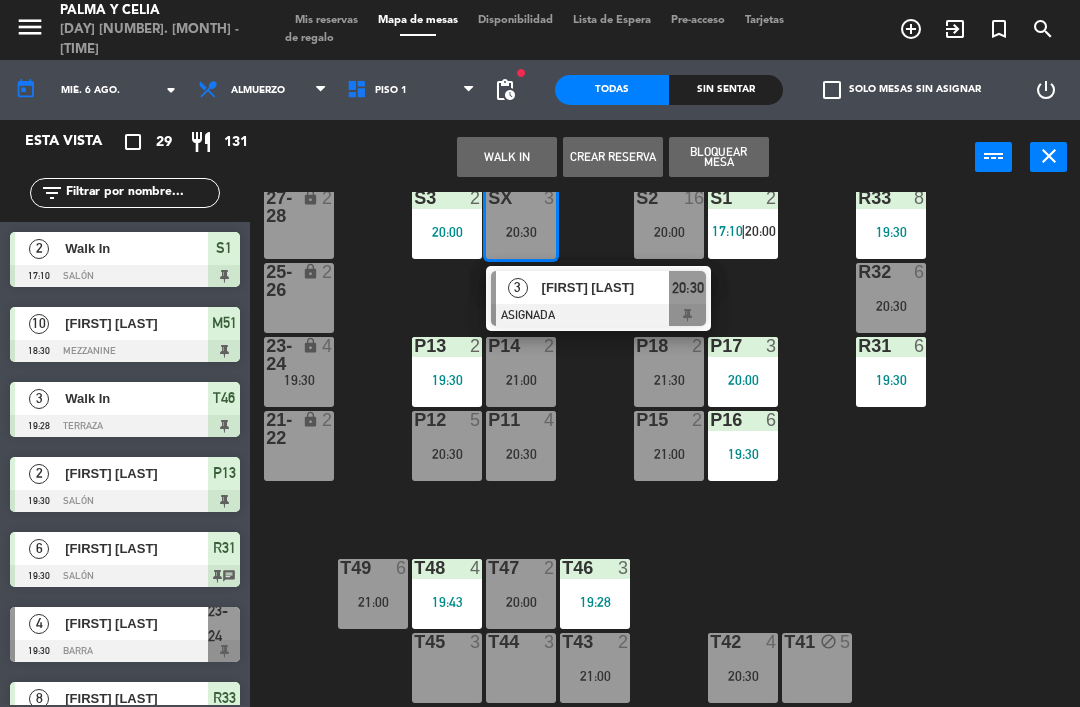 click on "20:30" at bounding box center (521, 454) 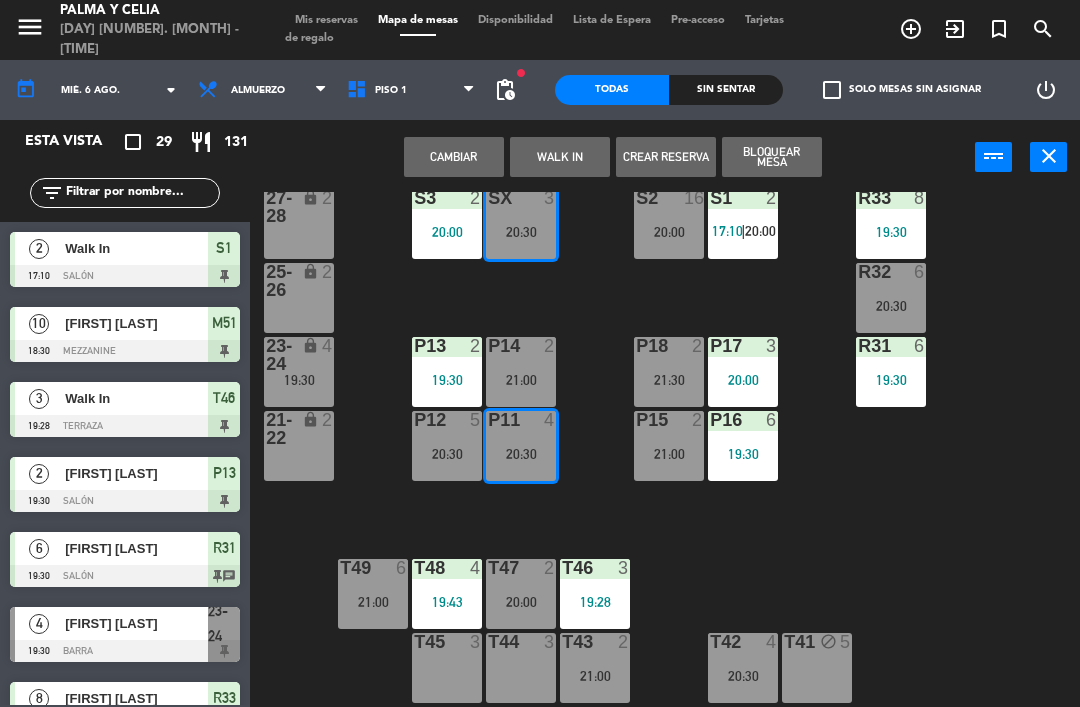 click on "Cambiar" at bounding box center (454, 157) 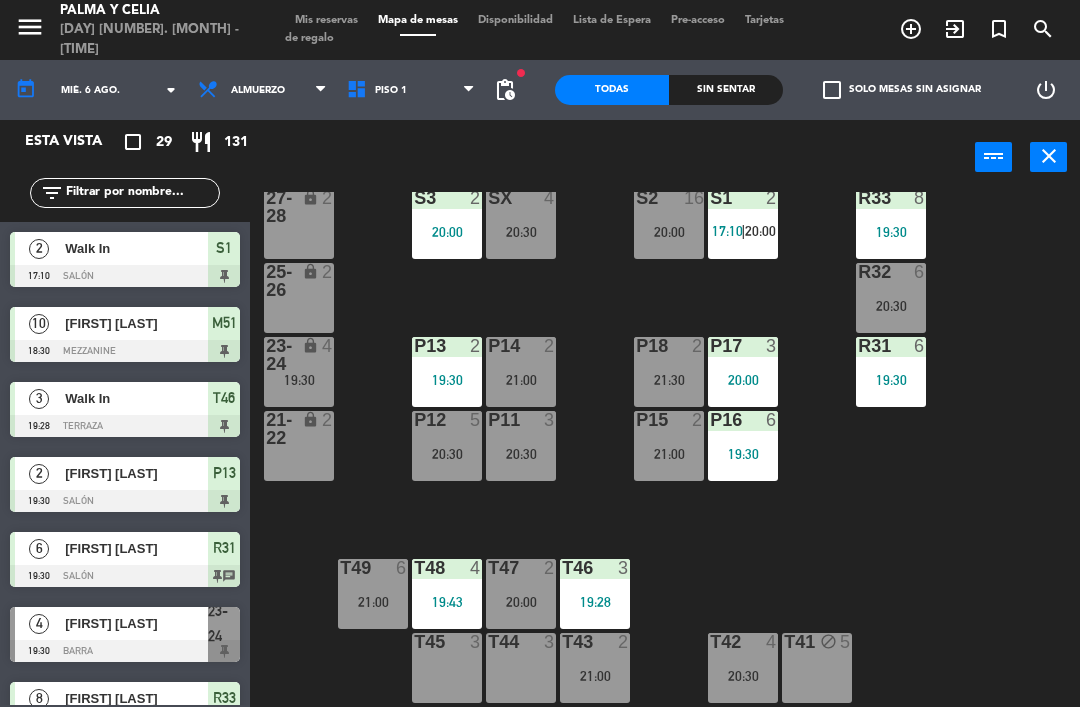 click on "20:30" at bounding box center (521, 454) 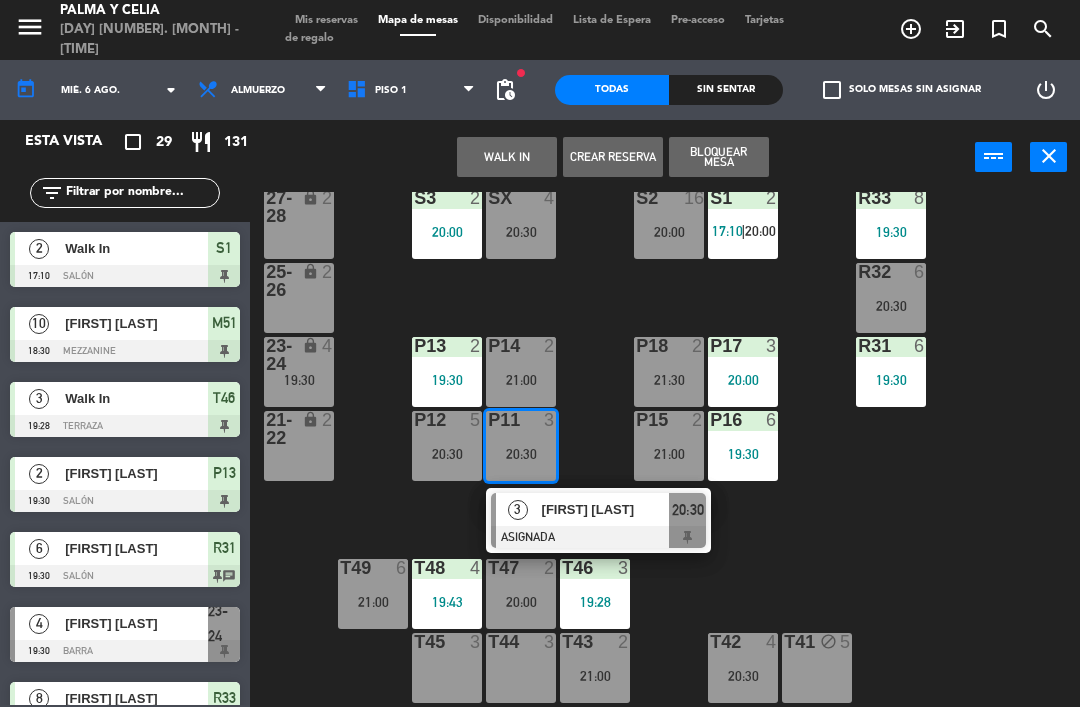 click on "[FIRST] [LAST]" at bounding box center [605, 509] 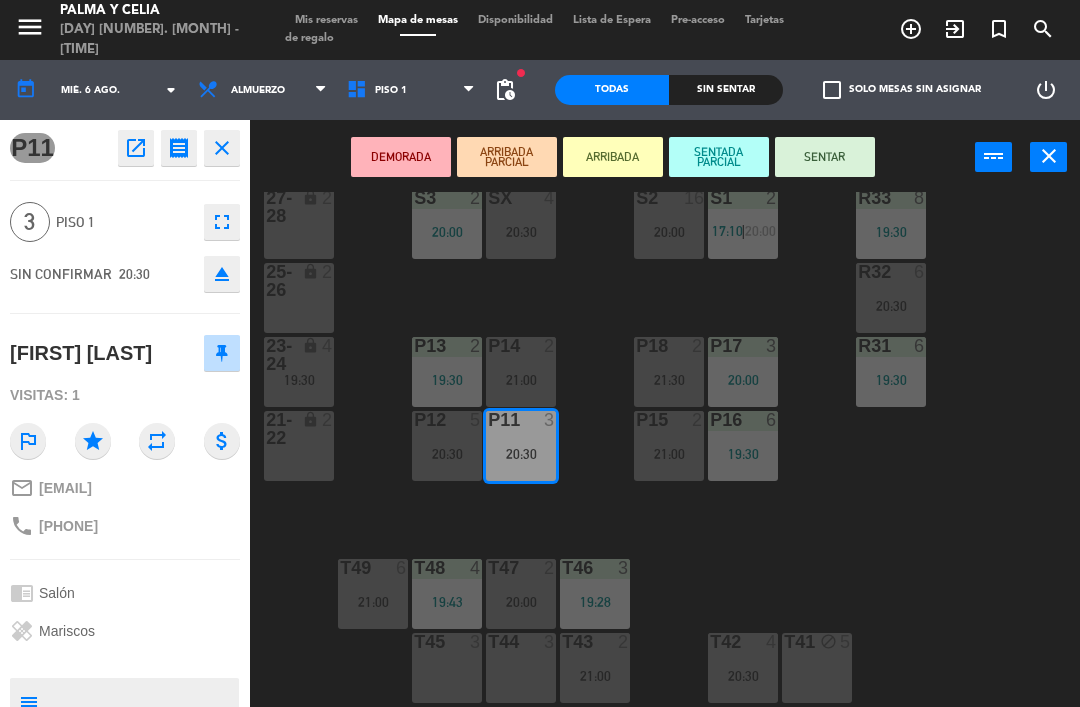 click on "SENTAR" at bounding box center (825, 157) 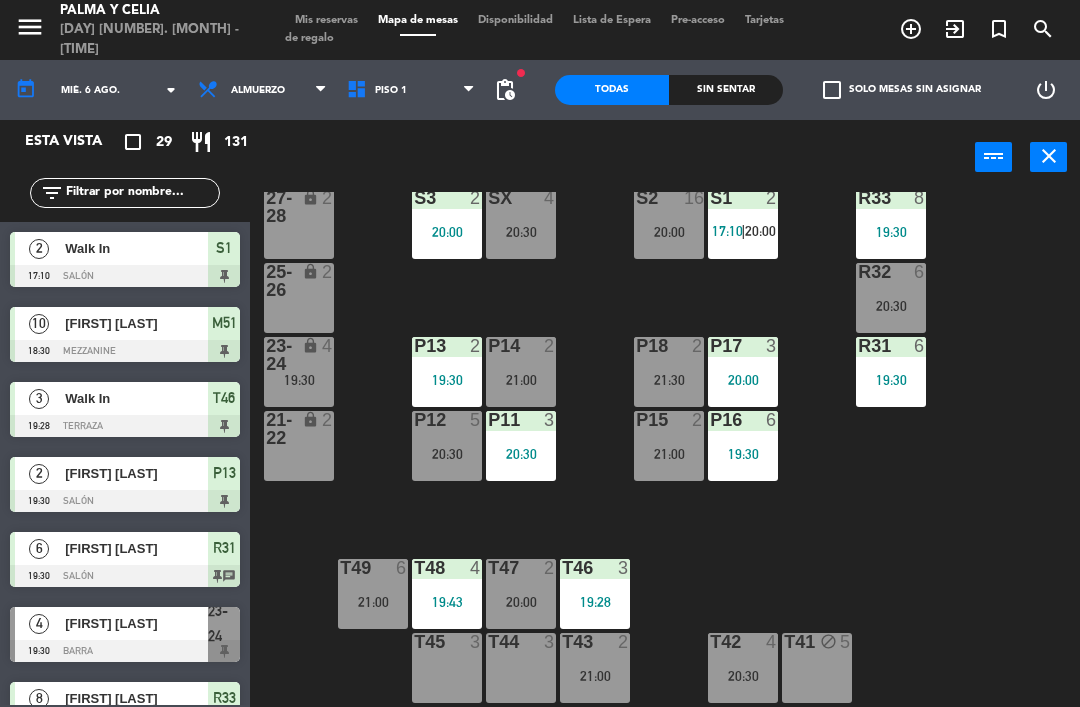 scroll, scrollTop: 0, scrollLeft: 0, axis: both 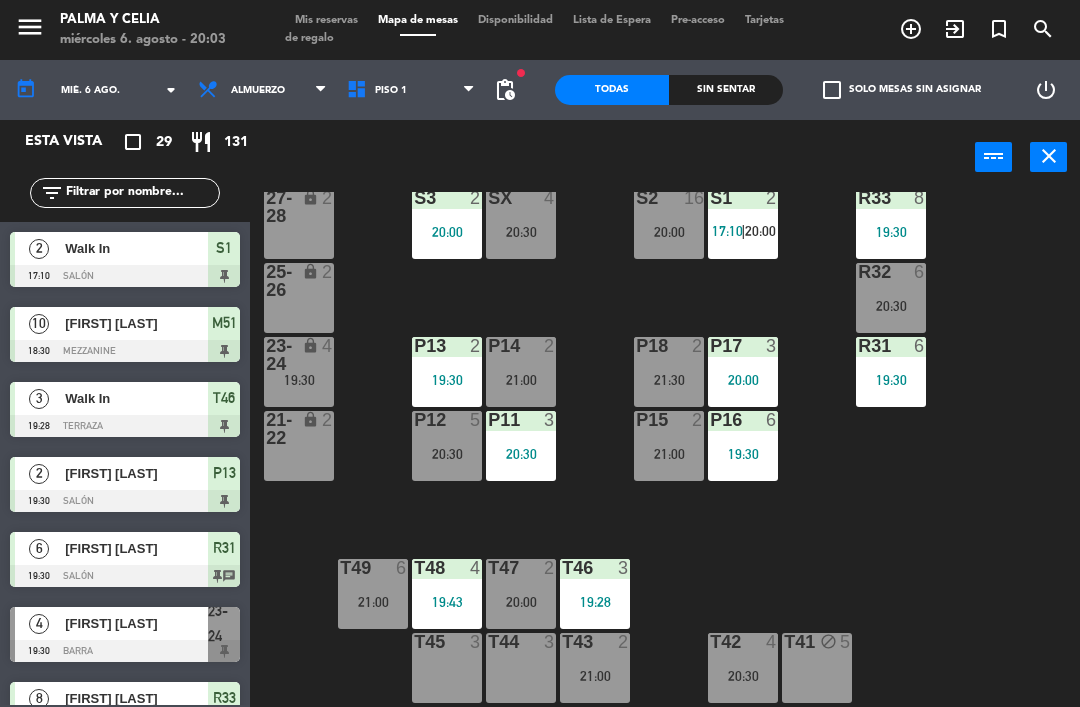 click on "P11  3" at bounding box center [521, 421] 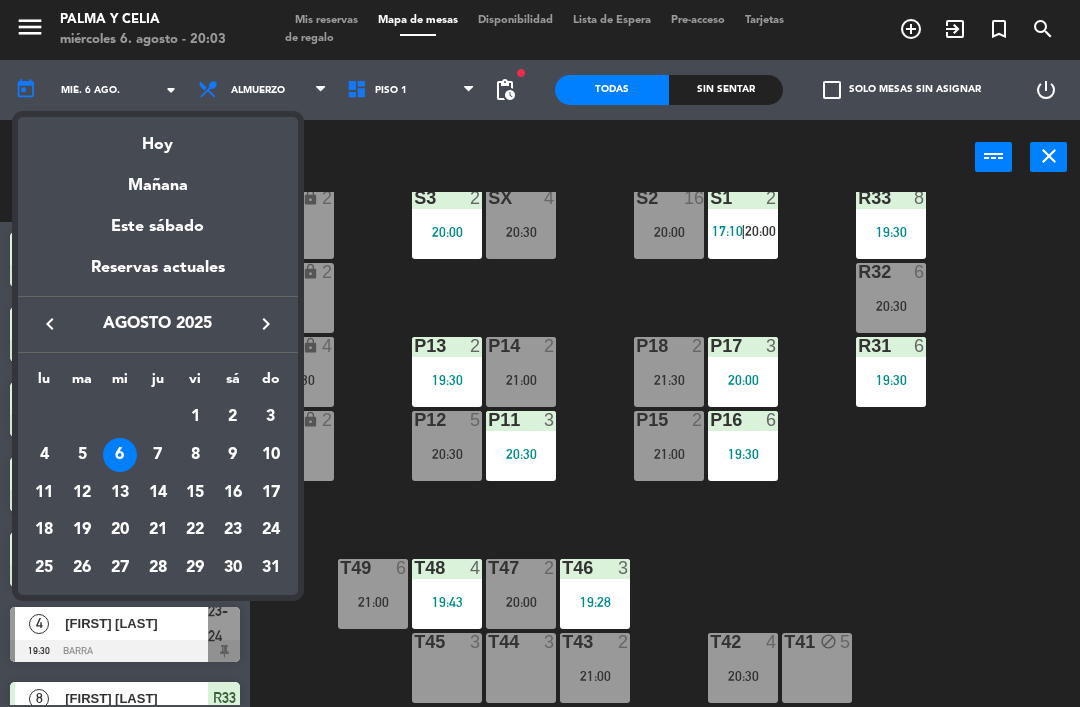 click on "7" at bounding box center [158, 455] 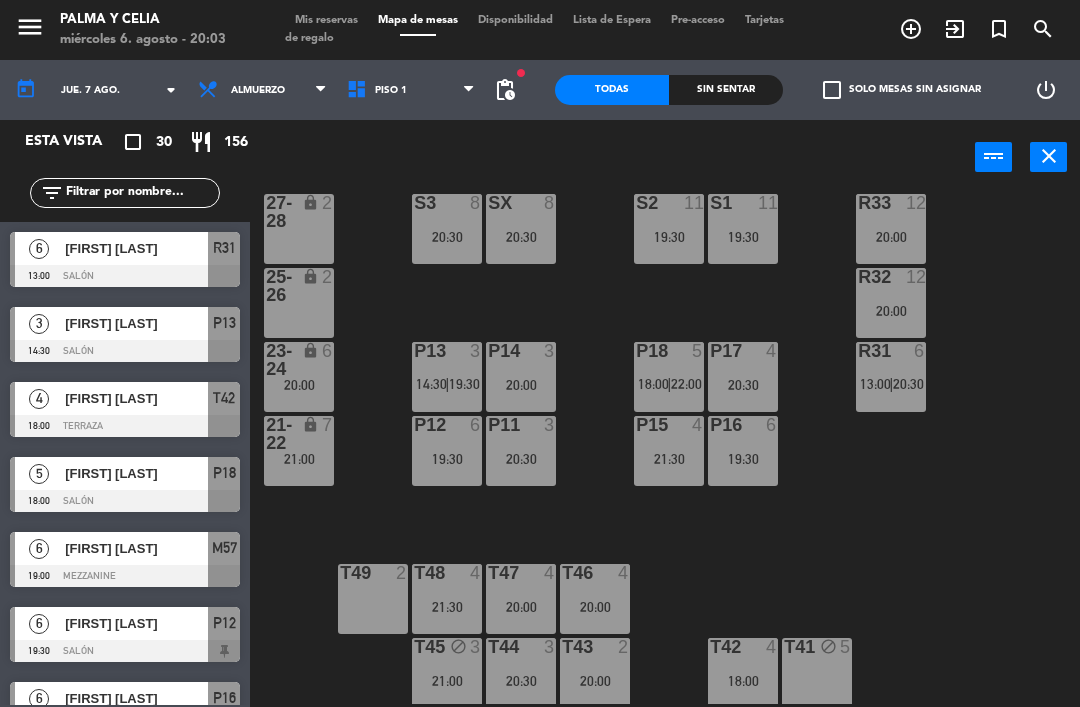 scroll, scrollTop: 32, scrollLeft: 0, axis: vertical 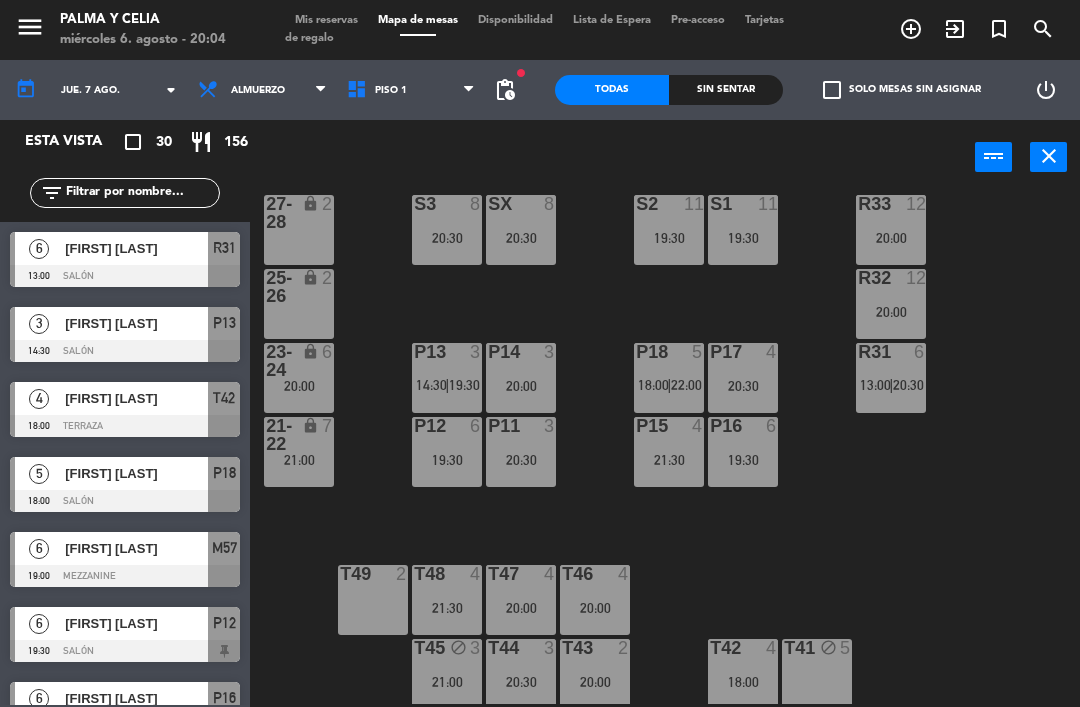 click on "R33  12   20:00  S1  11   19:30  S2  11   19:30  S3  8   20:30  SX  8   20:30  27-28 lock  2  R32  12   20:00  25-26 lock  2  P13  3   14:30    |    19:30     P14  3   20:00  P18  5   18:00    |    22:00     P17  4   20:30  R31  6   13:00    |    20:30     23-24 lock  6   20:00  P12  6   19:30  P11  3   20:30  P15  4   21:30  P16  6   19:30  21-22 lock  7   21:00  T48  4   21:30  T47  4   20:00  T46  4   20:00  T49  2  T45 block  3   21:00  T44  3   20:30  T43  2   20:00  T42  4   18:00  T41 block  5" 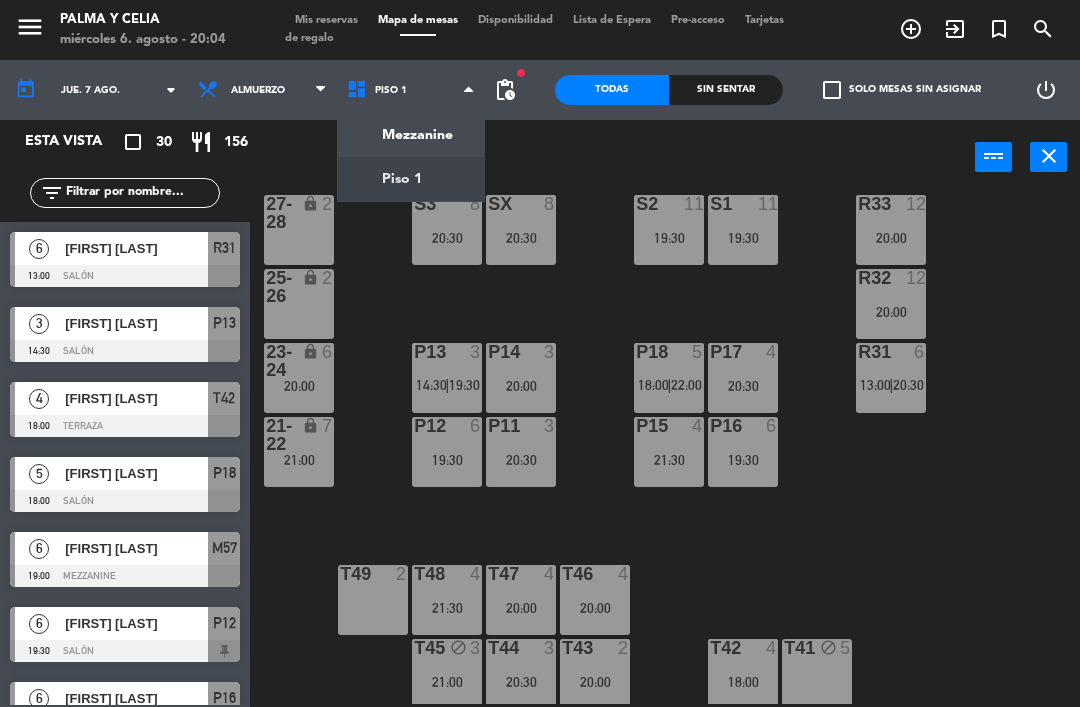 click on "R33  12   20:00  S1  11   19:30  S2  11   19:30  S3  8   20:30  SX  8   20:30  27-28 lock  2  R32  12   20:00  25-26 lock  2  P13  3   14:30    |    19:30     P14  3   20:00  P18  5   18:00    |    22:00     P17  4   20:30  R31  6   13:00    |    20:30     23-24 lock  6   20:00  P12  6   19:30  P11  3   20:30  P15  4   21:30  P16  6   19:30  21-22 lock  7   21:00  T48  4   21:30  T47  4   20:00  T46  4   20:00  T49  2  T45 block  3   21:00  T44  3   20:30  T43  2   20:00  T42  4   18:00  T41 block  5" 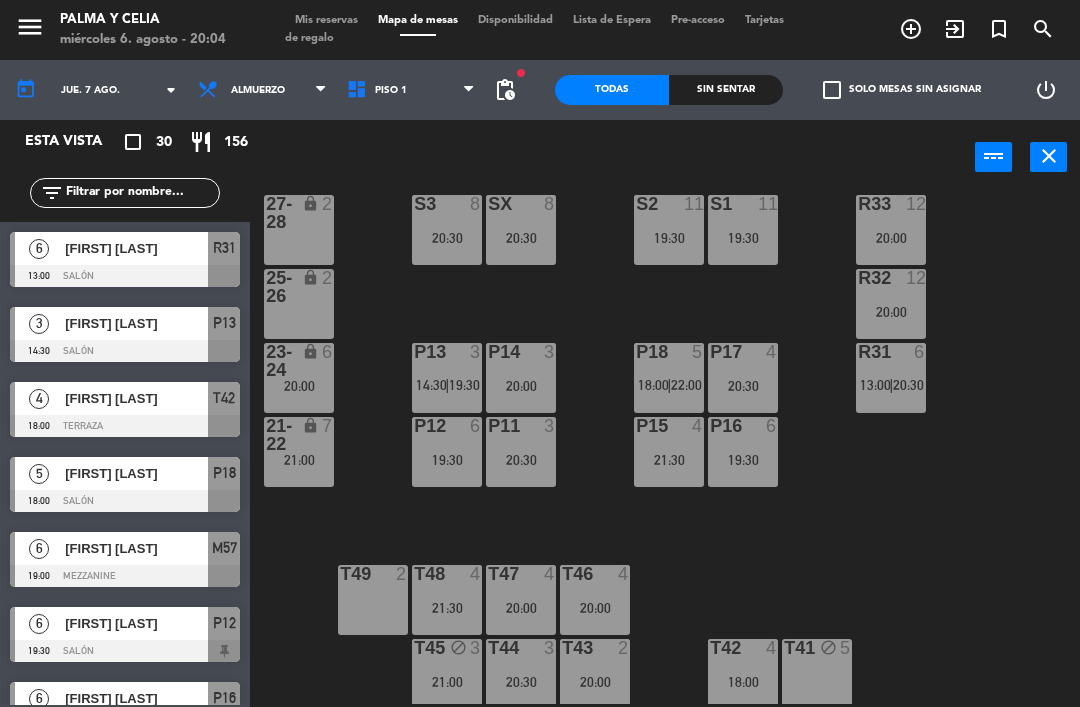 click on "jue. 7 ago." 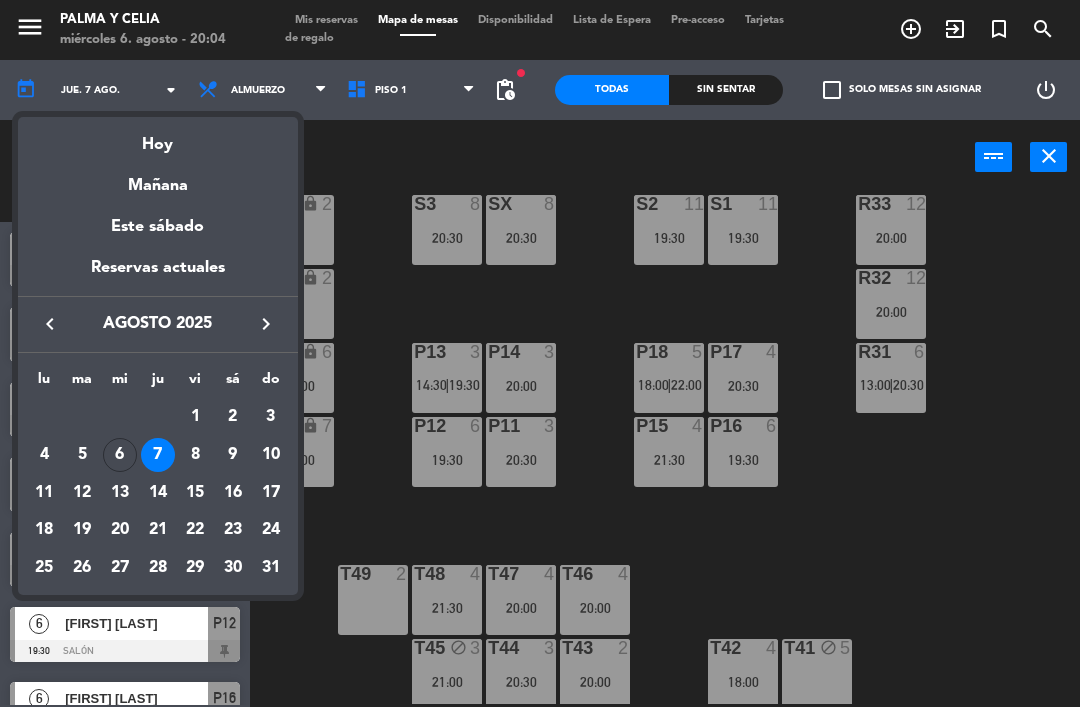click on "Hoy" at bounding box center [158, 137] 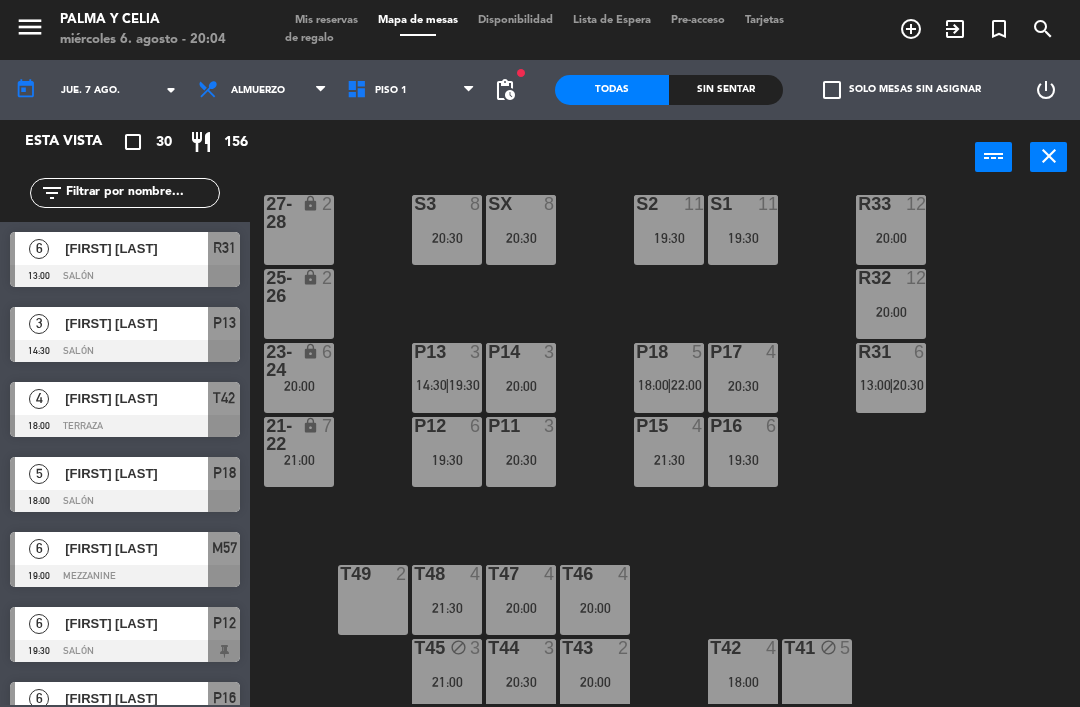 type on "mié. 6 ago." 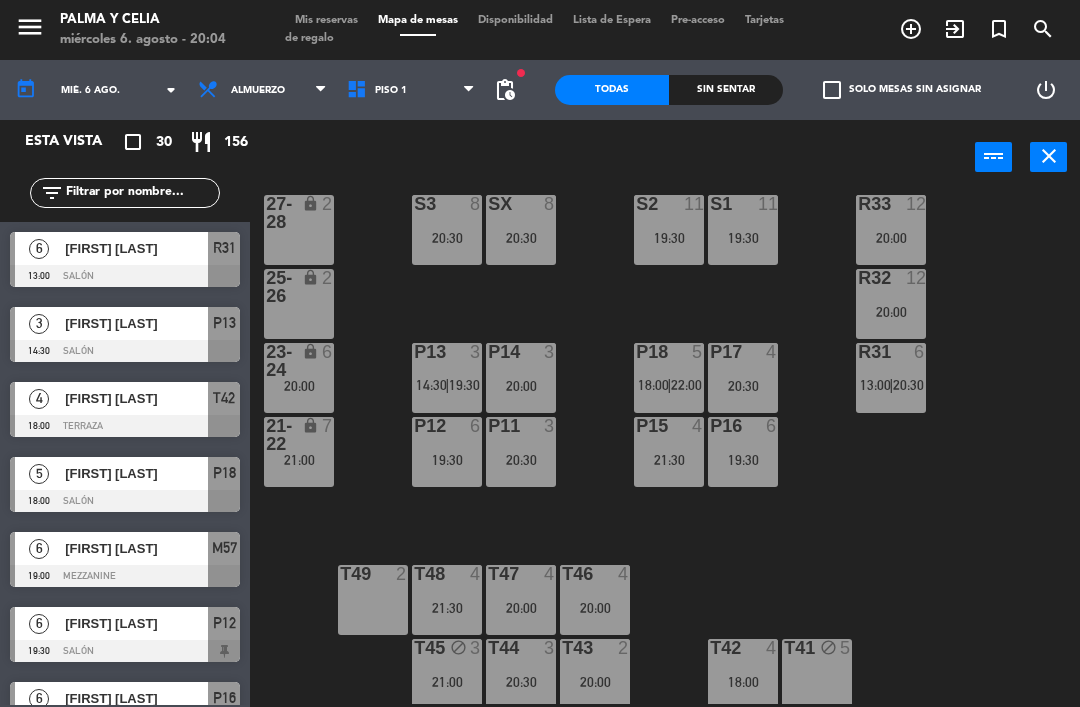 scroll, scrollTop: 0, scrollLeft: 0, axis: both 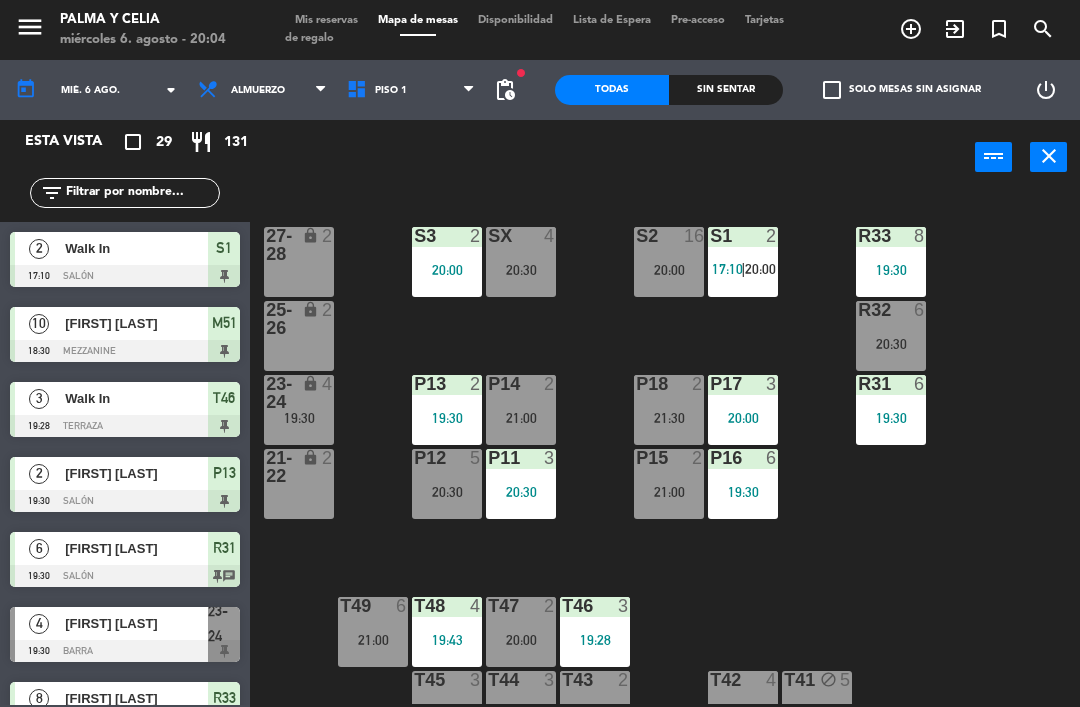 click on "19:30" at bounding box center [299, 418] 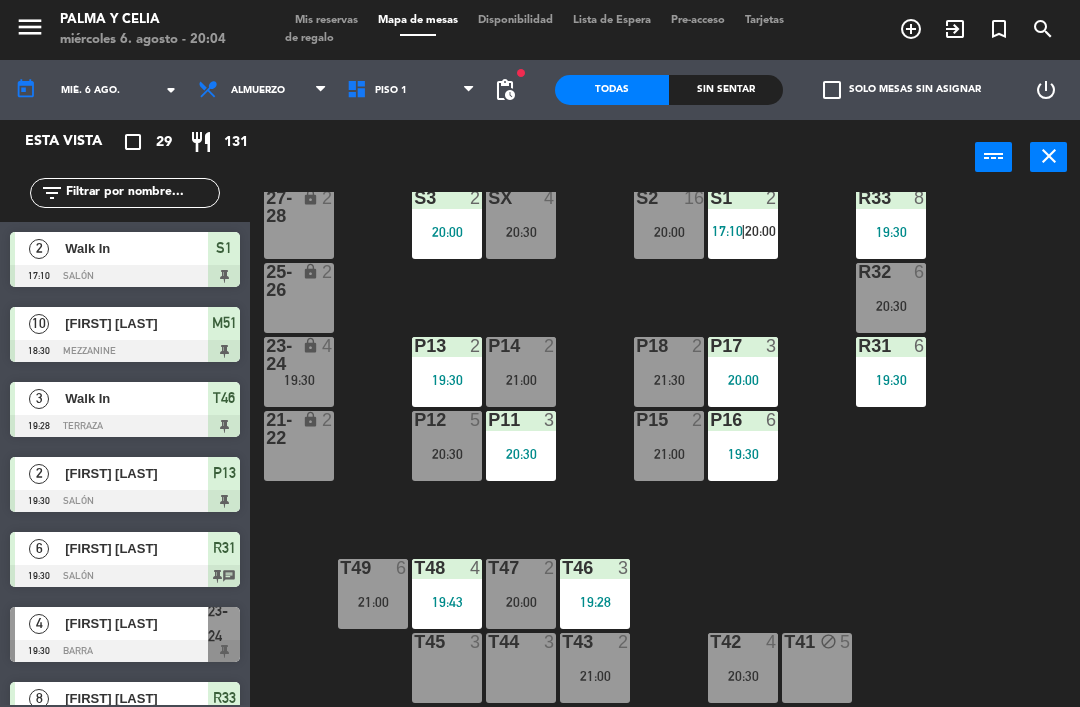 scroll, scrollTop: 38, scrollLeft: 0, axis: vertical 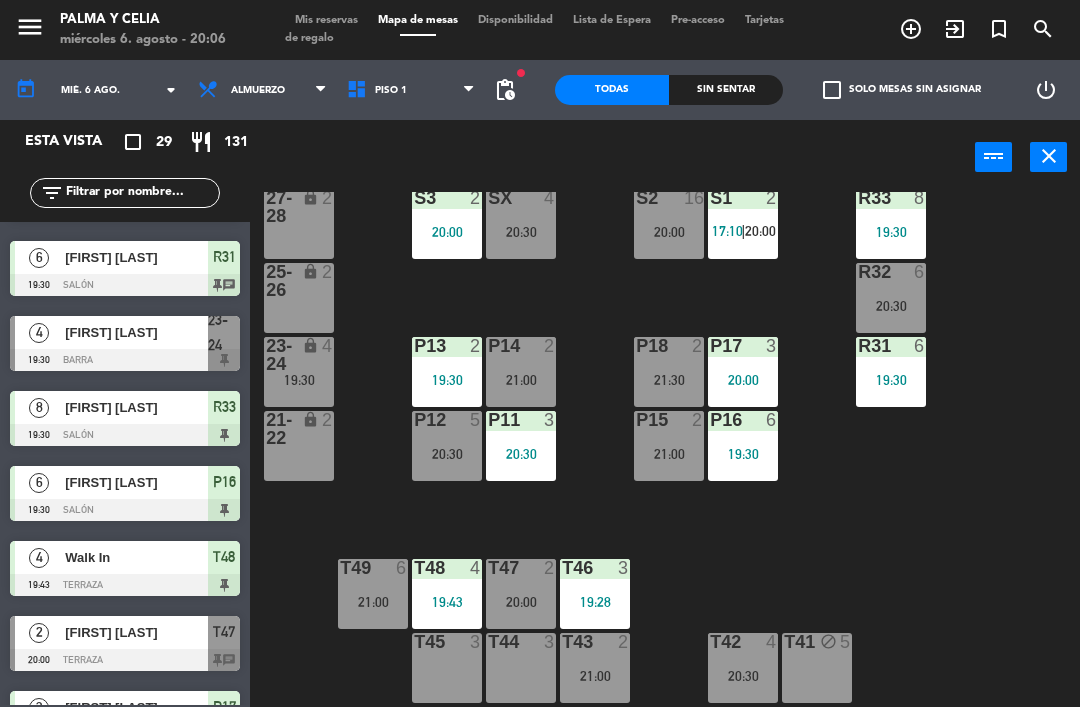 click on "[FIRST] [LAST]" at bounding box center [135, 407] 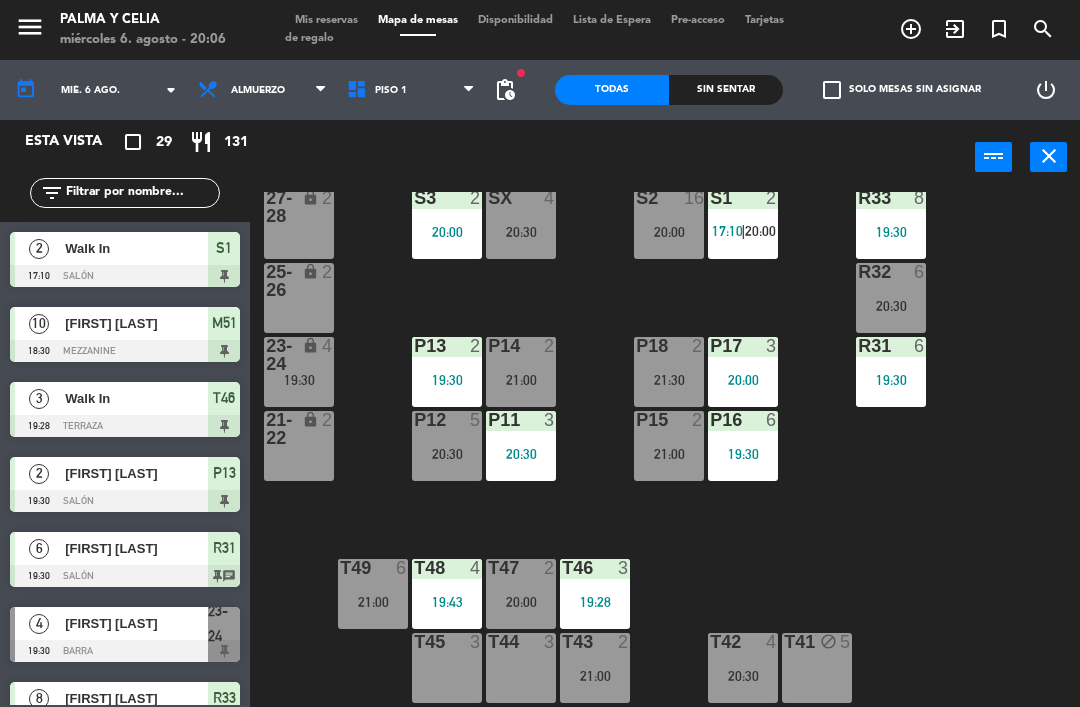 scroll, scrollTop: 0, scrollLeft: 0, axis: both 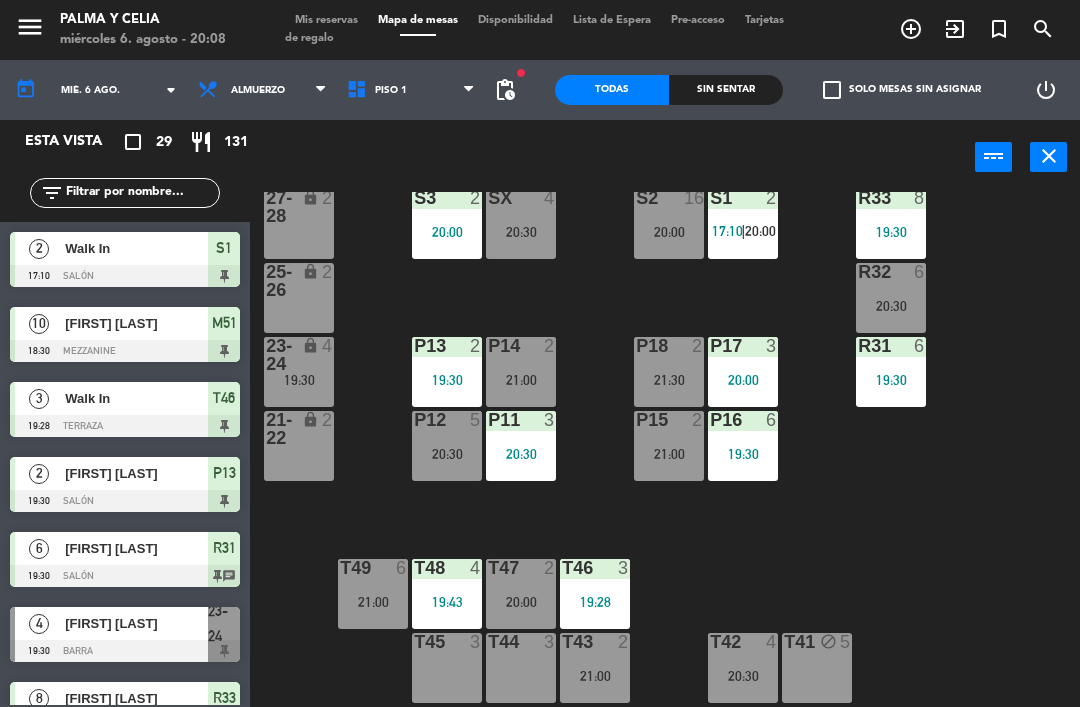 click on "R33  8   19:30  S1  2   17:10    |    20:00     S2  16   20:00  S3  2   20:00  SX  4   20:30  27-28 lock  2  R32  6   20:30  25-26 lock  2  P13  2   19:30  P14  2   21:00  P18  2   21:30  P17  3   20:00  R31  6   19:30  23-24 lock  4   19:30  P12  5   20:30  P11  3   20:30  P15  2   21:00  P16  6   19:30  21-22 lock  2  T48  4   19:43  T47  2   20:00  T46  3   19:28  T49  6   21:00  T45  3  T44  3  T43  2   21:00  T42  4   20:30  T41 block  5" 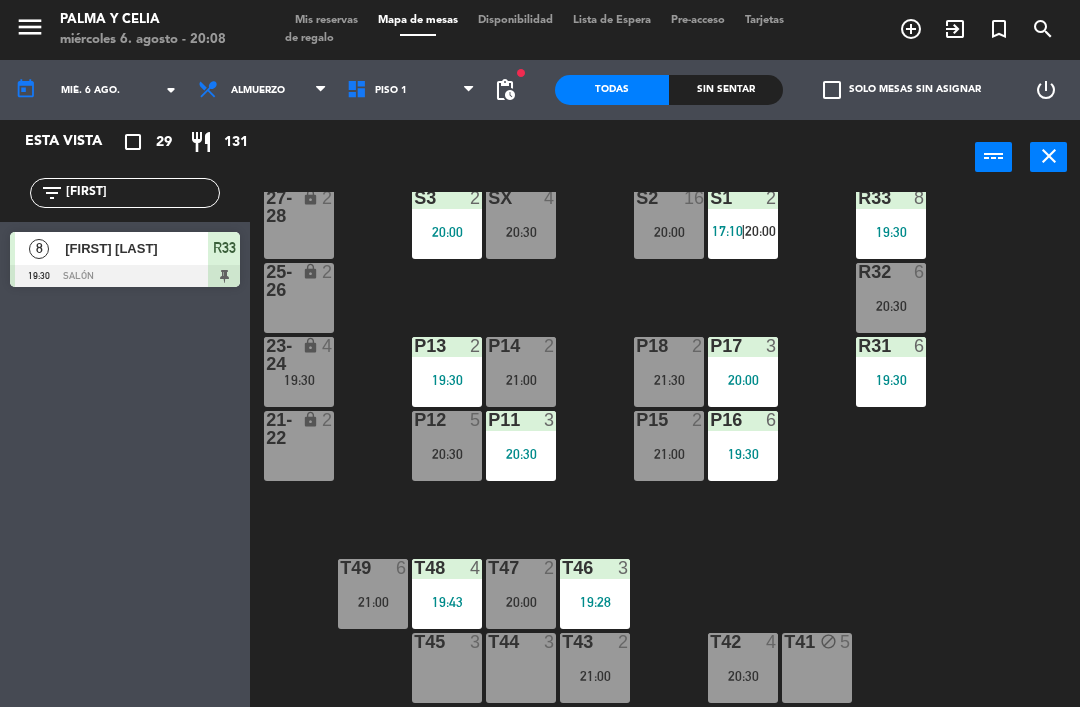 type on "[FIRST]" 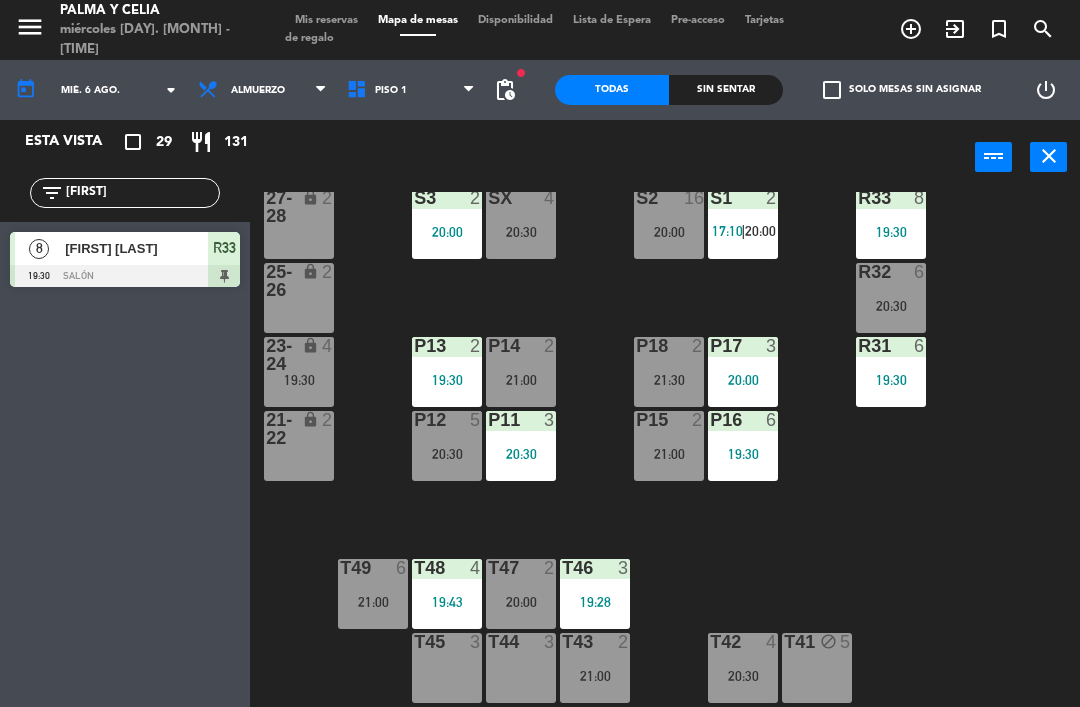 click on "R33  8   19:30  S1  2   17:10    |    20:00     S2  16   20:00  S3  2   20:00  SX  4   20:30  27-28 lock  2  R32  6   20:30  25-26 lock  2  P13  2   19:30  P14  2   21:00  P18  2   21:30  P17  3   20:00  R31  6   19:30  23-24 lock  4   19:30  P12  5   20:30  P11  3   20:30  P15  2   21:00  P16  6   19:30  21-22 lock  2  T48  4   19:43  T47  2   20:00  T46  3   19:28  T49  6   21:00  T45  3  T44  3  T43  2   21:00  T42  4   20:30  T41 block  5" 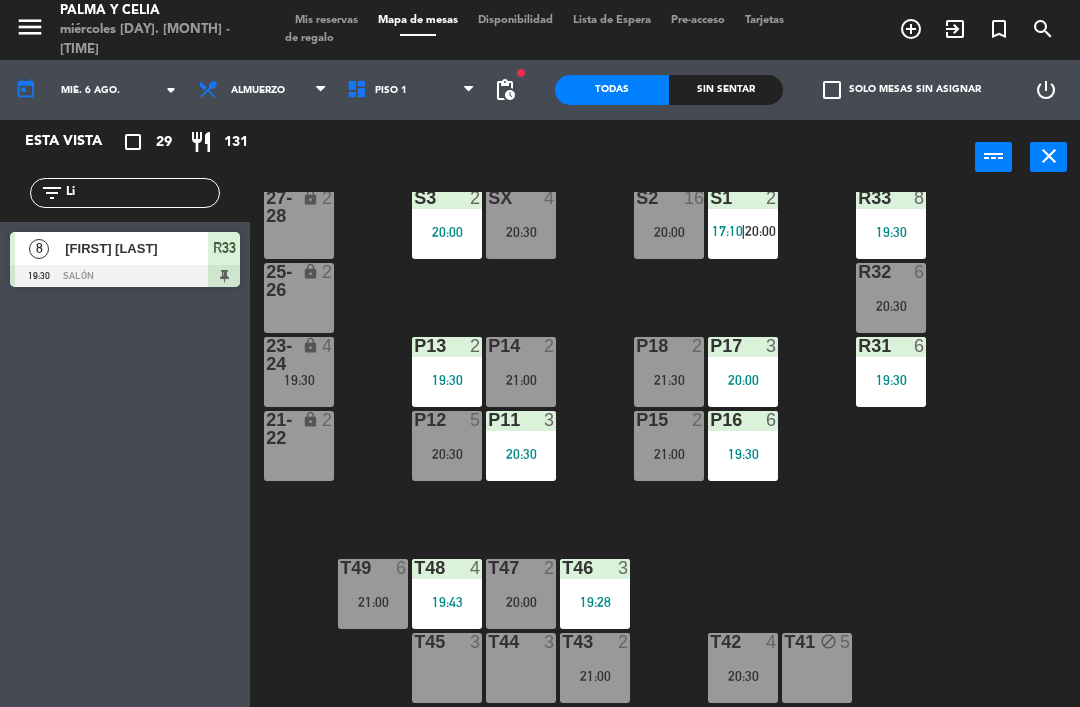 type on "L" 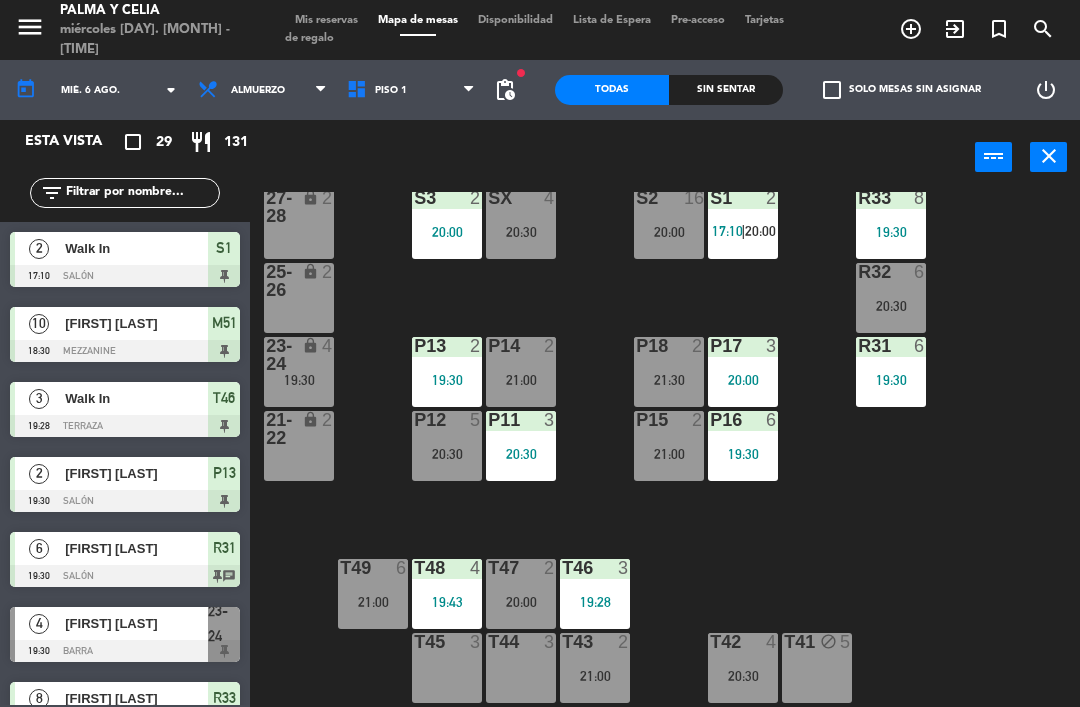 type 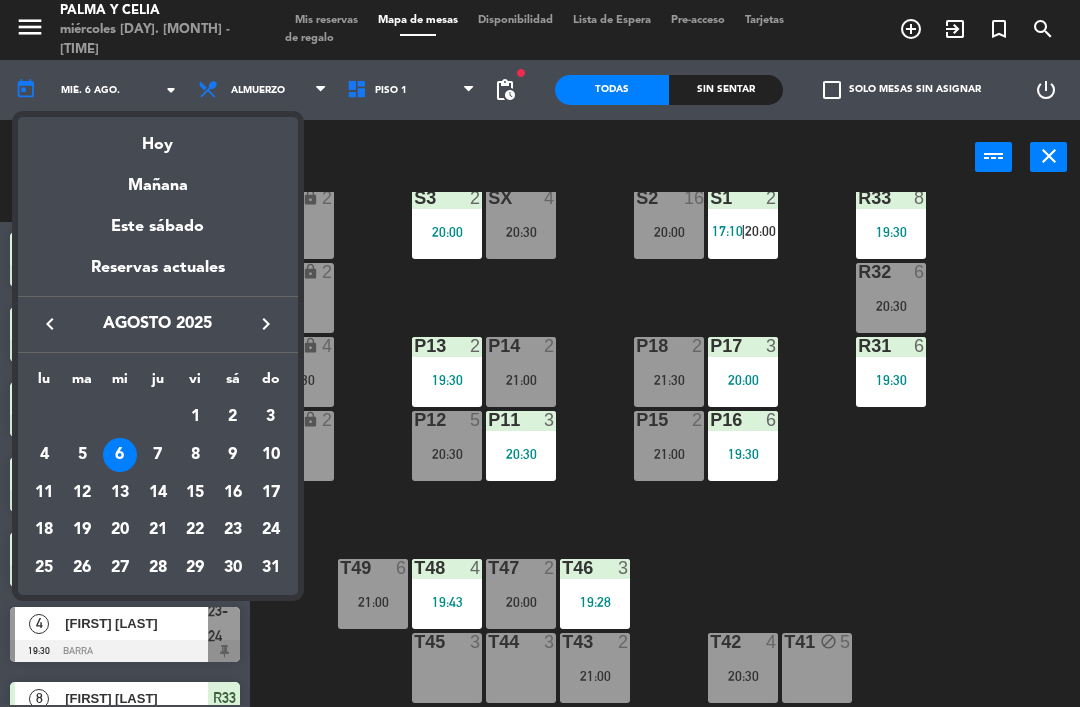 click on "7" at bounding box center (158, 455) 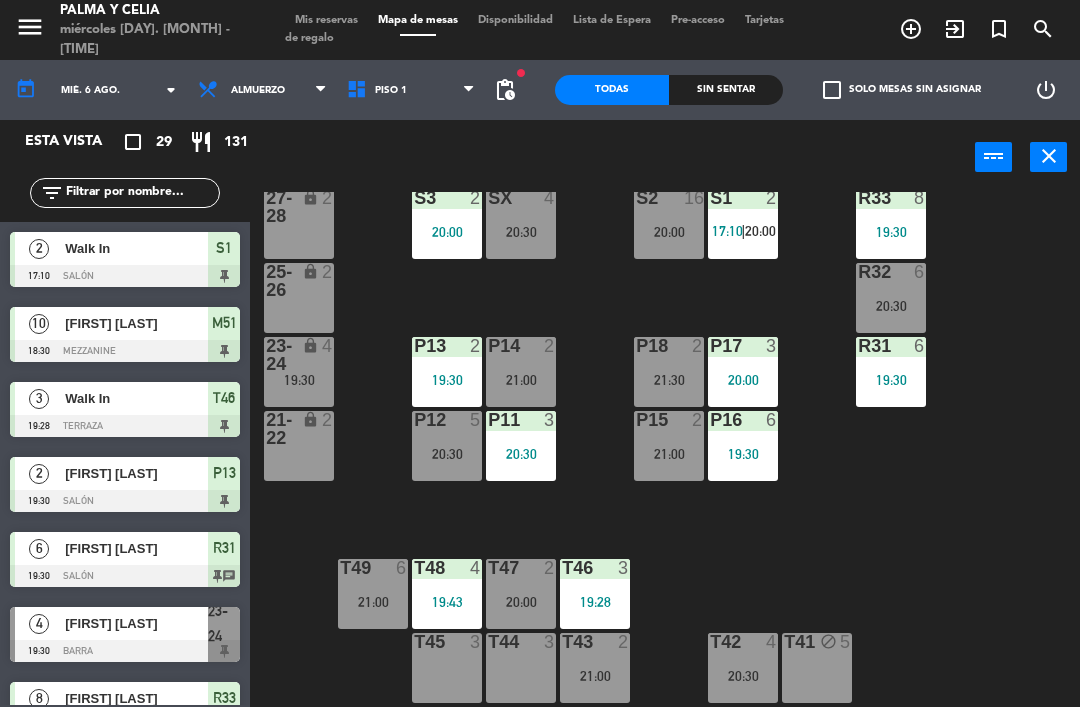 type on "jue. 7 ago." 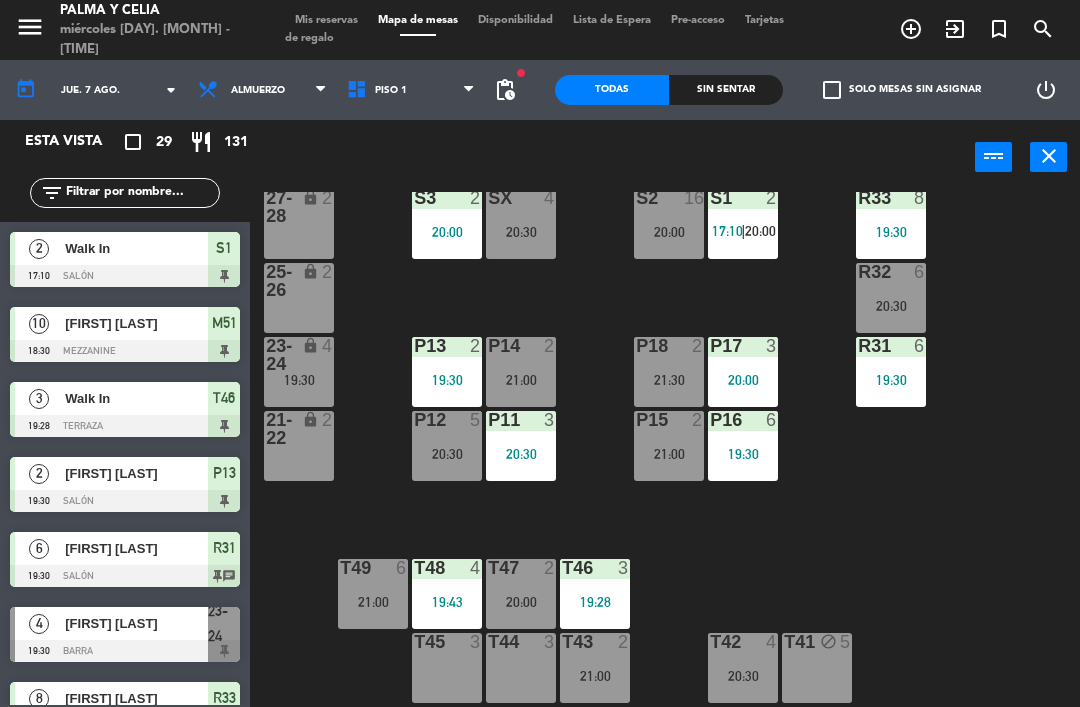 scroll, scrollTop: 0, scrollLeft: 0, axis: both 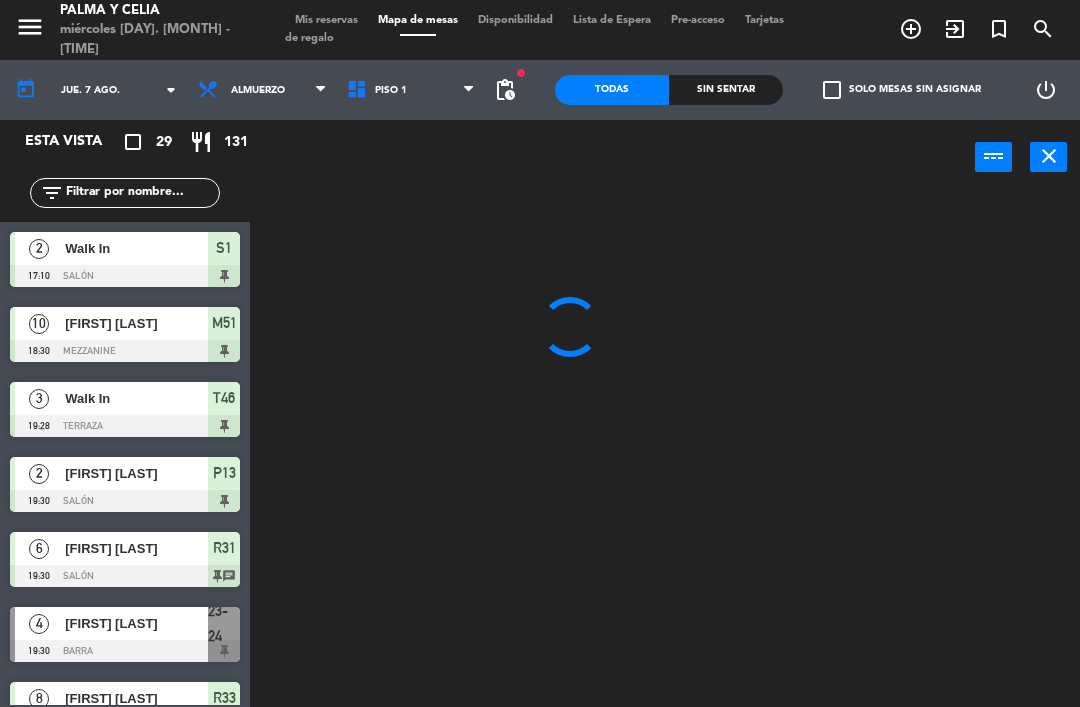 click 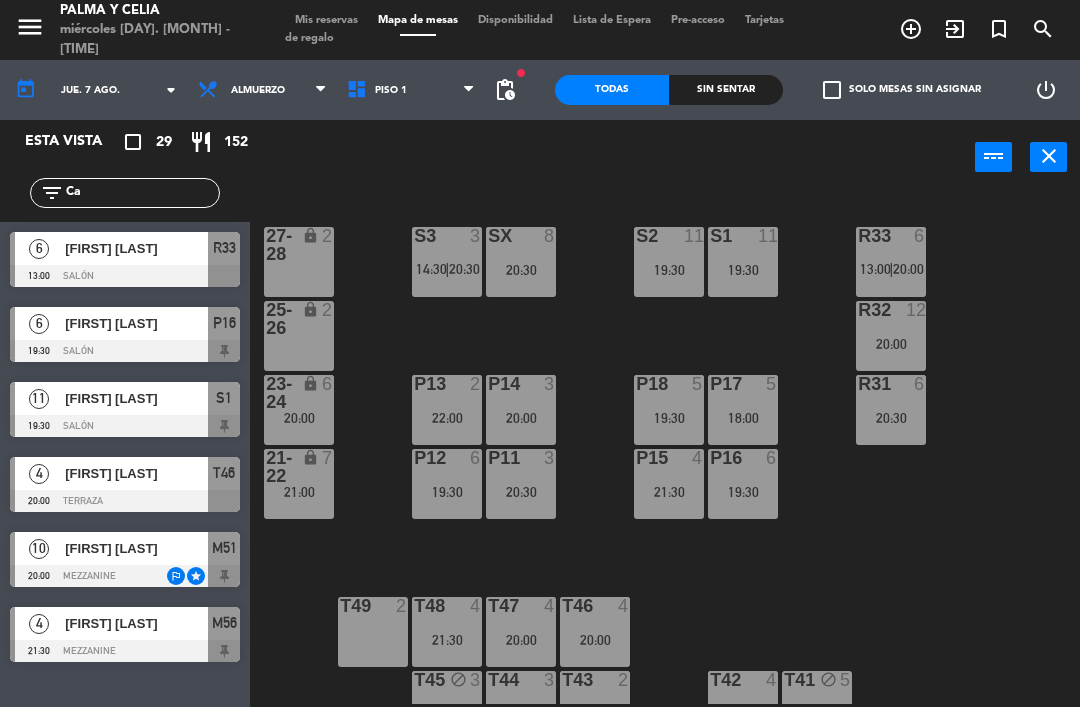 type on "Ca" 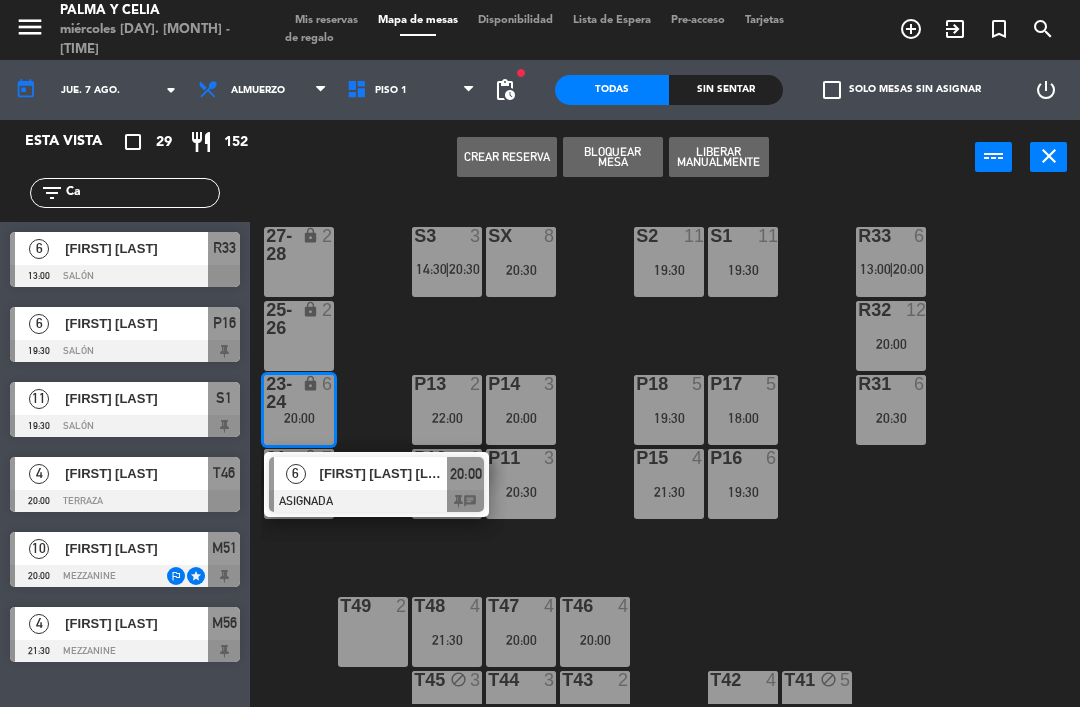 click at bounding box center [376, 501] 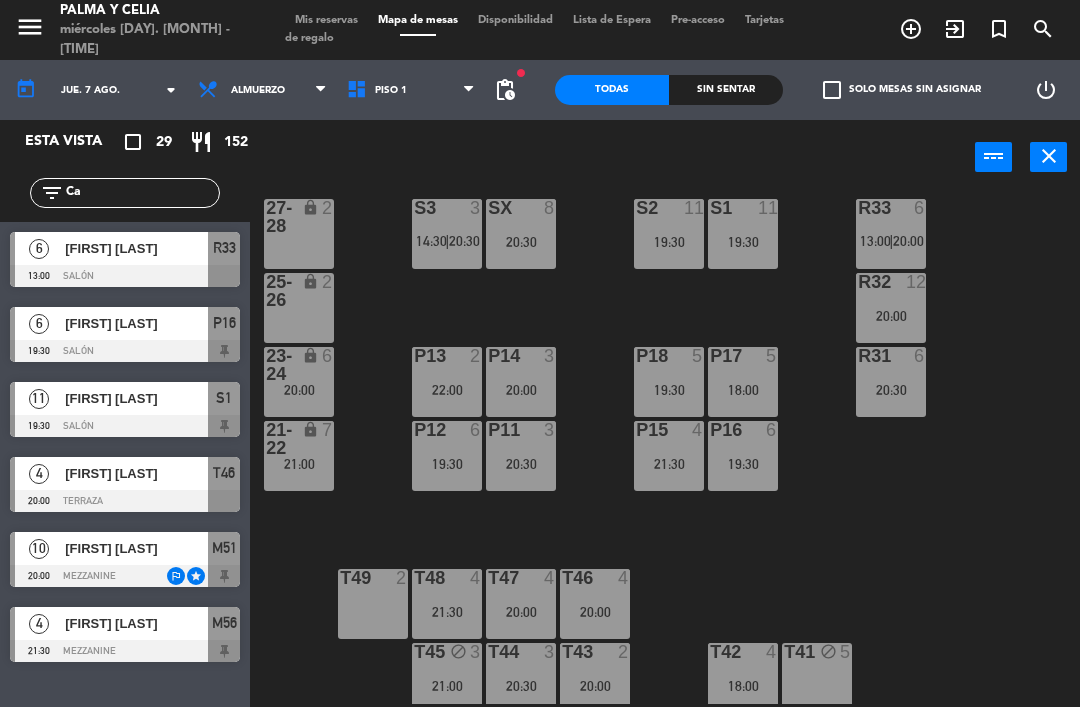 scroll, scrollTop: 29, scrollLeft: 0, axis: vertical 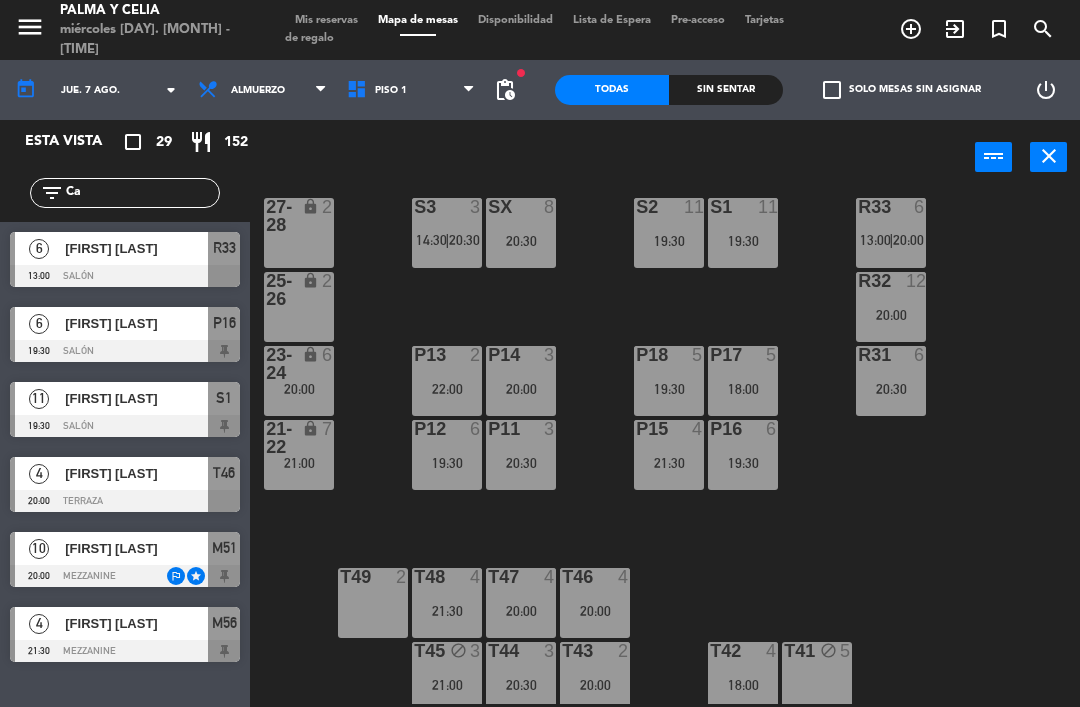 click on "20:00" at bounding box center (299, 389) 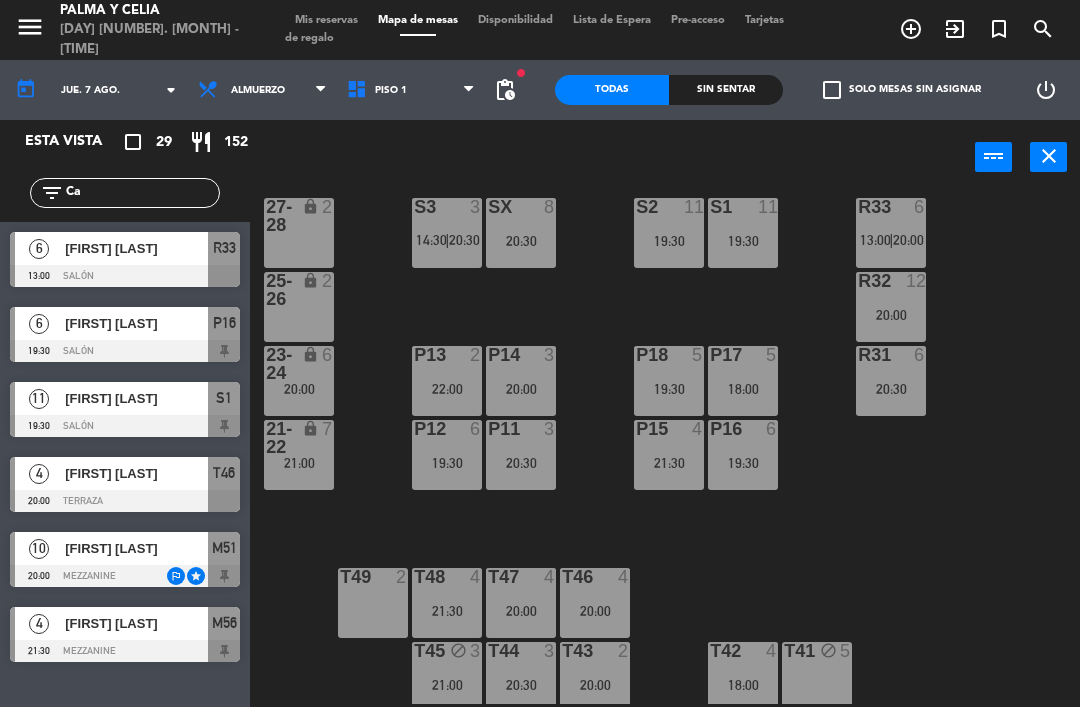 click on "R33  6   13:00    |    20:00     S1  11   19:30  S2  11   19:30  S3  3   14:30    |    20:30     SX  8   20:30  27-28 lock  2  R32  12   20:00  25-26 lock  2  P13  2   22:00  P14  3   20:00  P18  5   19:30  P17  5   18:00  R31  6   20:30  23-24 lock  6   20:00  P12  6   19:30  P11  3   20:30  P15  4   21:30  P16  6   19:30  21-22 lock  7   21:00  T48  4   21:30  T47  4   20:00  T46  4   20:00  T49  2  T45 block  3   21:00  T44  3   20:30  T43  2   20:00  T42  4   18:00  T41 block  5" 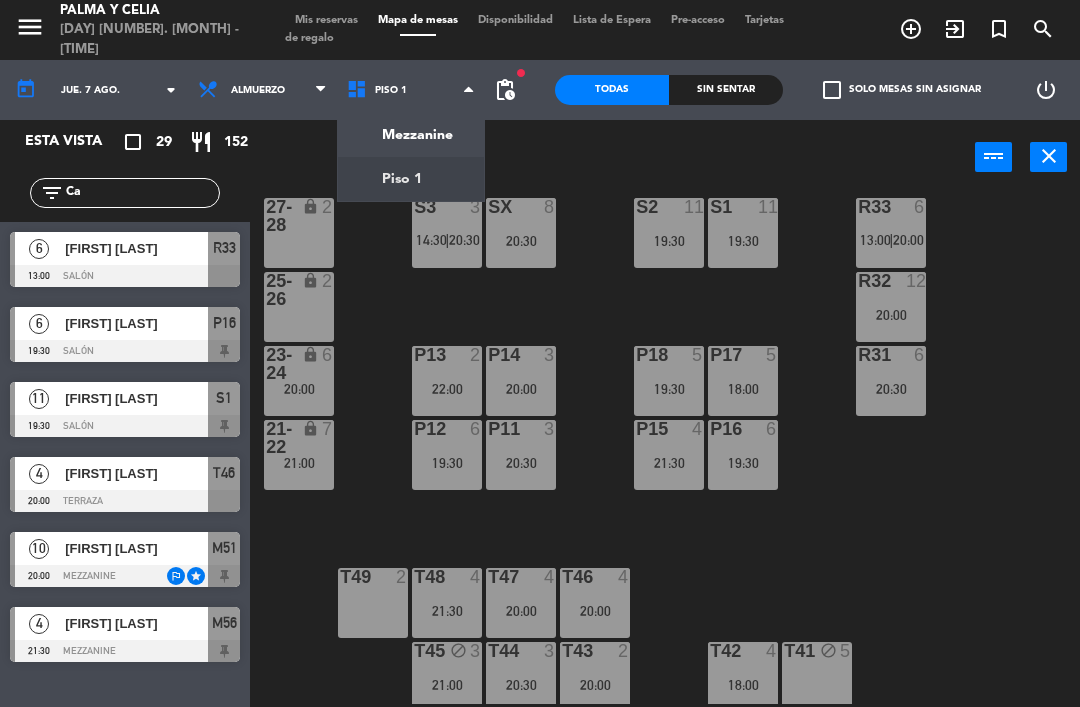 click on "menu  Palma y Celia   [DAY] [NUMBER]. [MONTH] - [TIME]   Mis reservas   Mapa de mesas   Disponibilidad   Lista de Espera   Pre-acceso   Tarjetas de regalo  add_circle_outline exit_to_app turned_in_not search today    [DAY]. [NUMBER] [MONTH]  arrow_drop_down  Almuerzo  Almuerzo  Almuerzo  Mezzanine   Piso 1   Piso 1   Mezzanine   Piso 1  fiber_manual_record pending_actions  Todas  Sin sentar  check_box_outline_blank   Solo mesas sin asignar   power_settings_new   Esta vista   crop_square  29  restaurant  152 filter_list Ca  6   [FIRST] [LAST]   13:00   Salón  R33  6   [FIRST] [LAST]   19:30   Salón  P16  11   [FIRST] [LAST]   19:30   Salón  S1  4   [FIRST] [LAST]   20:00   Terraza  T46  10   Gustavo Cartagena   20:00   Mezzanine  outlined_flag star M51  4   Candi Peters   21:30   Mezzanine  M56 power_input close R33  6   13:00    |    20:00     S1  11   19:30  S2  11   19:30  S3  3   14:30    |    20:30     SX  8   20:30  27-28 lock  2  R32  12   20:00  25-26 lock  2  P13  2   22:00  P14  3   20:00  P18  5   19:30  P17" 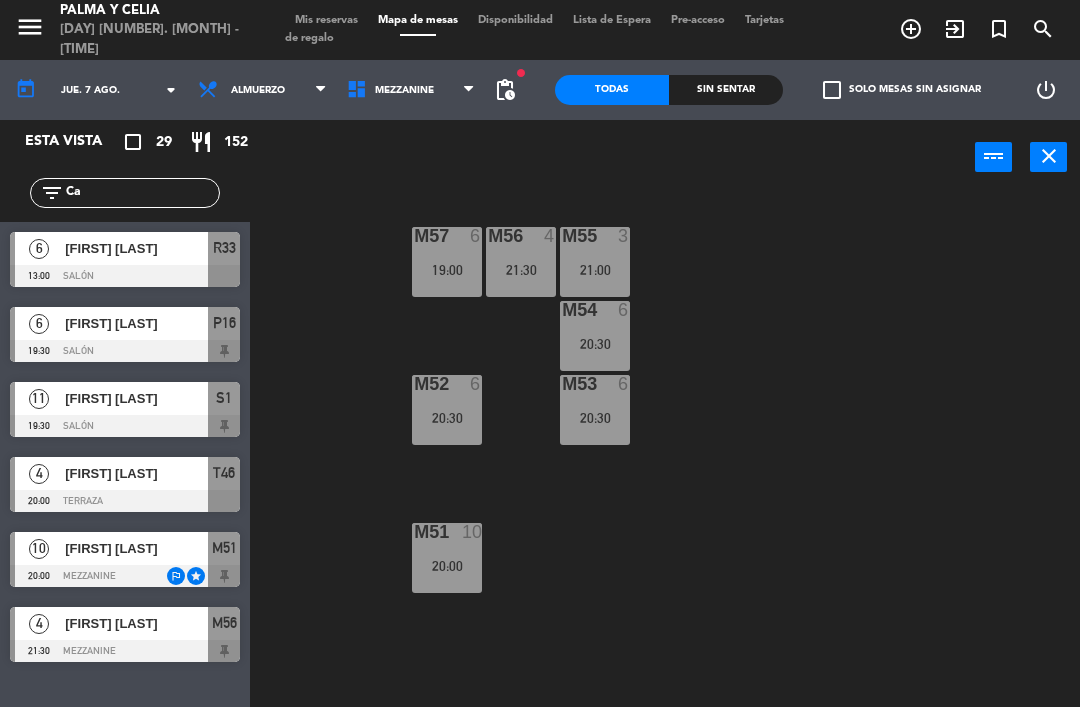 click on "M57  6   19:00  M56  4   21:30  M55  3   21:00  M54  6   20:30  M52  6   20:30  M53  6   20:30  M51  10   20:00" 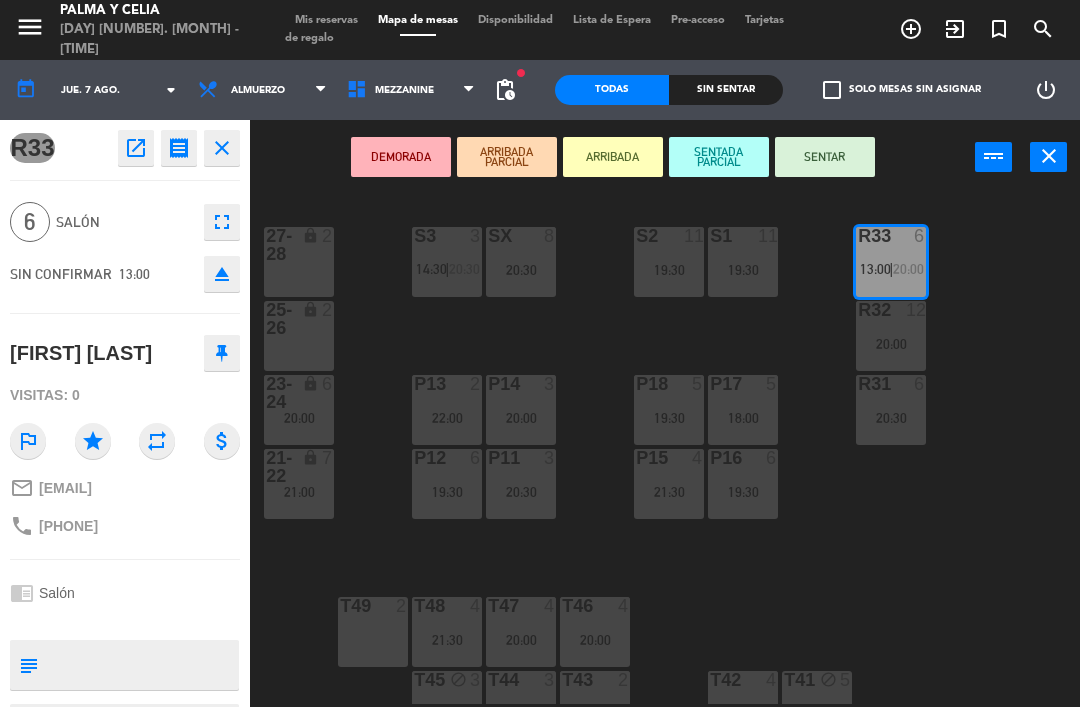 click on "R33  open_in_new receipt  1:00 PM  jue., 7 ago.  6   personas    [FIRST] [LAST] Mesa R33        EXPERIENCE  Salón close 6  Salón  fullscreen  SIN CONFIRMAR   13:00  eject  [FIRST] [LAST]  Visitas: 0 outlined_flag star repeat attach_money mail_outline [EMAIL] phone [PHONE] chrome_reader_mode Salón subject                              person_pin                              Cancelar" 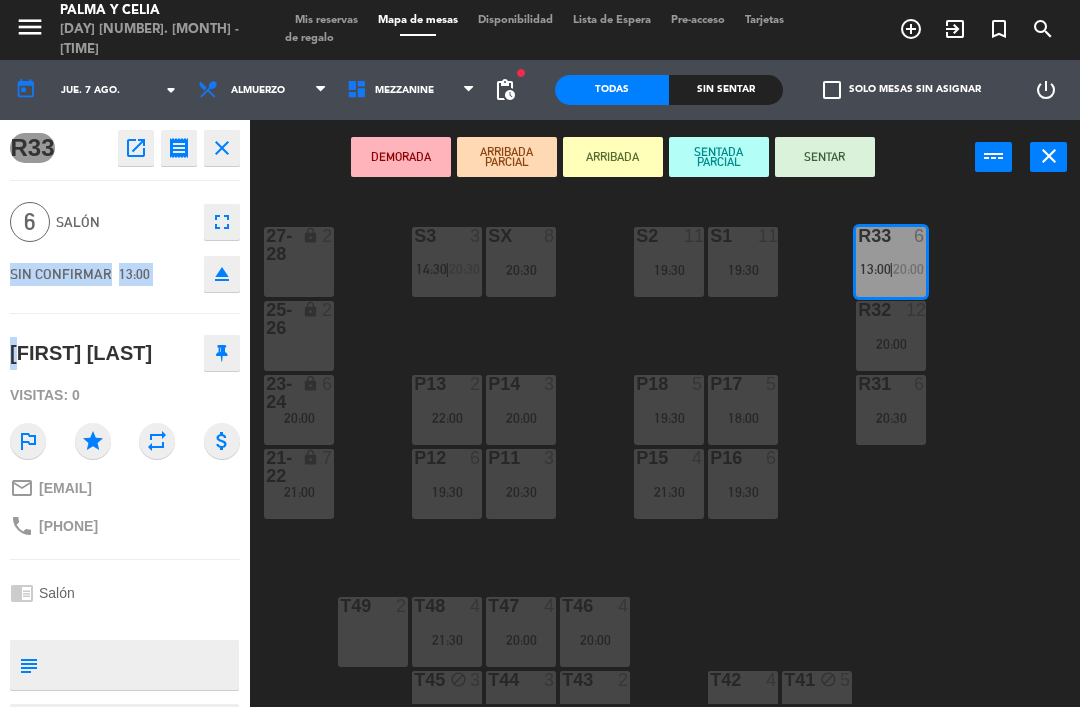 click on "R33  open_in_new receipt  1:00 PM  jue., 7 ago.  6   personas    [FIRST] [LAST] Mesa R33        EXPERIENCE  Salón close 6  Salón  fullscreen  SIN CONFIRMAR   13:00  eject  [FIRST] [LAST]  Visitas: 0 outlined_flag star repeat attach_money mail_outline [EMAIL] phone [PHONE] chrome_reader_mode Salón subject                              person_pin                              Cancelar" 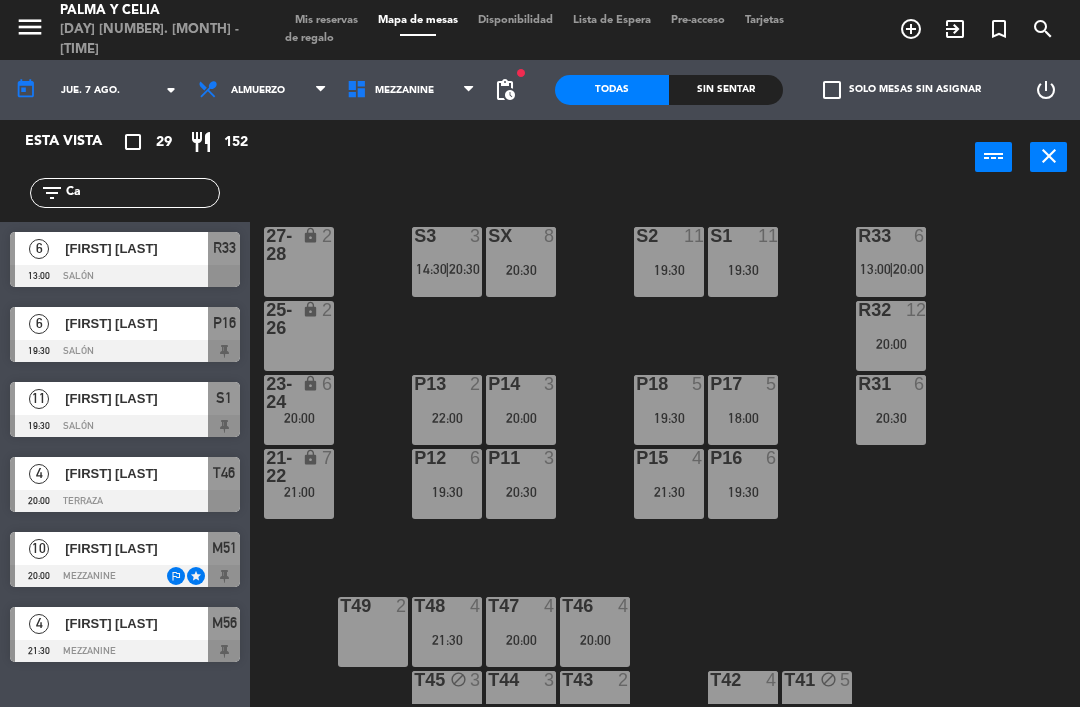 click on "R33  6   13:00    |    20:00     S1  11   19:30  S2  11   19:30  S3  3   14:30    |    20:30     SX  8   20:30  27-28 lock  2  R32  12   20:00  25-26 lock  2  P13  2   22:00  P14  3   20:00  P18  5   19:30  P17  5   18:00  R31  6   20:30  23-24 lock  6   20:00  P12  6   19:30  P11  3   20:30  P15  4   21:30  P16  6   19:30  21-22 lock  7   21:00  T48  4   21:30  T47  4   20:00  T46  4   20:00  T49  2  T45 block  3   21:00  T44  3   20:30  T43  2   20:00  T42  4   18:00  T41 block  5" 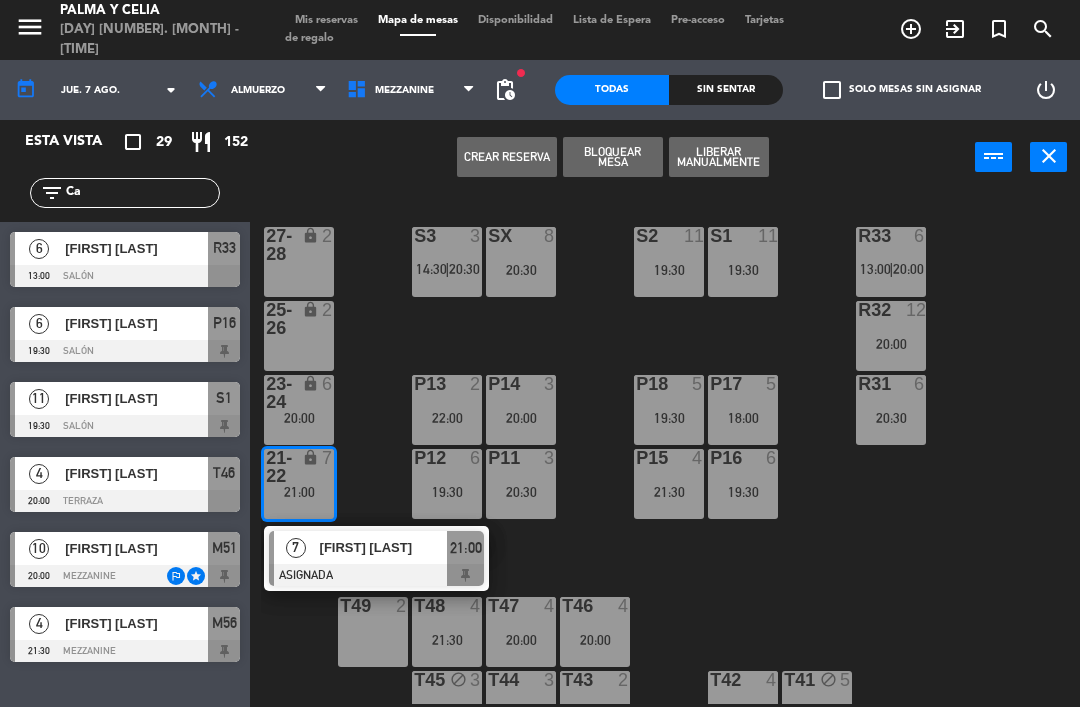 click on "R33  6   13:00    |    20:00     S1  11   19:30  S2  11   19:30  S3  3   14:30    |    20:30     SX  8   20:30  27-28 lock  2  R32  12   20:00  25-26 lock  2  P13  2   22:00  P14  3   20:00  P18  5   19:30  P17  5   18:00  R31  6   20:30  23-24 lock  6   20:00  P12  6   19:30  P11  3   20:30  P15  4   21:30  P16  6   19:30  21-22 lock  7   21:00   7   [FIRST] [LAST]  ASIGNADA  21:00 T48  4   21:30  T47  4   20:00  T46  4   20:00  T49  2  T45 block  3   21:00  T44  3   20:30  T43  2   20:00  T42  4   18:00  T41 block  5" 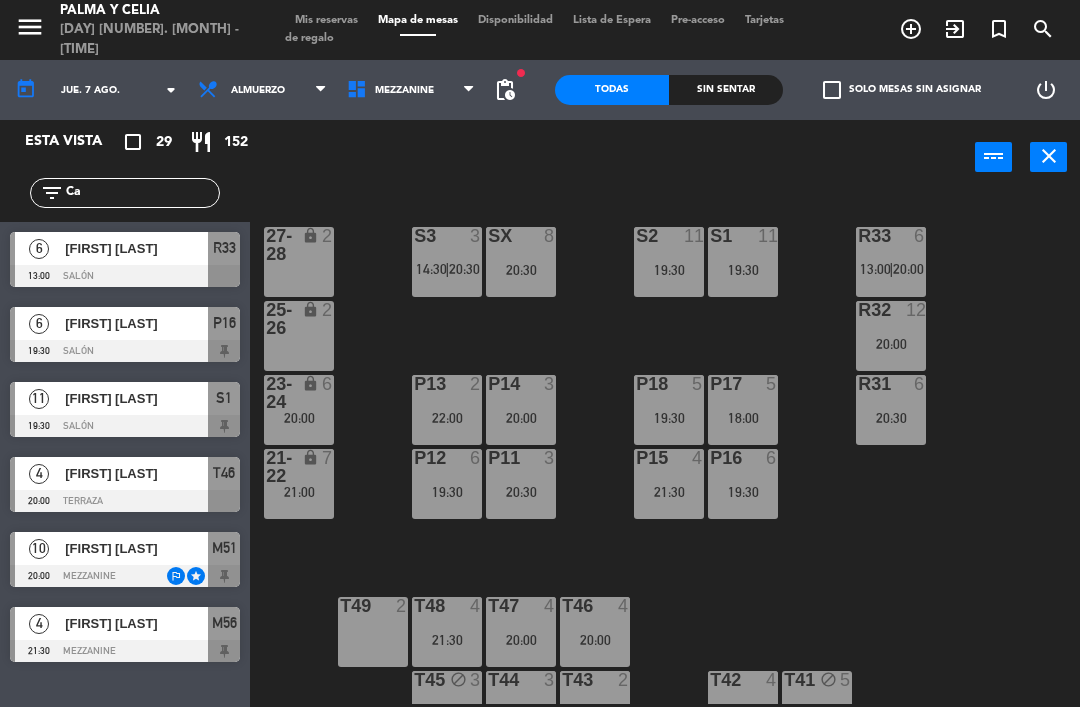 click on "lock" at bounding box center (299, 393) 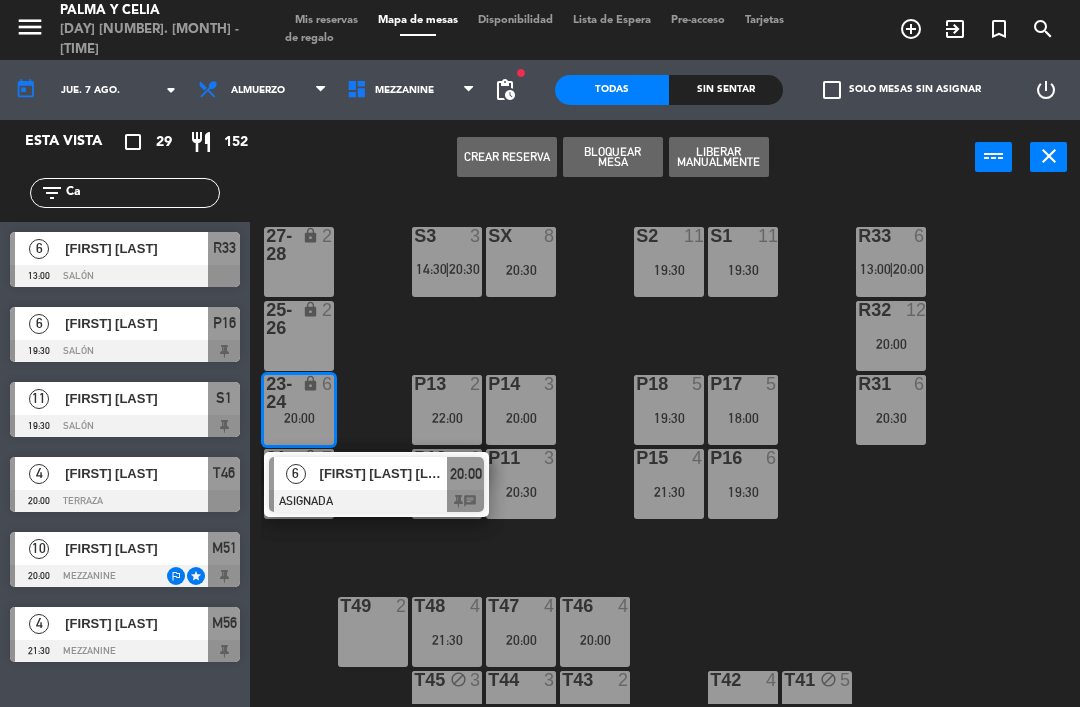 click on "[FIRST] [LAST] [LAST]" at bounding box center [383, 473] 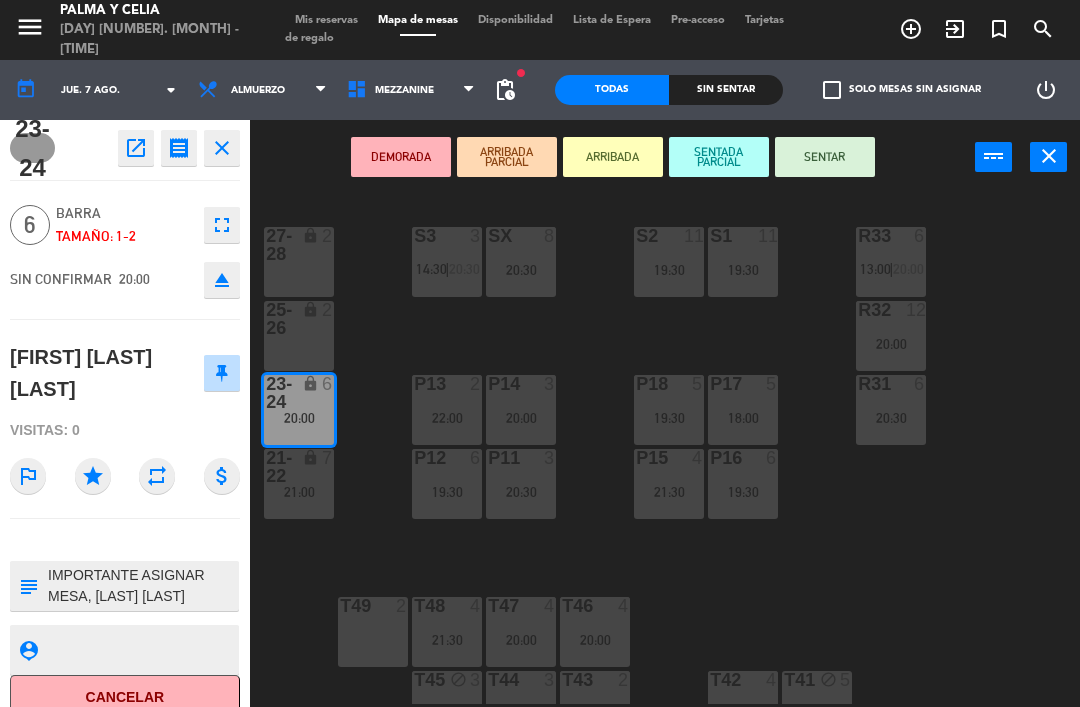 click on "P13  2   22:00" at bounding box center (447, 410) 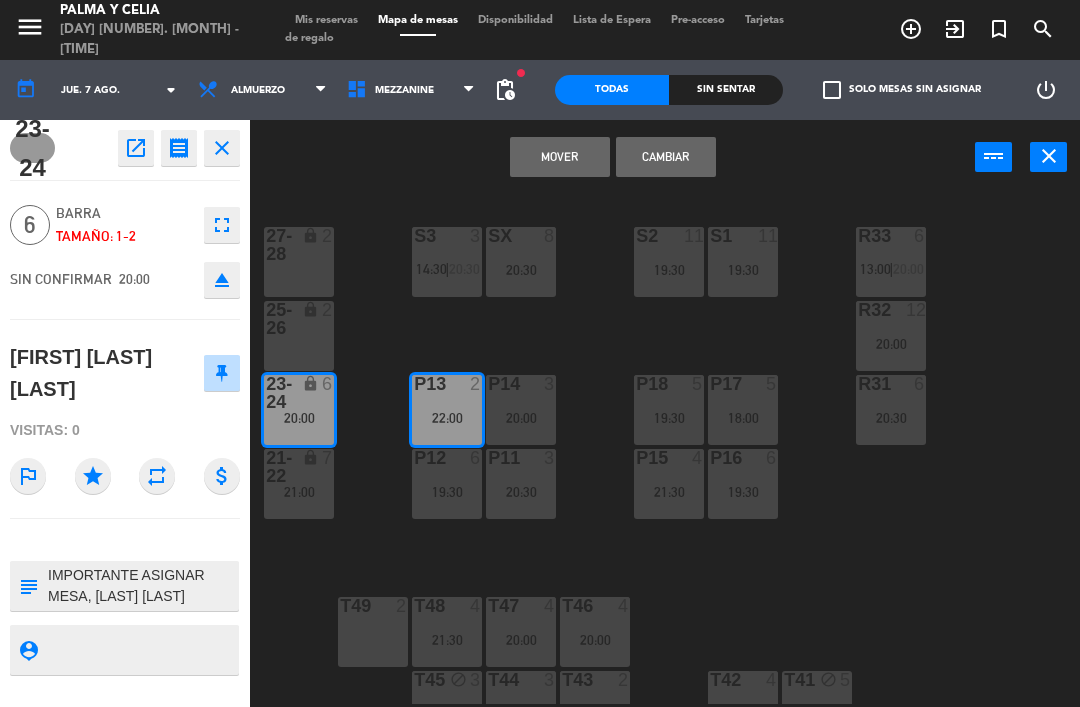click on "Mover" at bounding box center [560, 157] 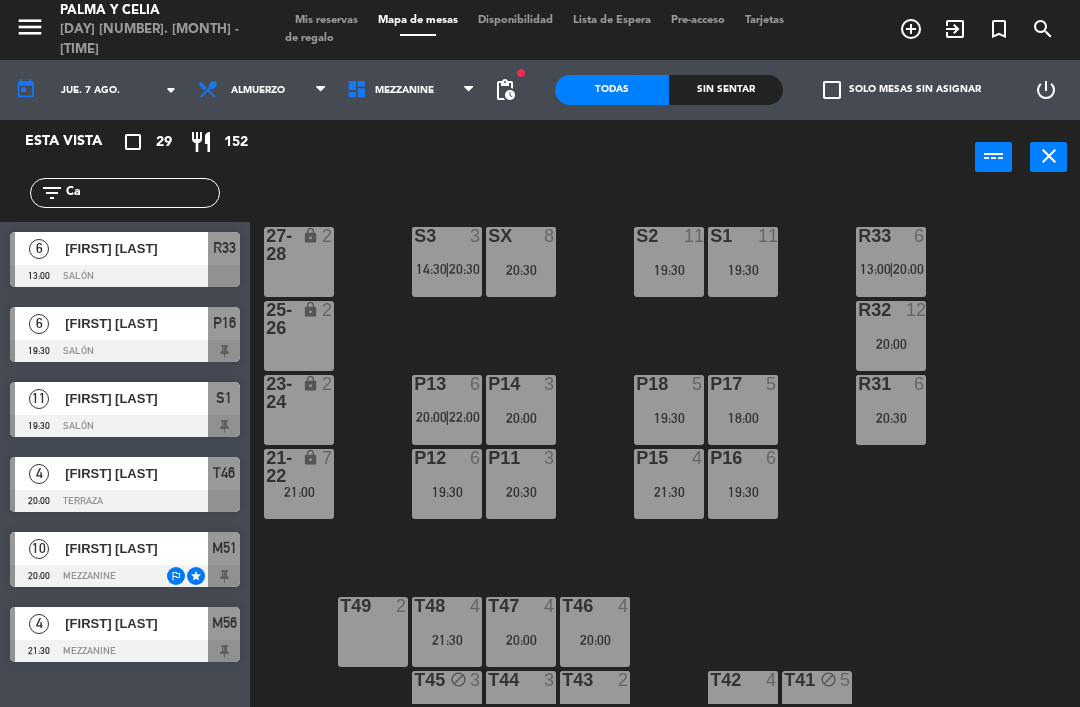 click on "23-24 lock  2" at bounding box center (299, 410) 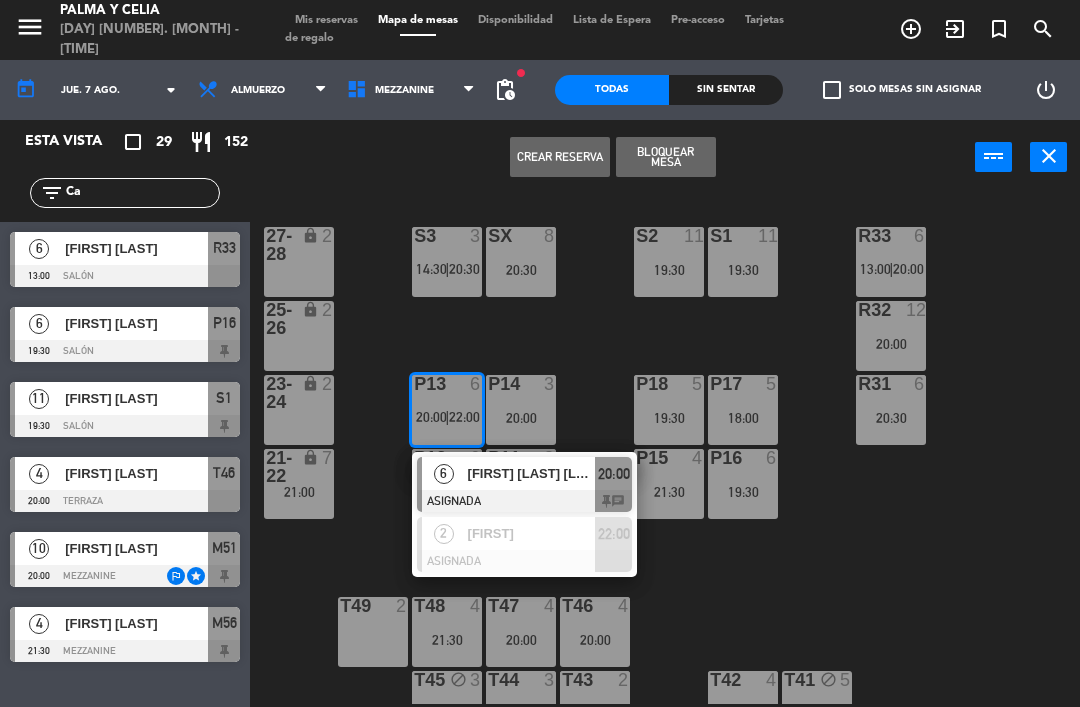 click on "[FIRST]" at bounding box center [531, 533] 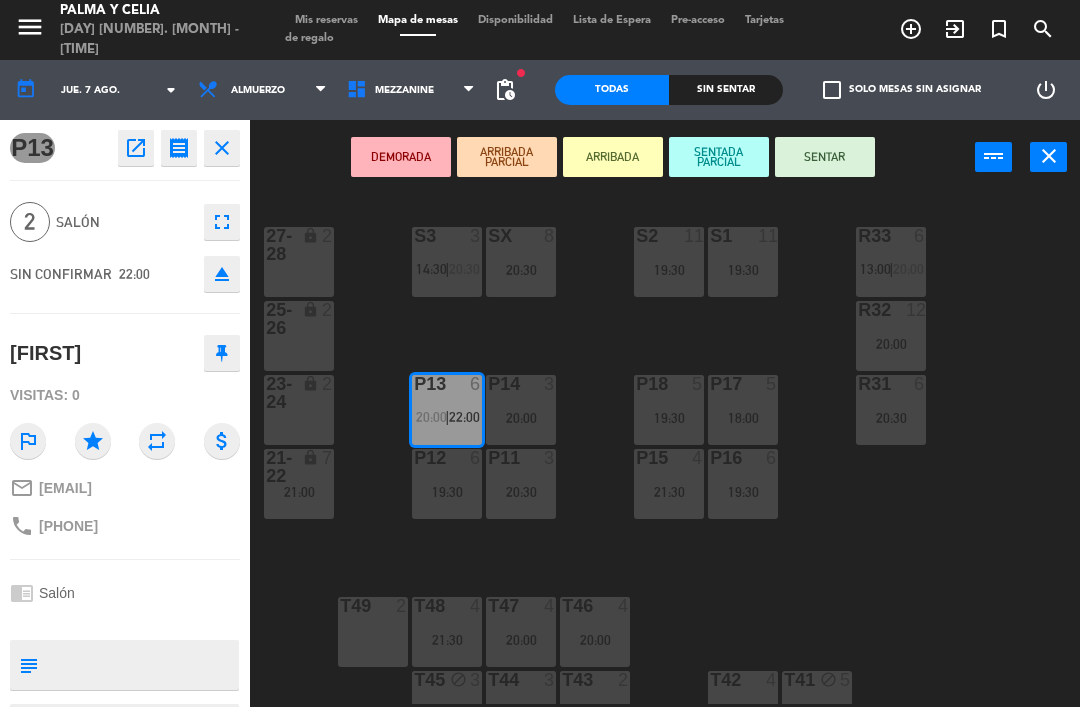click on "19:30" at bounding box center [447, 492] 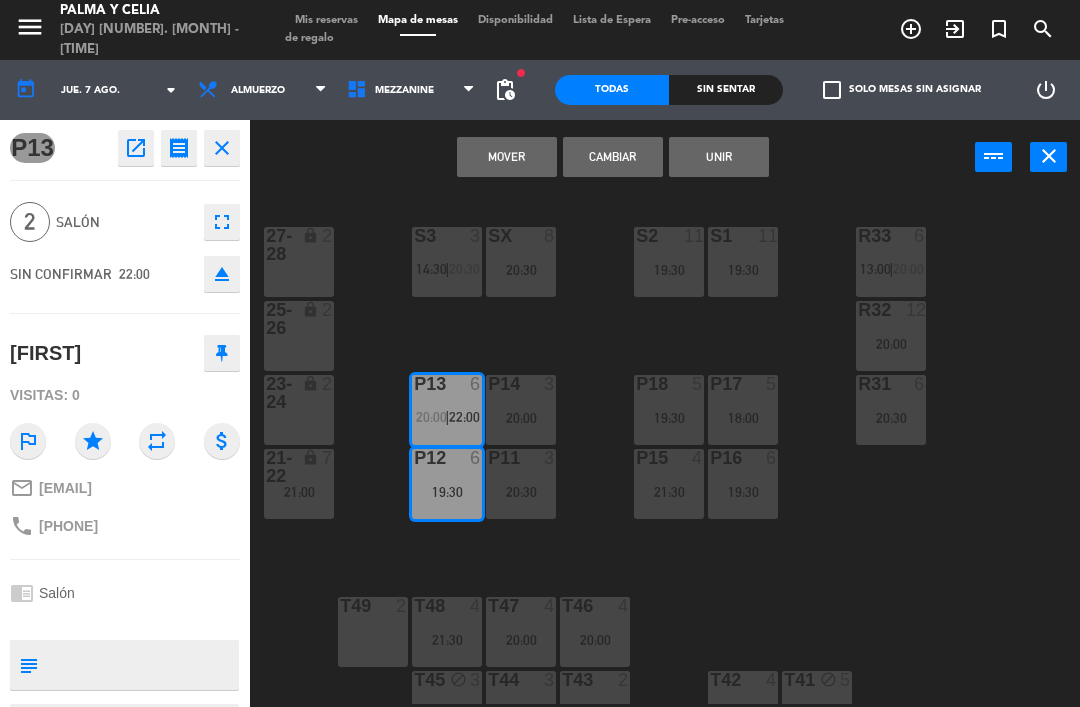 click on "Mover" at bounding box center (507, 157) 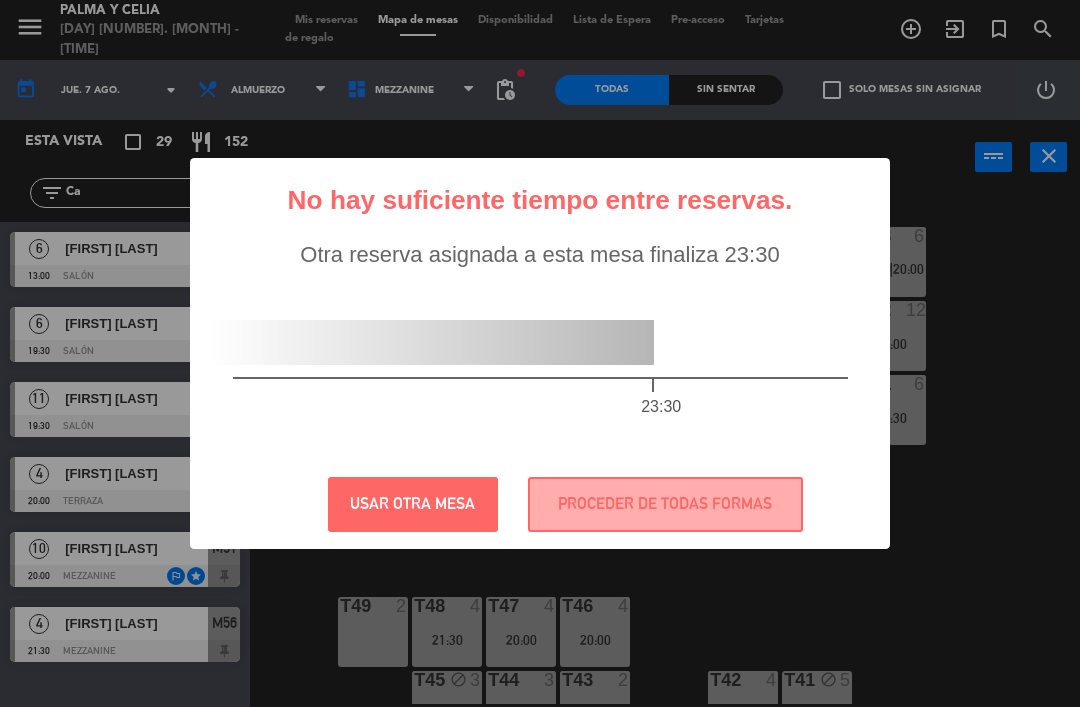 click on "? ! i     No hay suficiente tiempo entre reservas. × Otra reserva asignada a esta mesa finaliza 23:30 23:30 USAR OTRA MESA PROCEDER DE TODAS FORMAS" at bounding box center [540, 354] 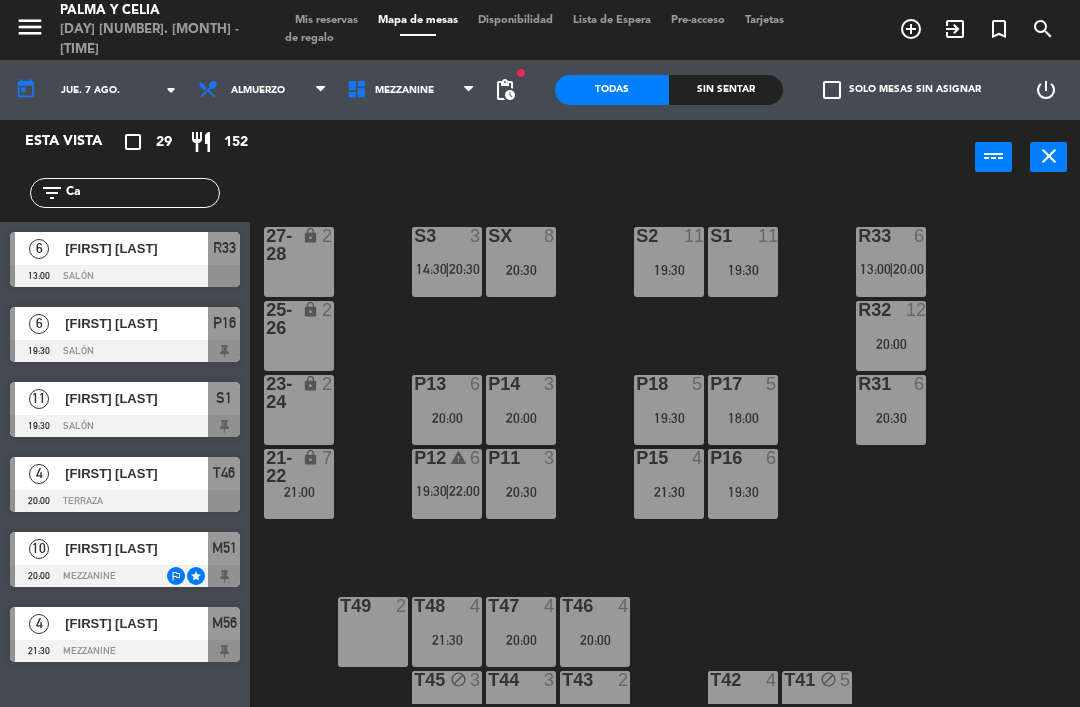 click on "21-22 lock  7   21:00" at bounding box center (299, 484) 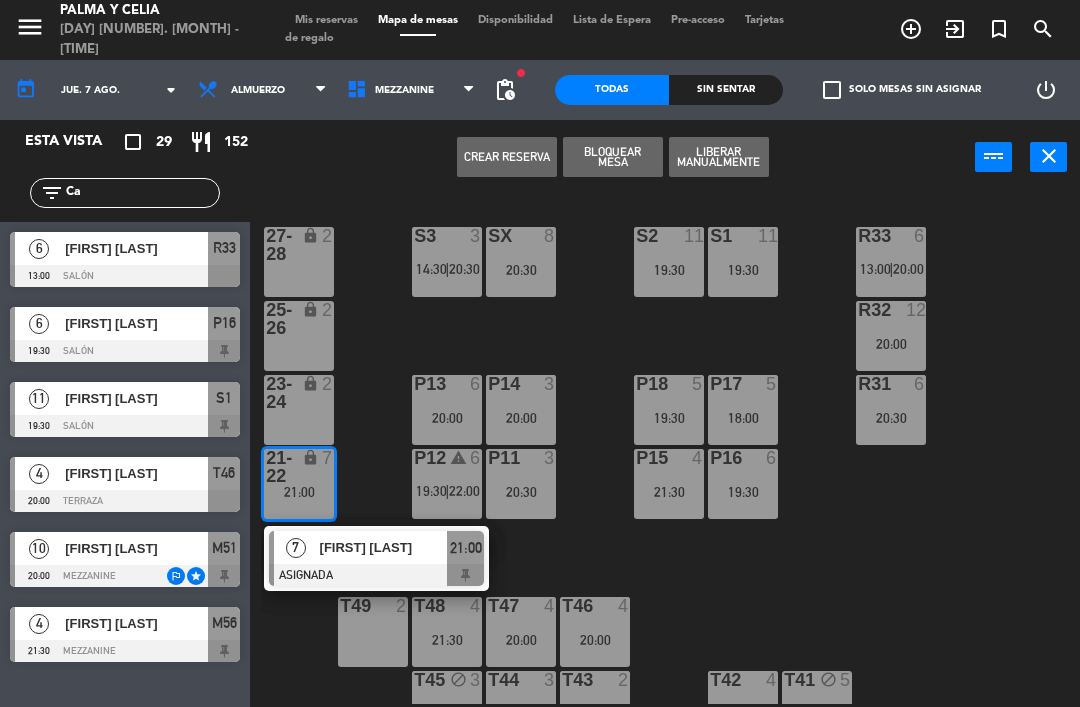 click on "[FIRST] [LAST]" at bounding box center (384, 547) 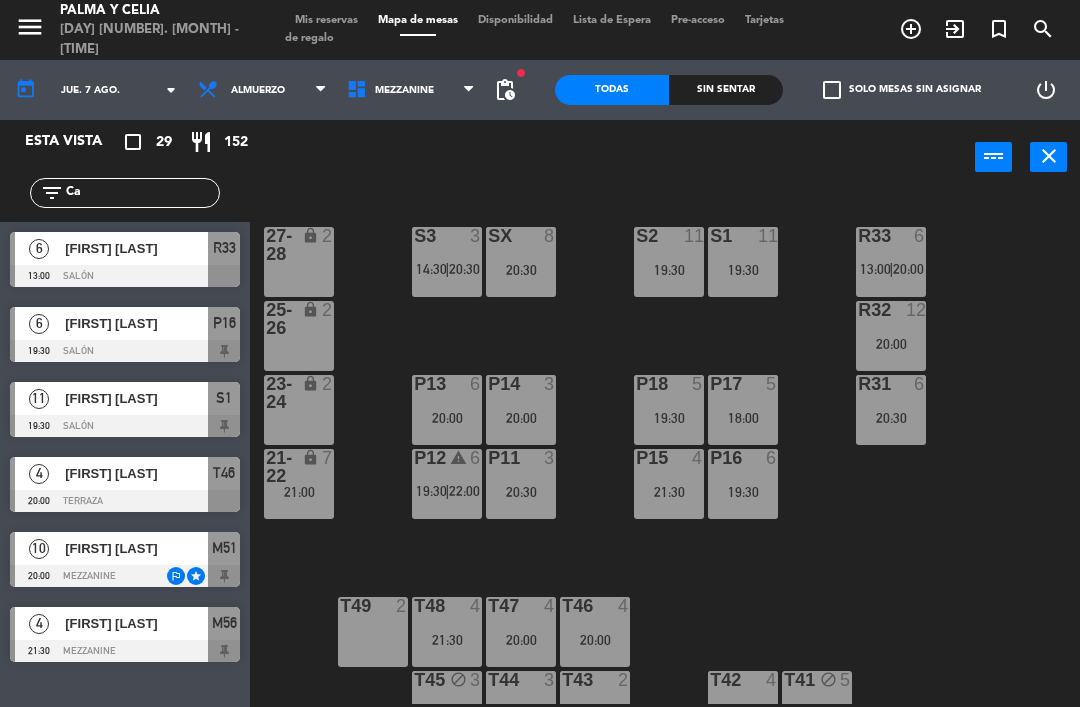 click on "R33  6   13:00    |    20:00" at bounding box center (891, 262) 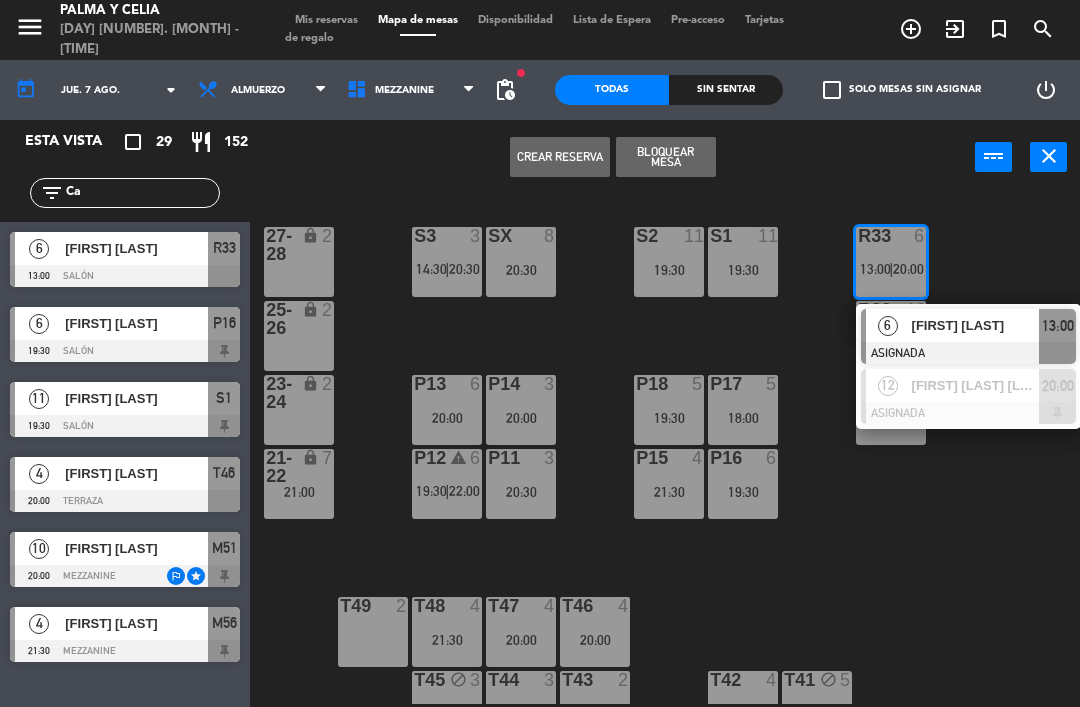 click on "[FIRST] [LAST] [LAST]" at bounding box center [975, 385] 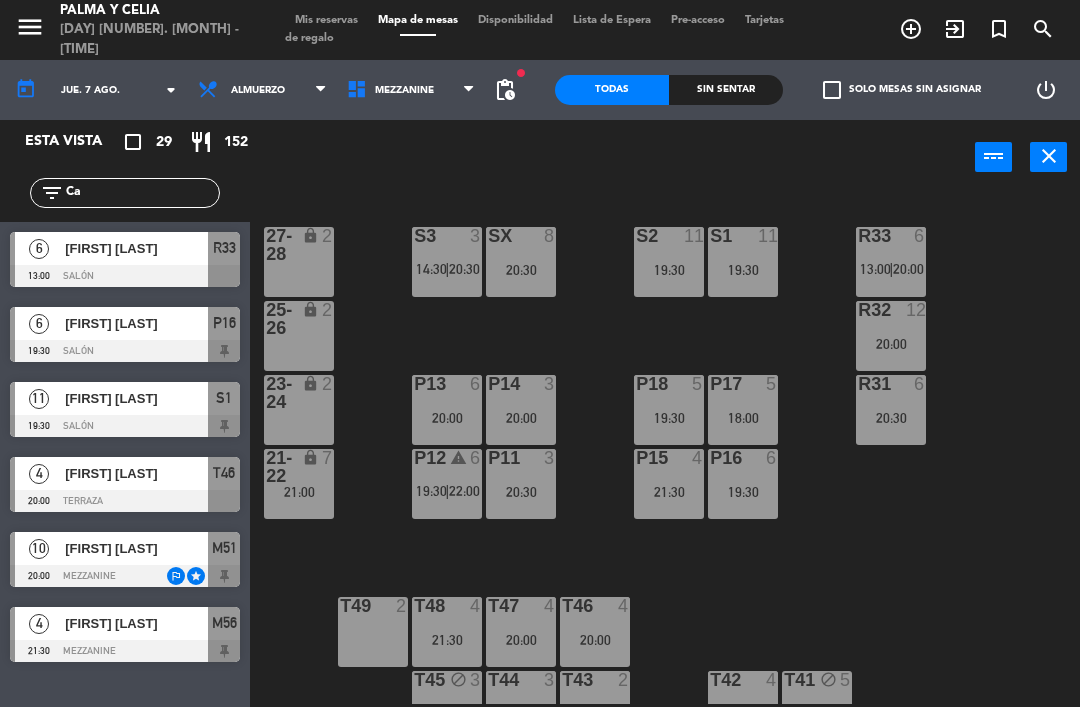 scroll, scrollTop: 38, scrollLeft: 0, axis: vertical 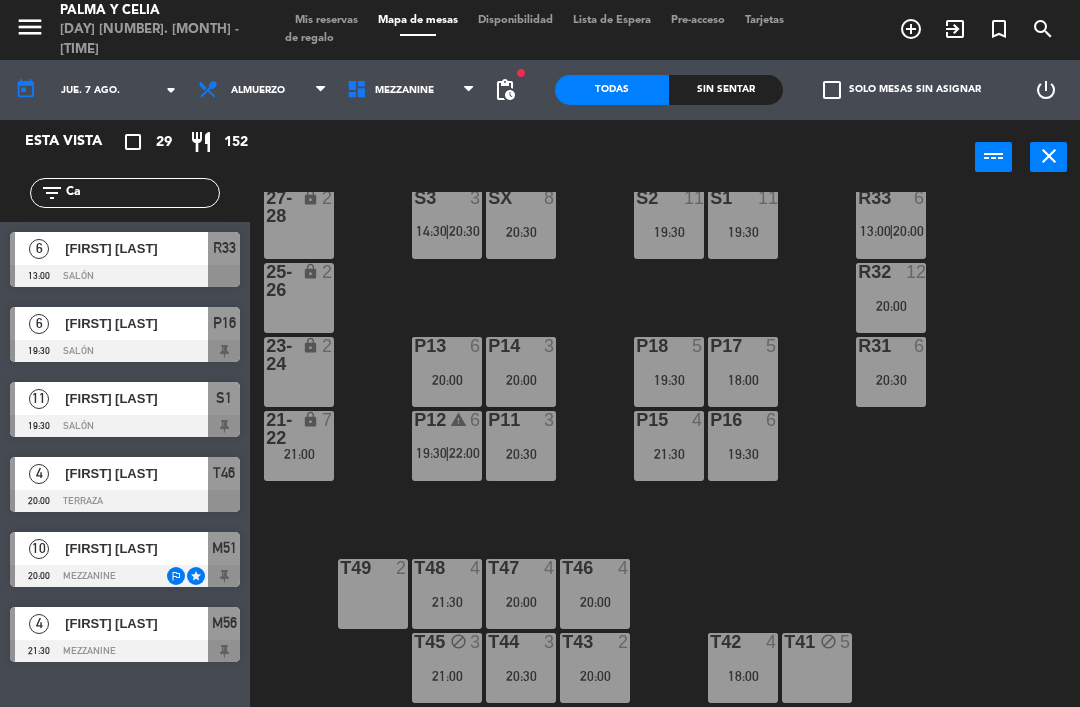 click on "20:30" at bounding box center (891, 380) 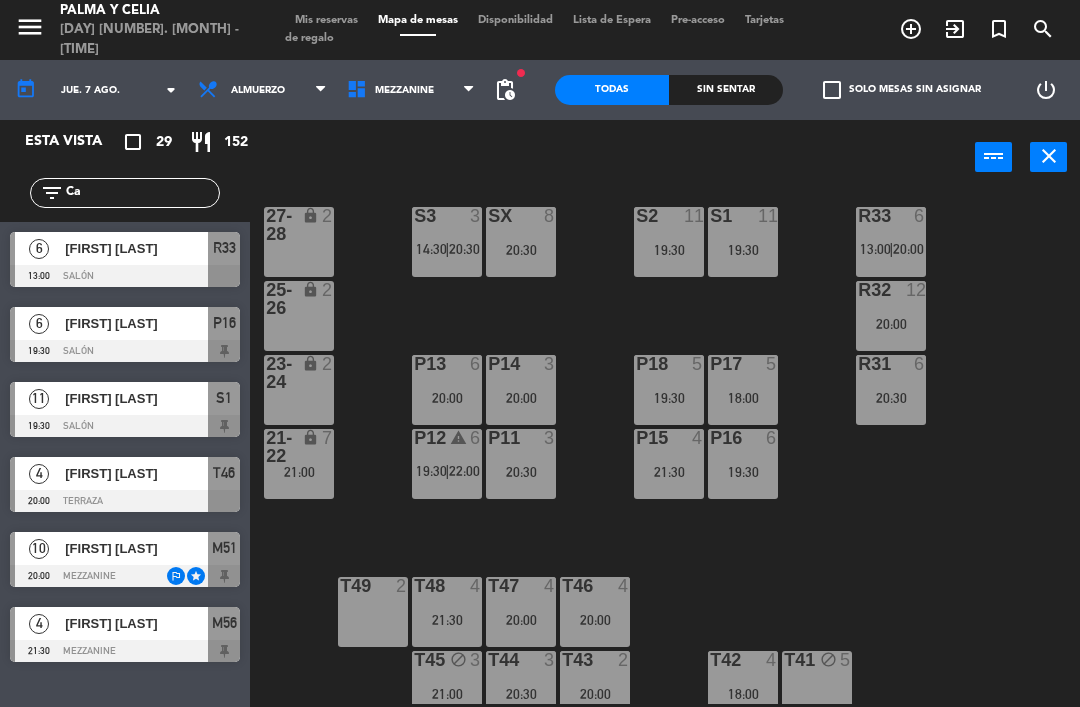 scroll, scrollTop: 18, scrollLeft: 0, axis: vertical 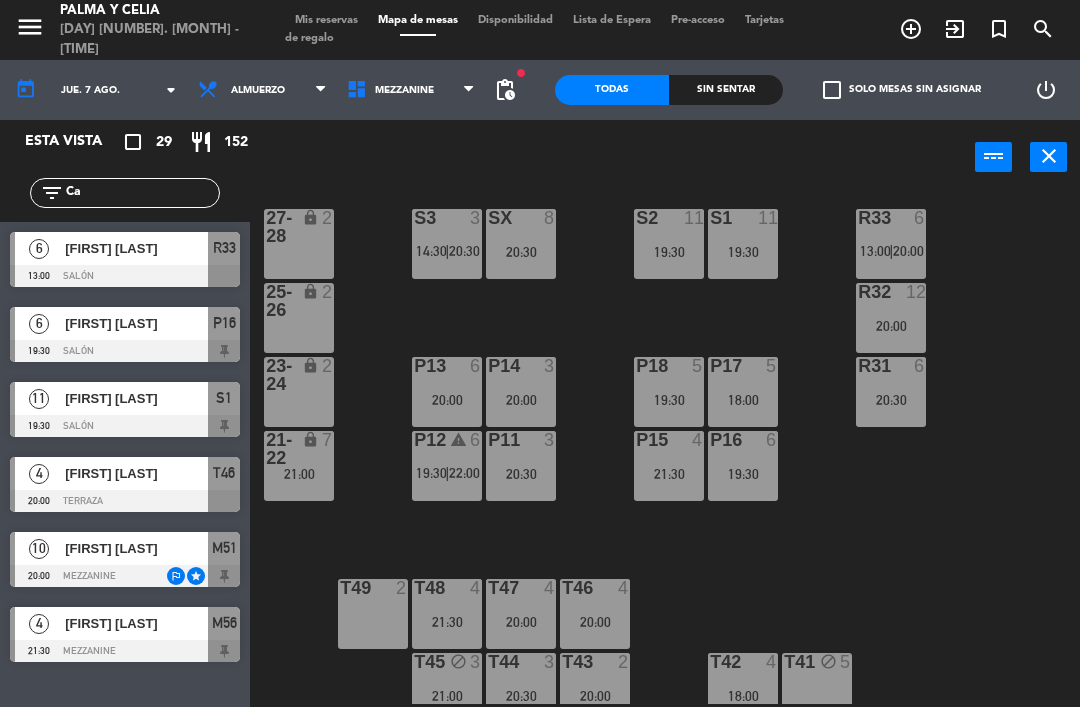 click on "20:30" at bounding box center (521, 252) 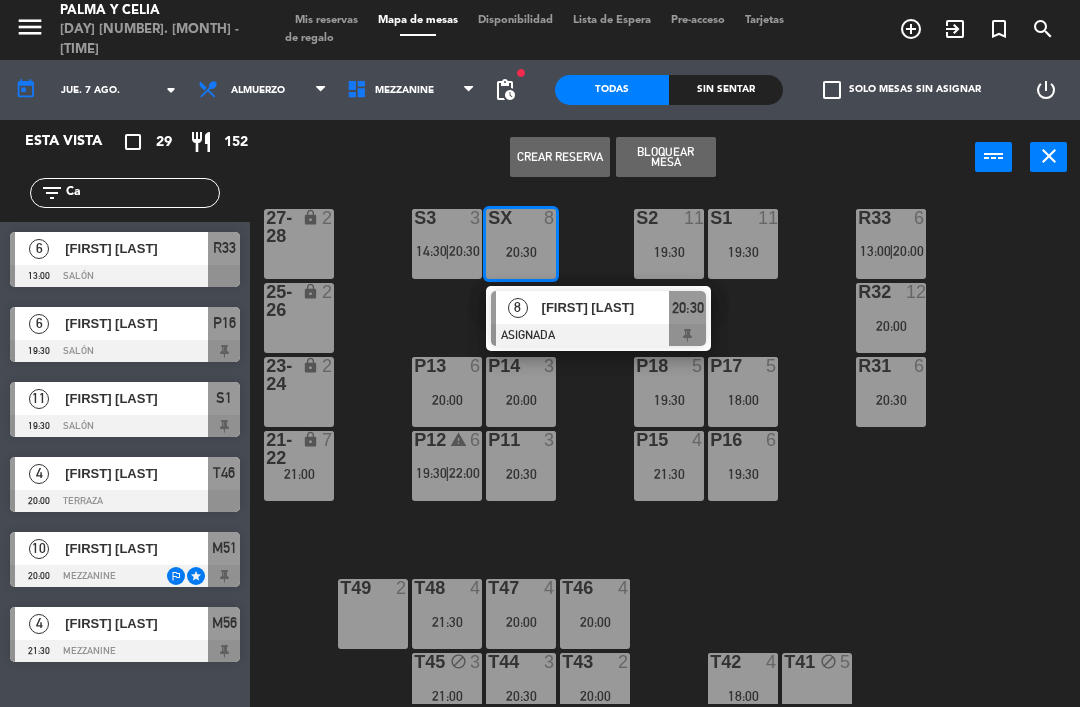 click on "[FIRST] [LAST]" at bounding box center (605, 307) 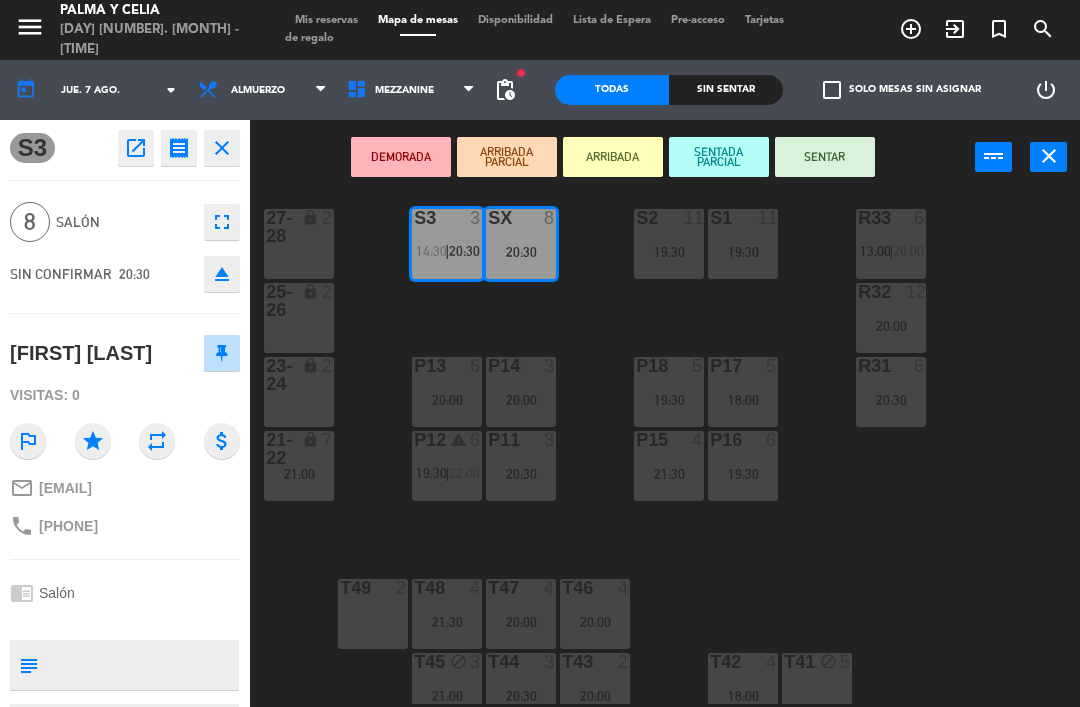 click on "lock" at bounding box center (299, 301) 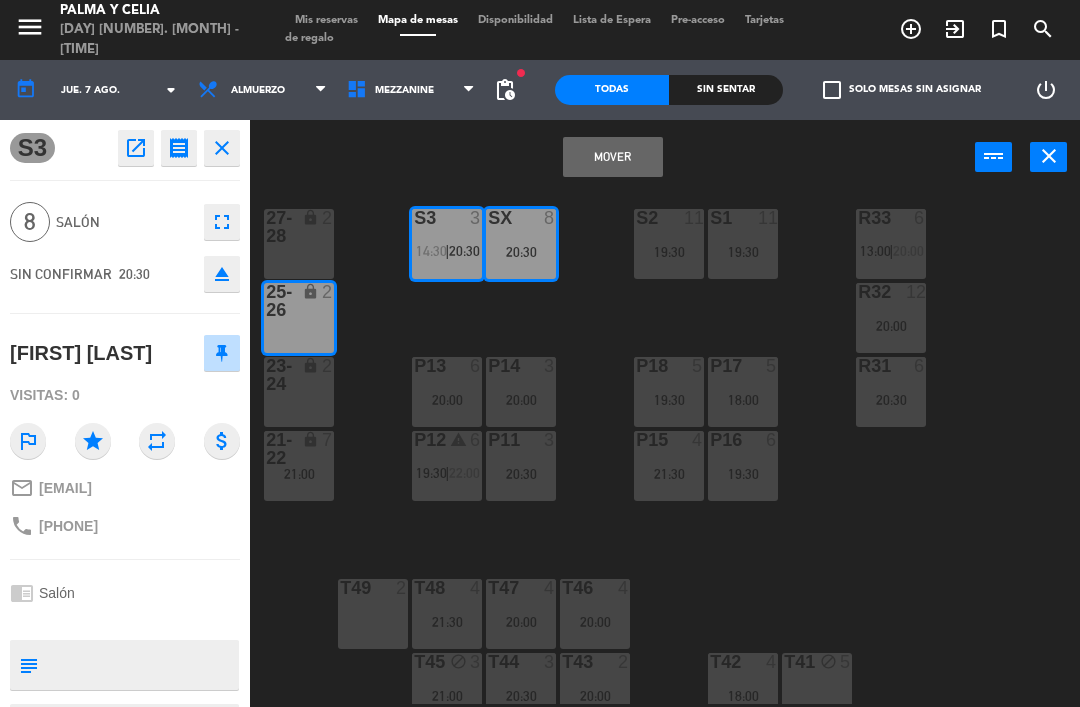 click on "Mover" at bounding box center (613, 157) 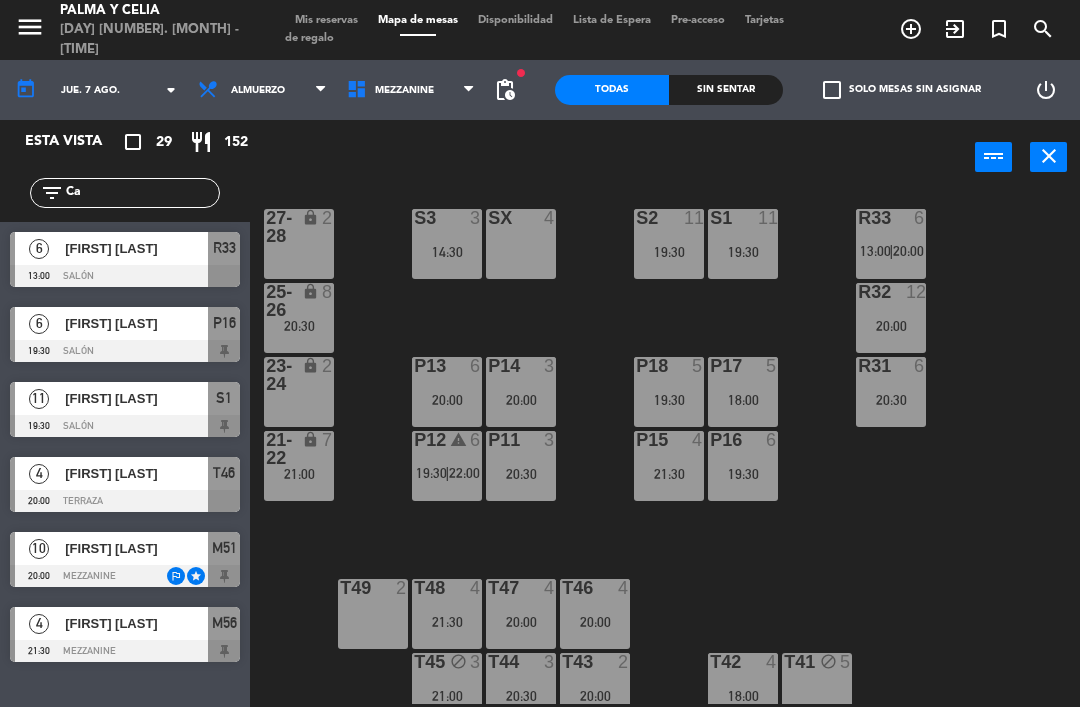 click on "S1  11   19:30" at bounding box center (743, 244) 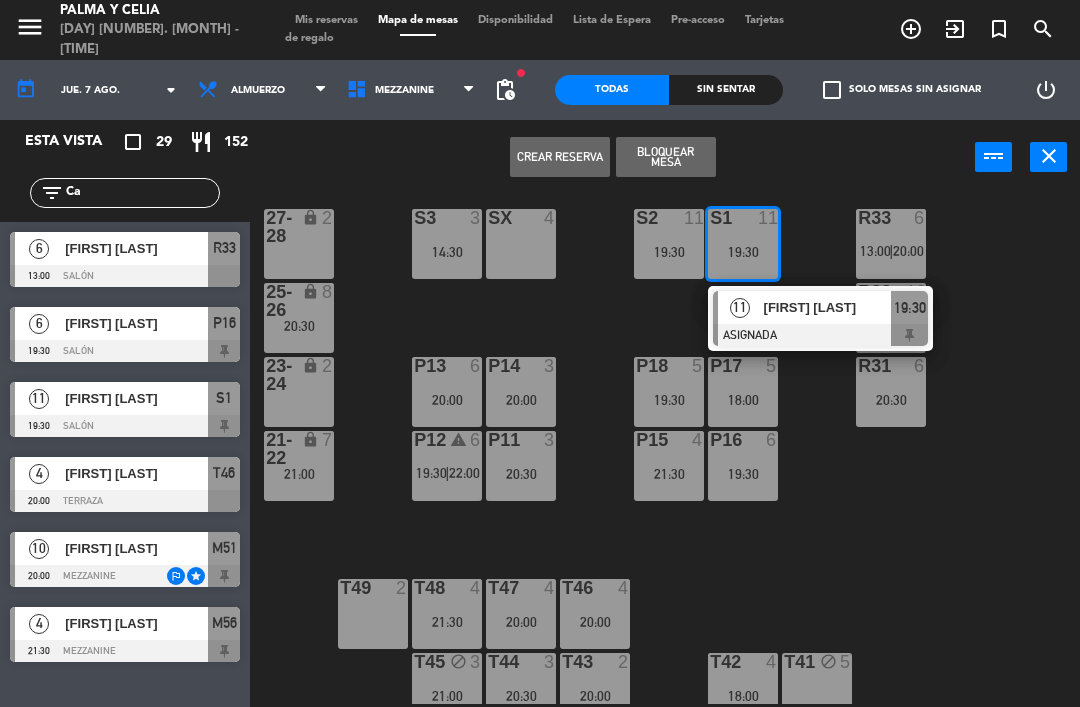 click at bounding box center (820, 335) 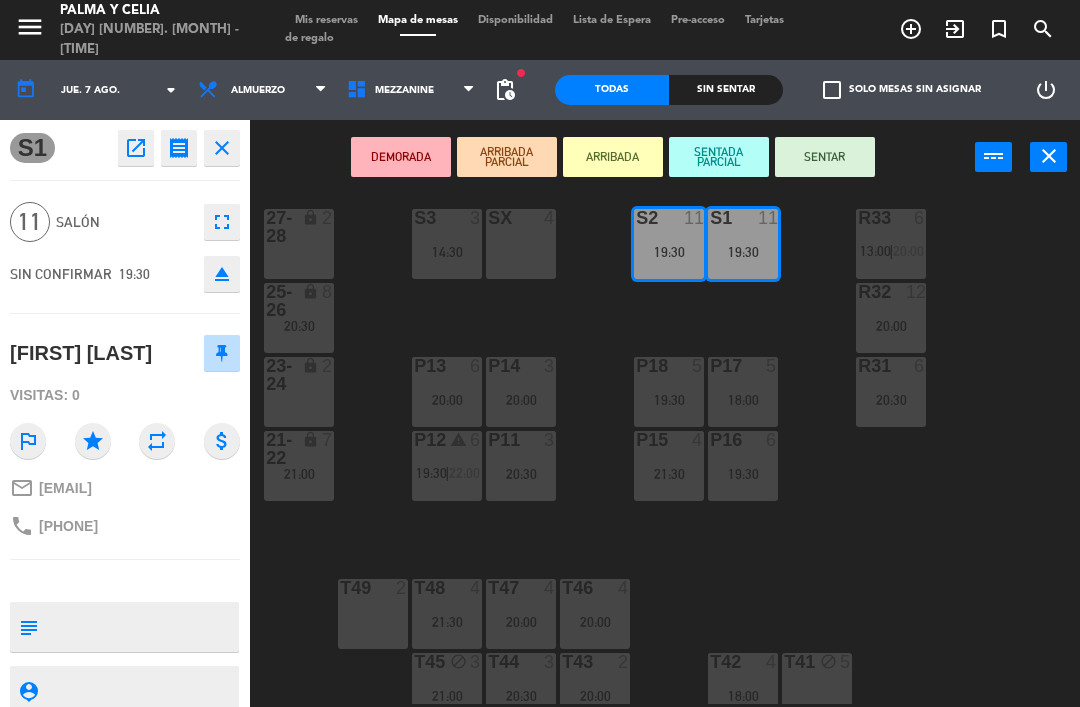 click on "S3  3   14:30" at bounding box center [447, 244] 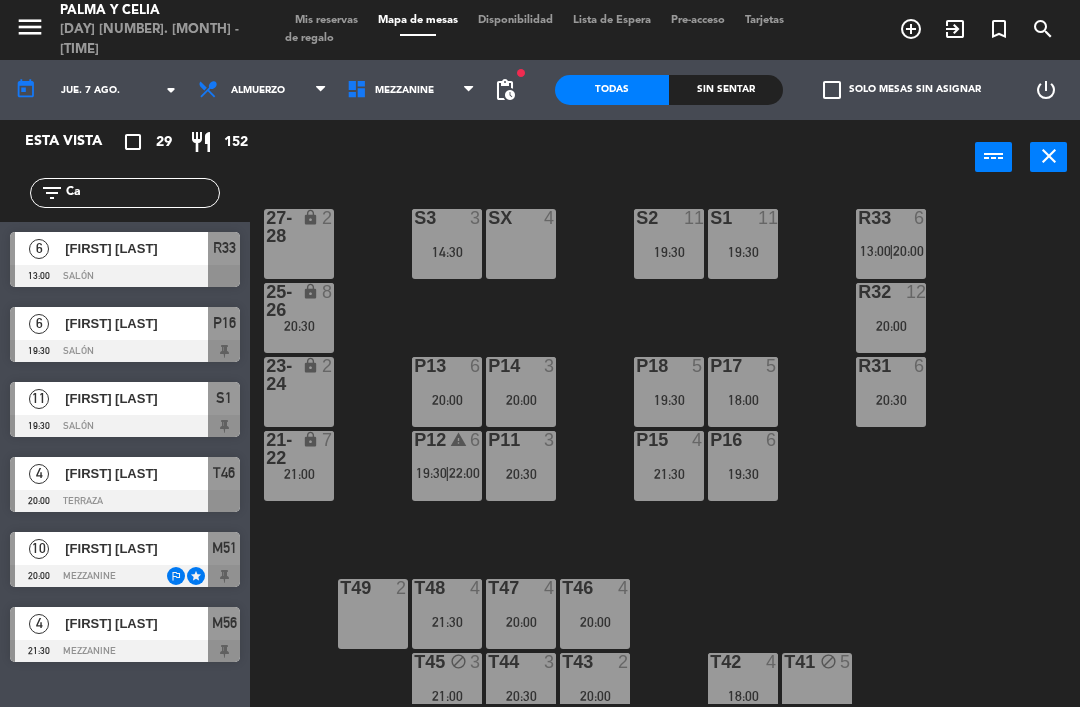 click on "19:30" at bounding box center (743, 252) 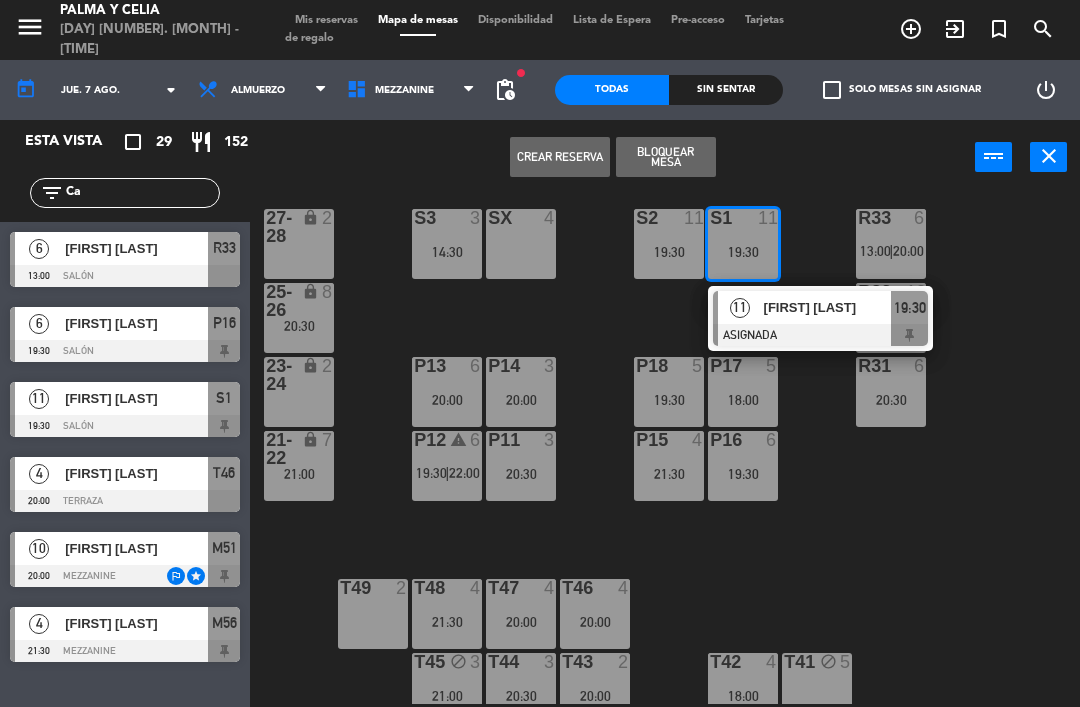 click on "[FIRST] [LAST]" at bounding box center (827, 307) 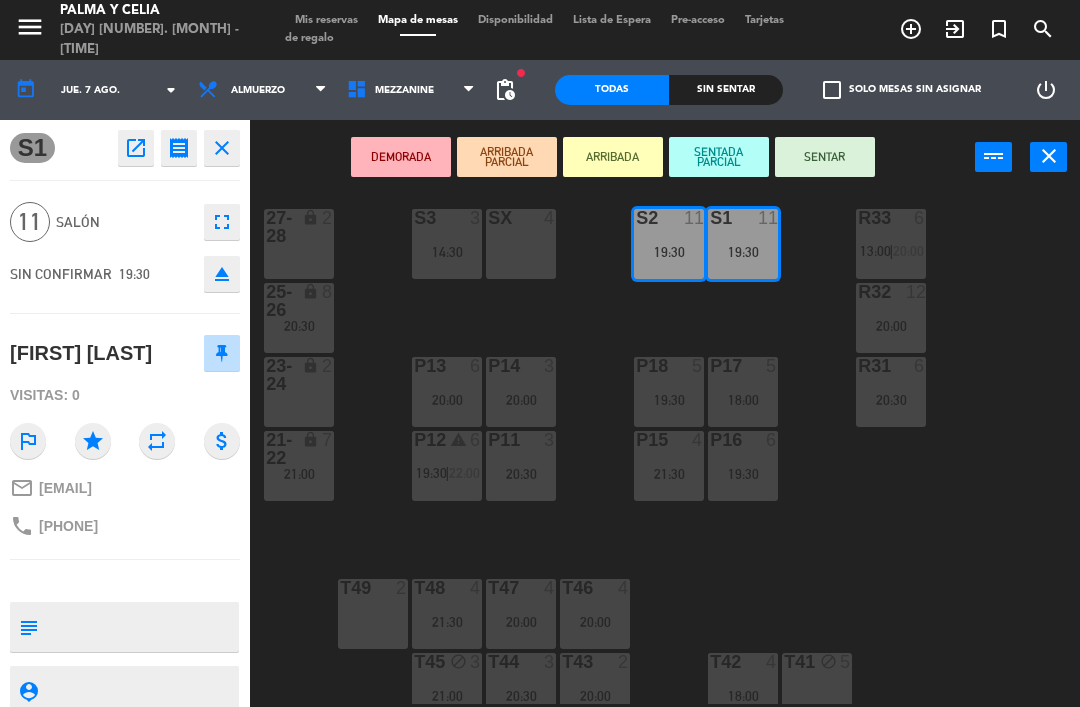 click on "SX  4" at bounding box center [521, 244] 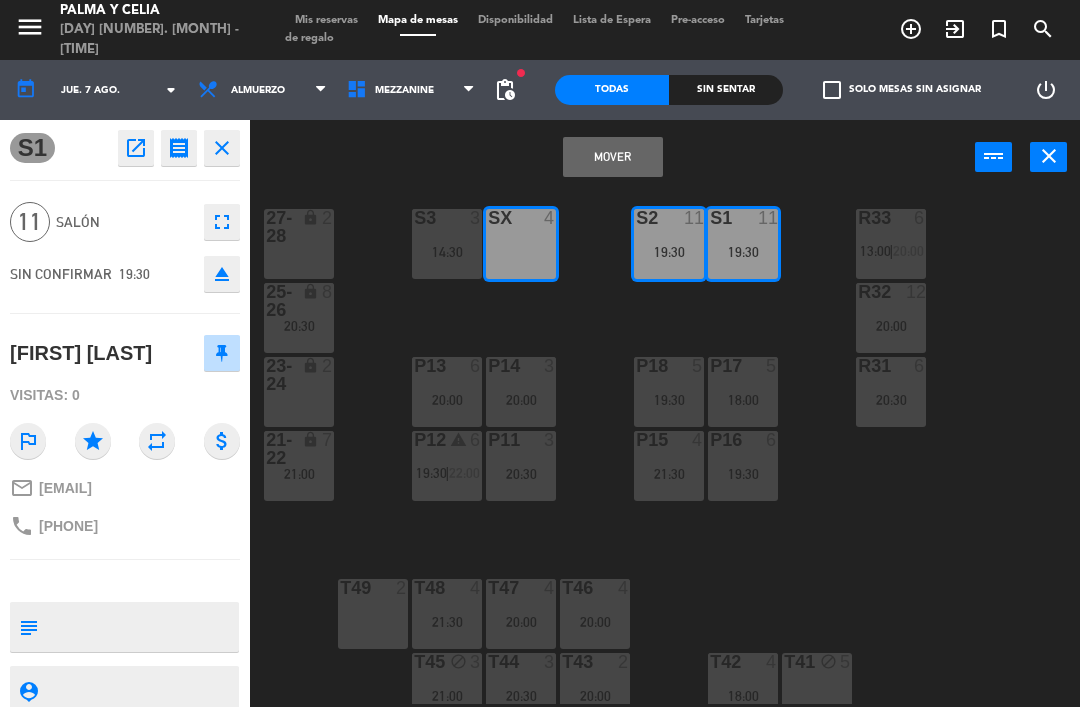 click on "S3  3   14:30" at bounding box center [447, 244] 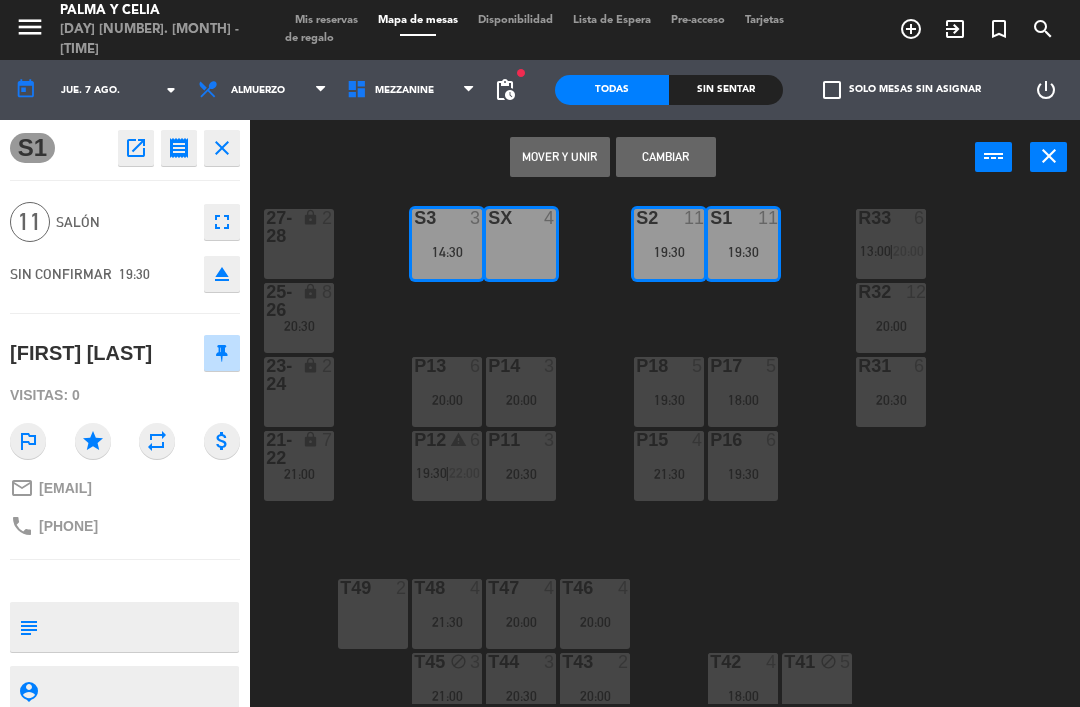 click on "Mover y Unir" at bounding box center [560, 157] 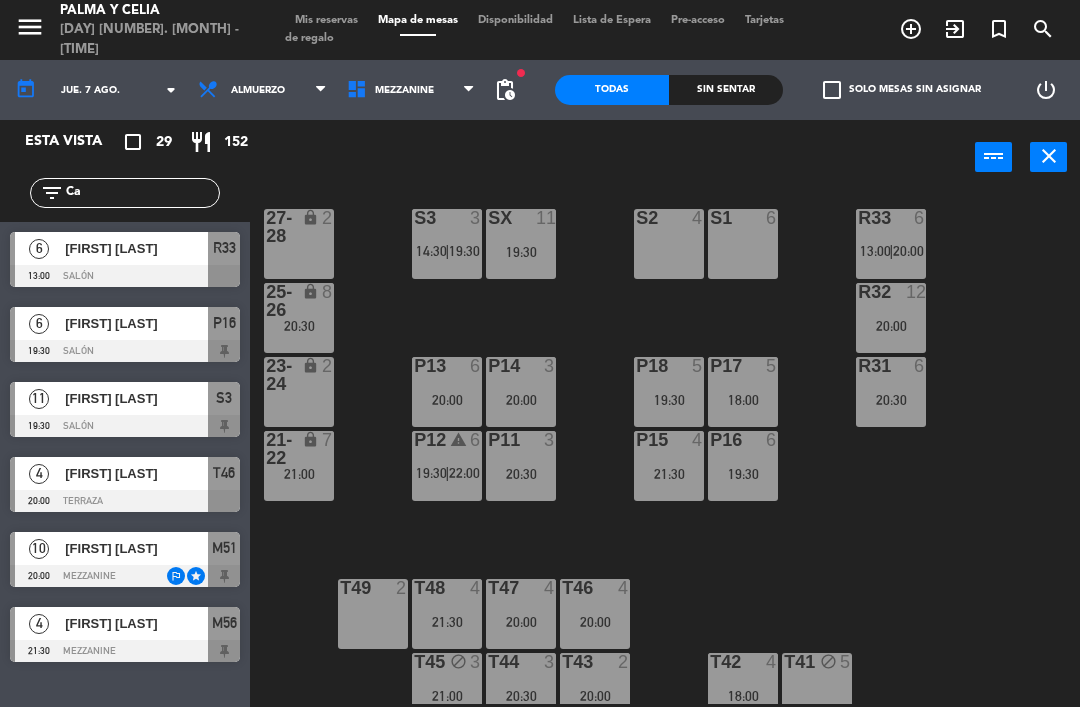 click on "R31  6   20:30" at bounding box center [891, 392] 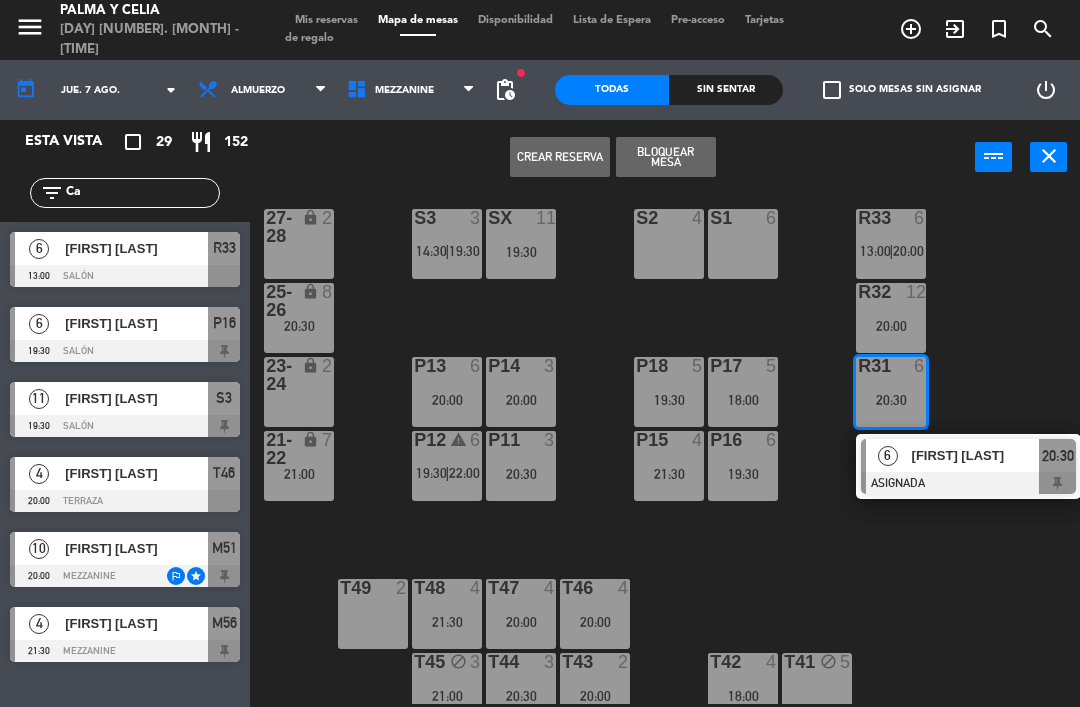 click at bounding box center [968, 483] 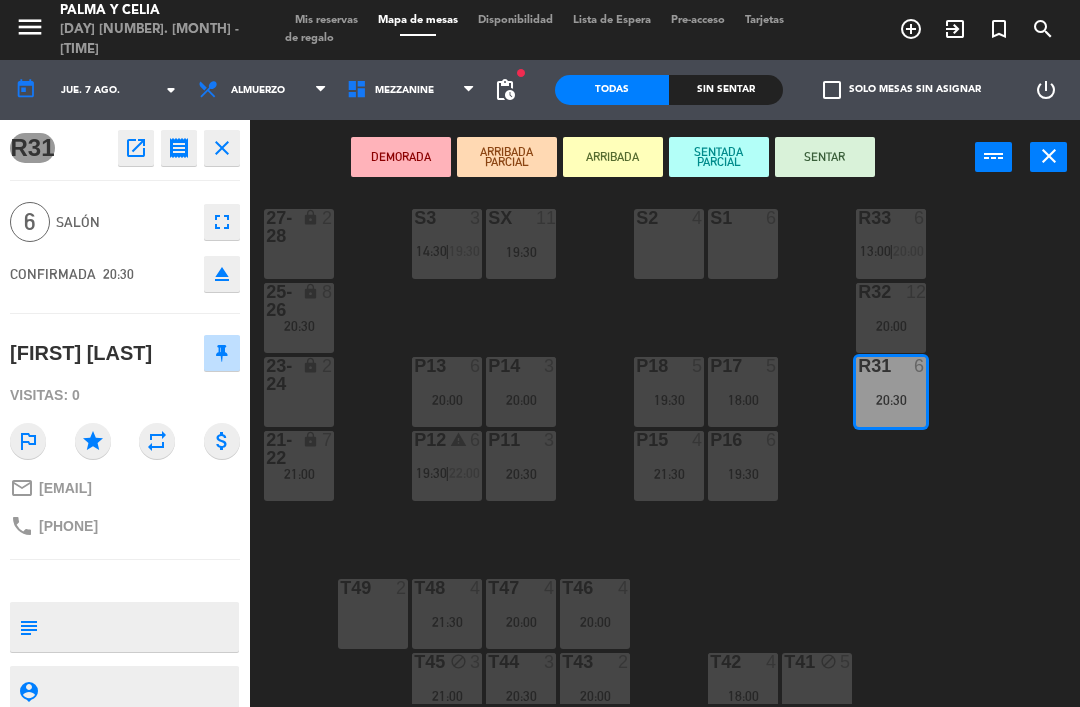 click on "S2  4" at bounding box center [669, 244] 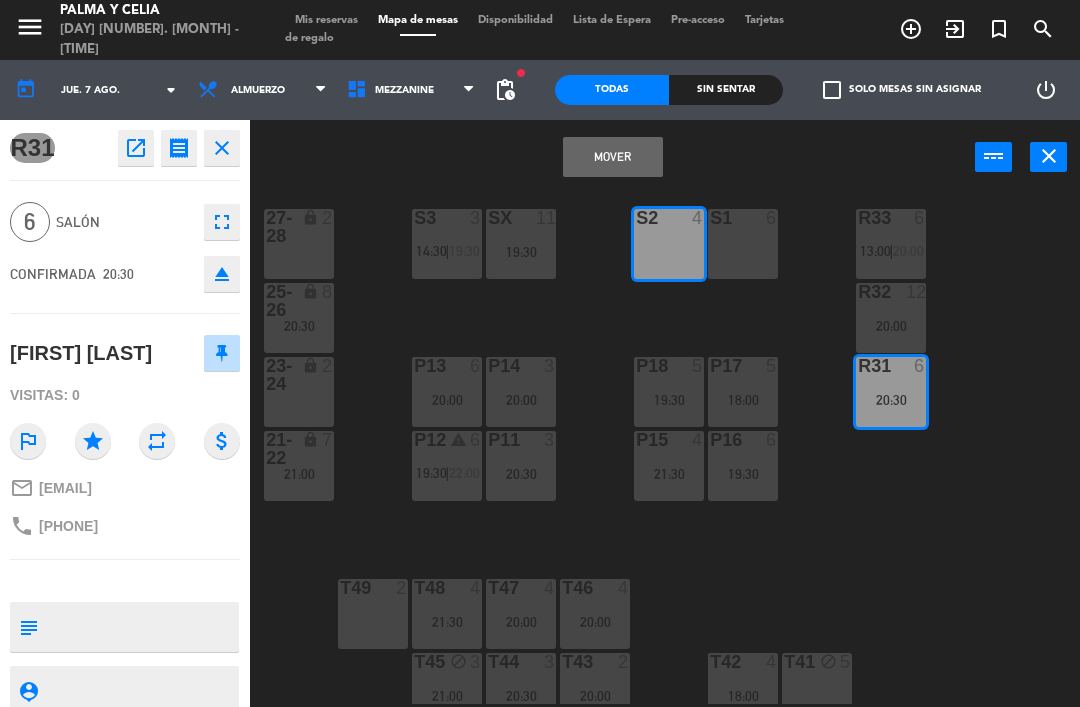 click on "Mover" at bounding box center (613, 157) 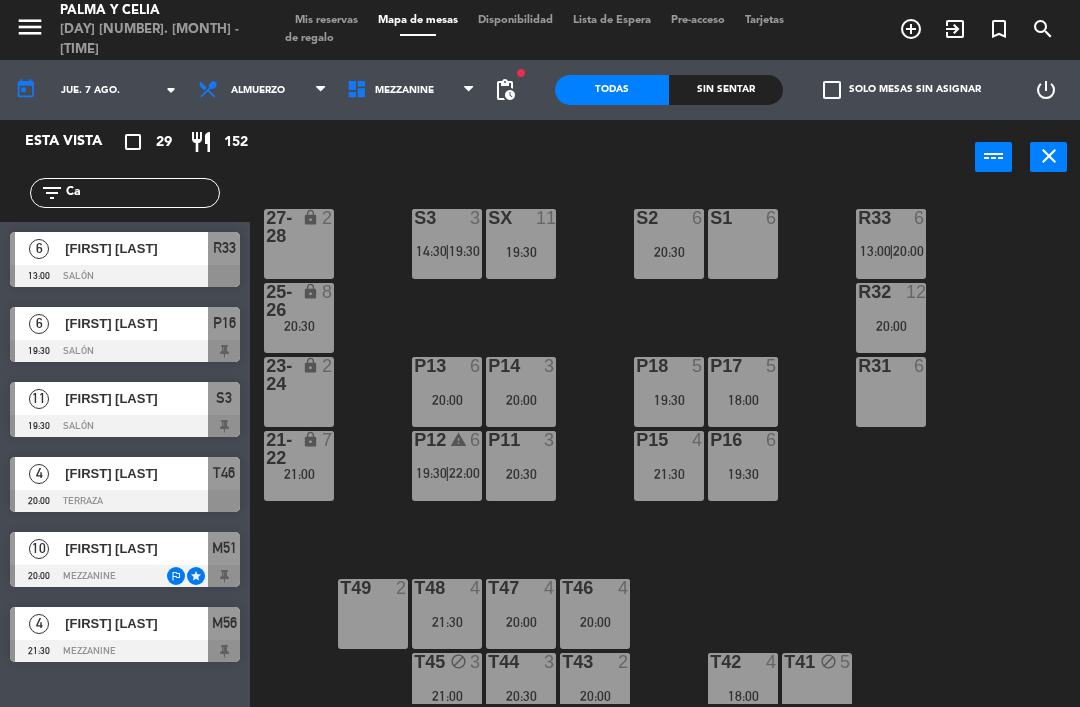 click on "R33  6   13:00    |    20:00     S1  6  S2  6   20:30  S3  3   14:30    |    19:30     SX  11   19:30  27-28 lock  2  R32  12   20:00  25-26 lock  8   20:30  P13  6   20:00  P14  3   20:00  P18  5   19:30  P17  5   18:00  R31  6  23-24 lock  2  P12 warning  6   19:30    |    22:00     P11  3   20:30  P15  4   21:30  P16  6   19:30  21-22 lock  7   21:00  T48  4   21:30  T47  4   20:00  T46  4   20:00  T49  2  T45 block  3   21:00  T44  3   20:30  T43  2   20:00  T42  4   18:00  T41 block  5" 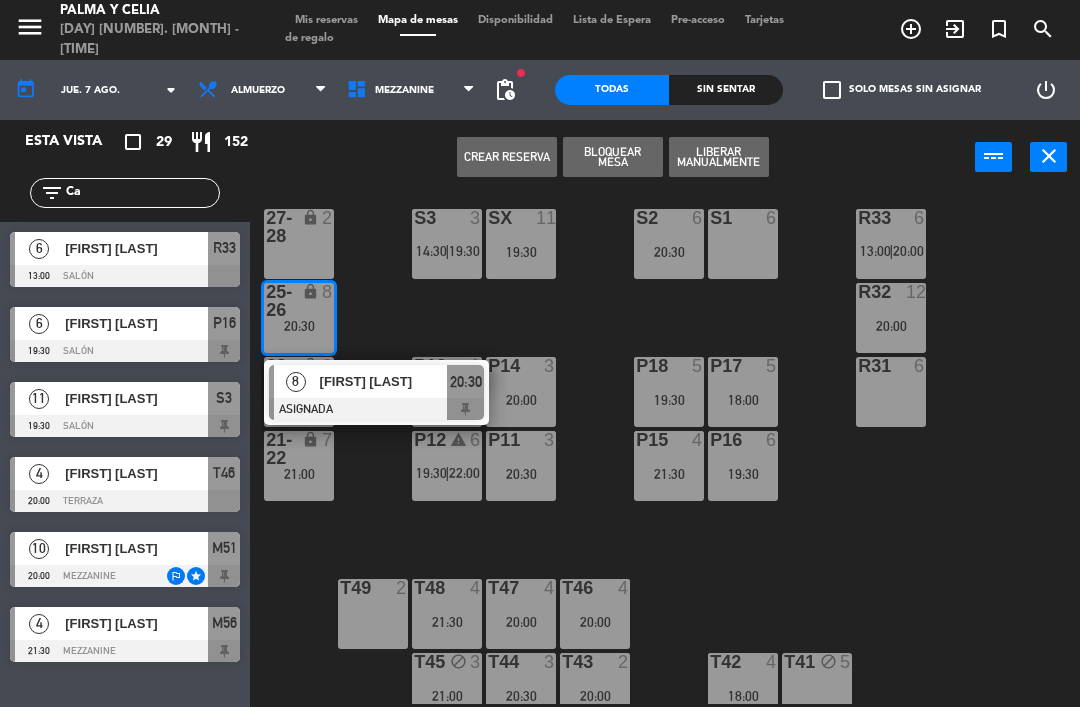 click at bounding box center [376, 409] 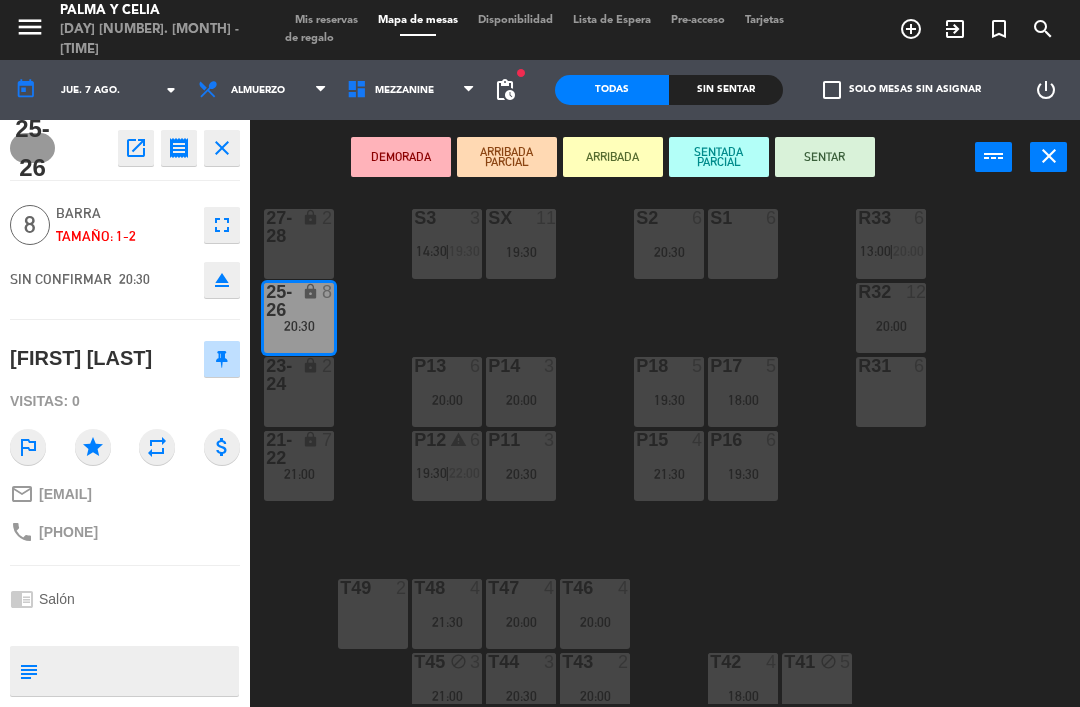 click on "R31  6" at bounding box center (891, 392) 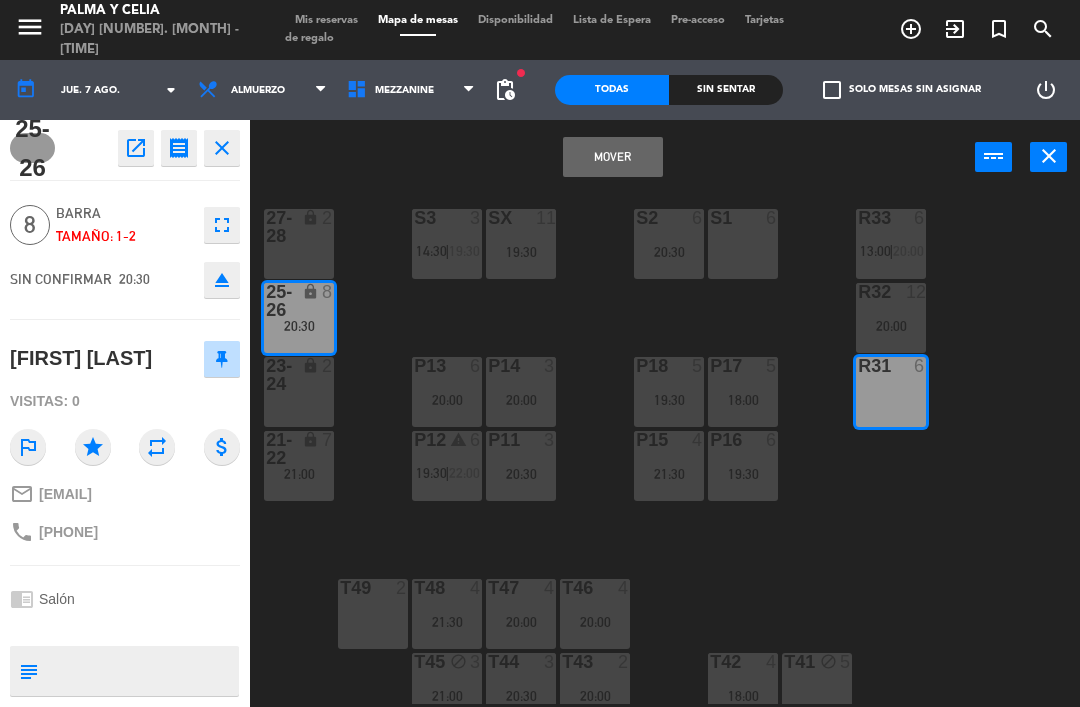 click on "Mover" at bounding box center (613, 157) 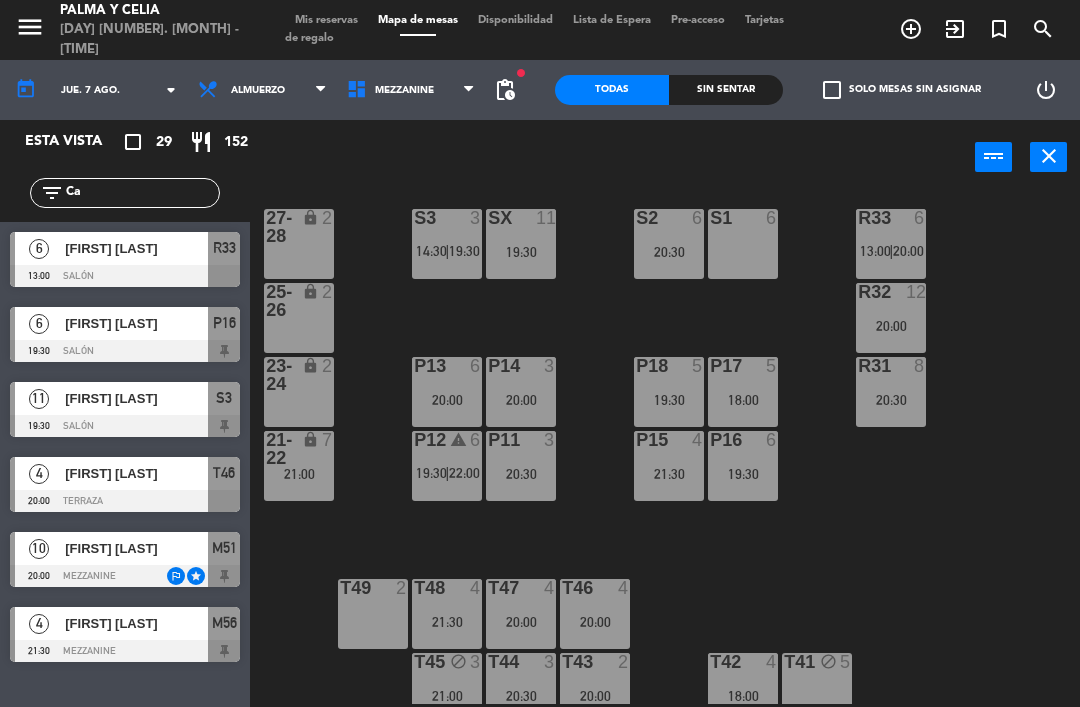 click on "S1  6" at bounding box center [743, 244] 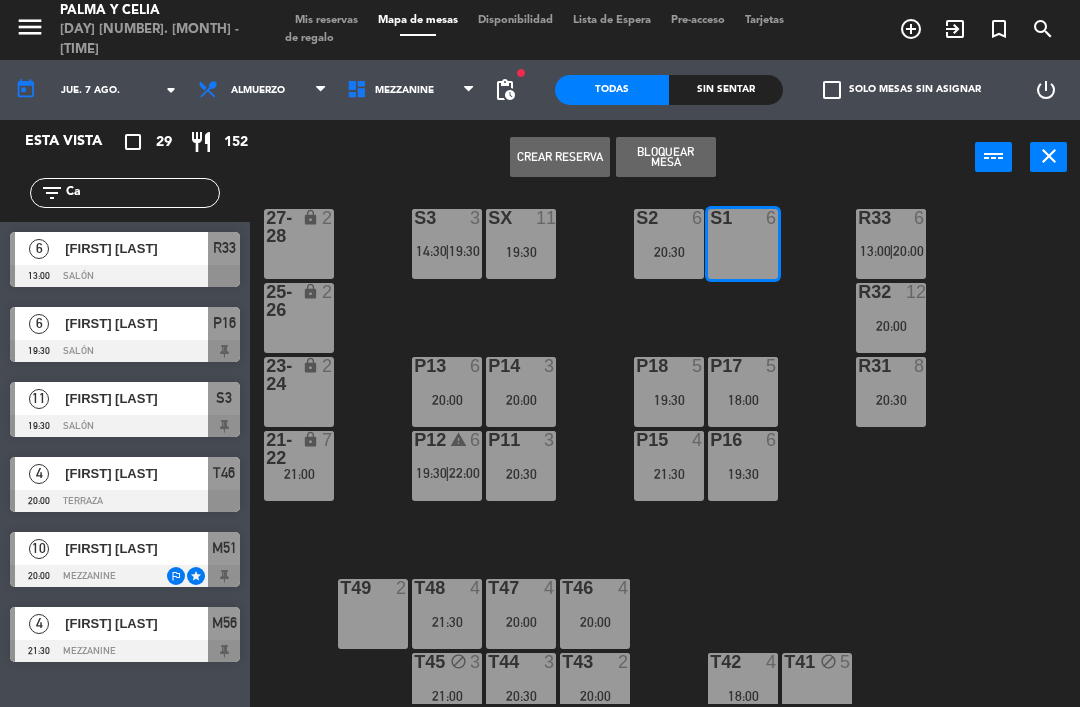click on "21:00" at bounding box center (299, 474) 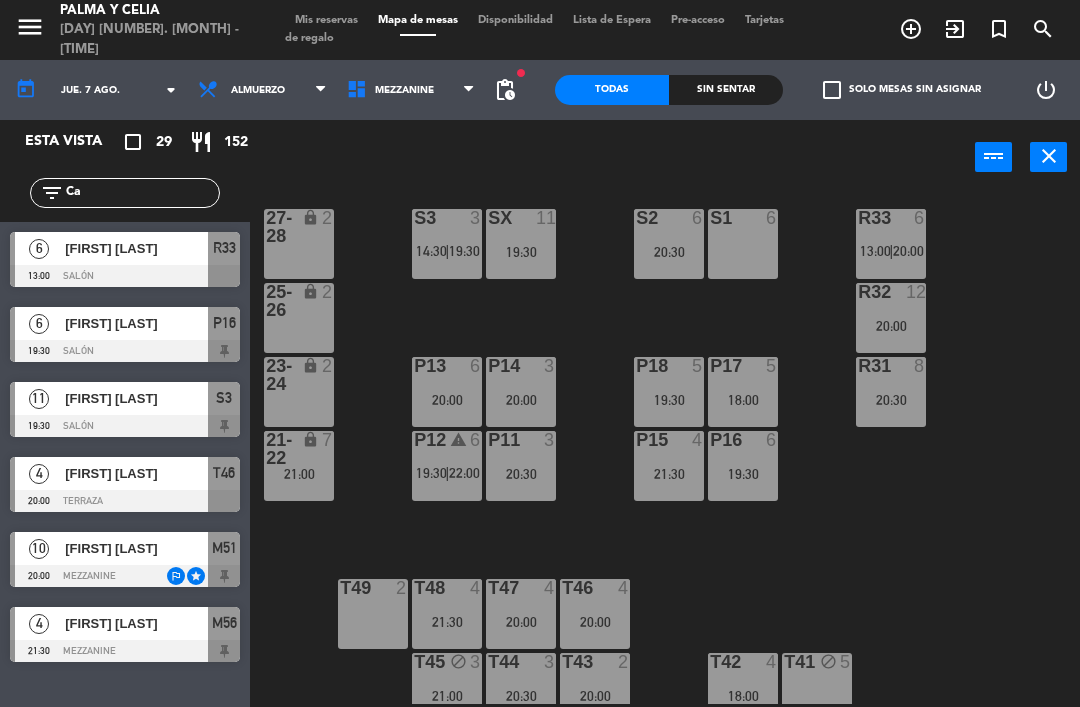 click on "R33  6   13:00    |    20:00     S1  6  S2  6   20:30  S3  3   14:30    |    19:30     SX  11   19:30  27-28 lock  2  R32  12   20:00  25-26 lock  2  P13  6   20:00  P14  3   20:00  P18  5   19:30  P17  5   18:00  R31  8   20:30  23-24 lock  2  P12 warning  6   19:30    |    22:00     P11  3   20:30  P15  4   21:30  P16  6   19:30  21-22 lock  7   21:00  T48  4   21:30  T47  4   20:00  T46  4   20:00  T49  2  T45 block  3   21:00  T44  3   20:30  T43  2   20:00  T42  4   18:00  T41 block  5" 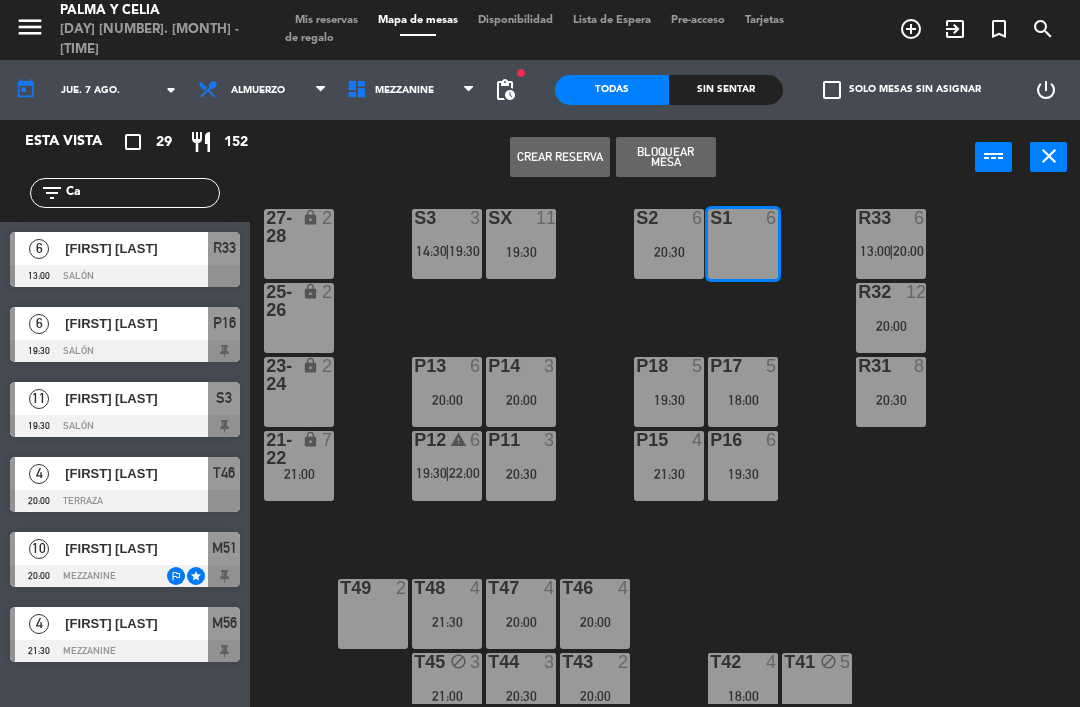 click on "Crear Reserva" at bounding box center (560, 157) 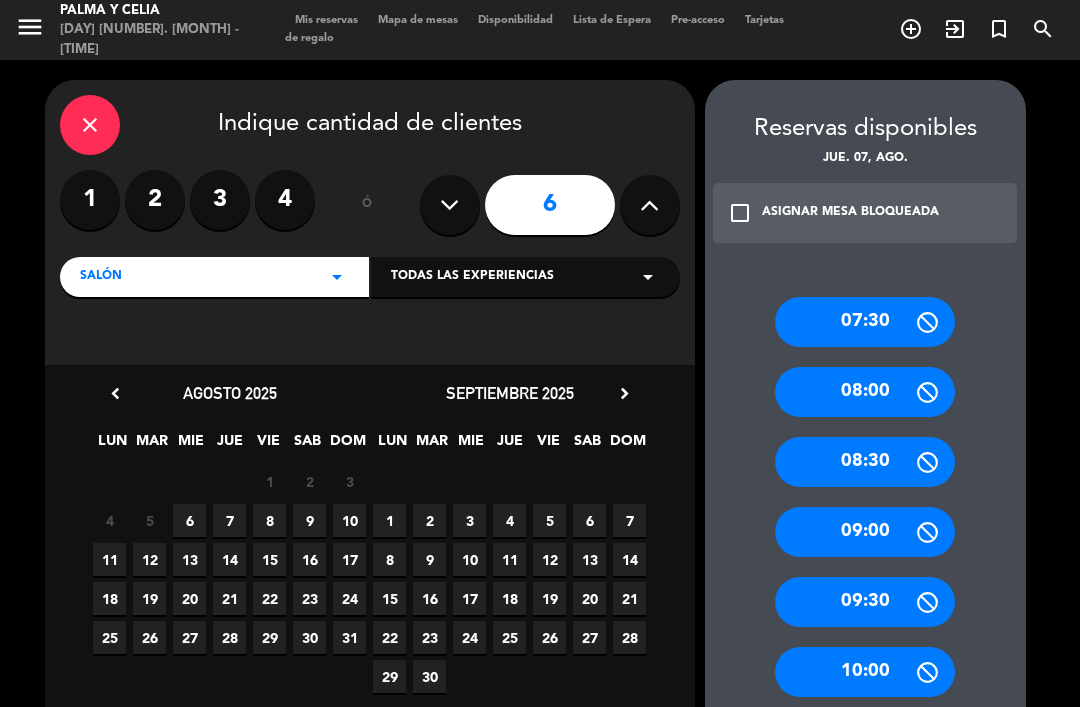 scroll, scrollTop: 0, scrollLeft: 0, axis: both 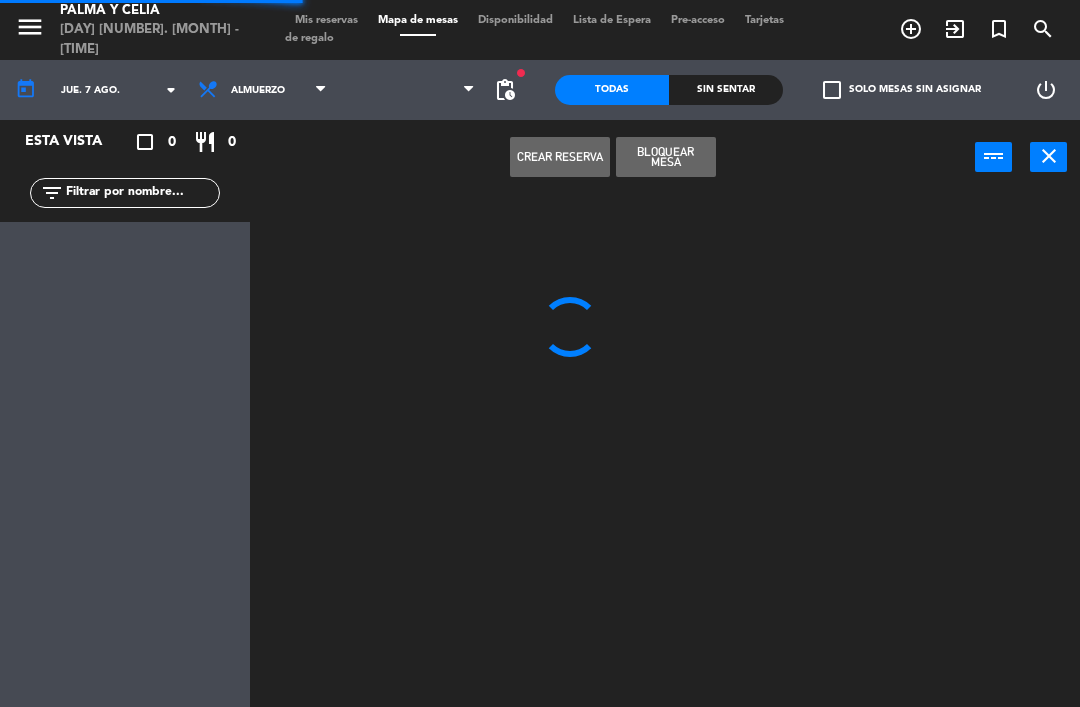 click 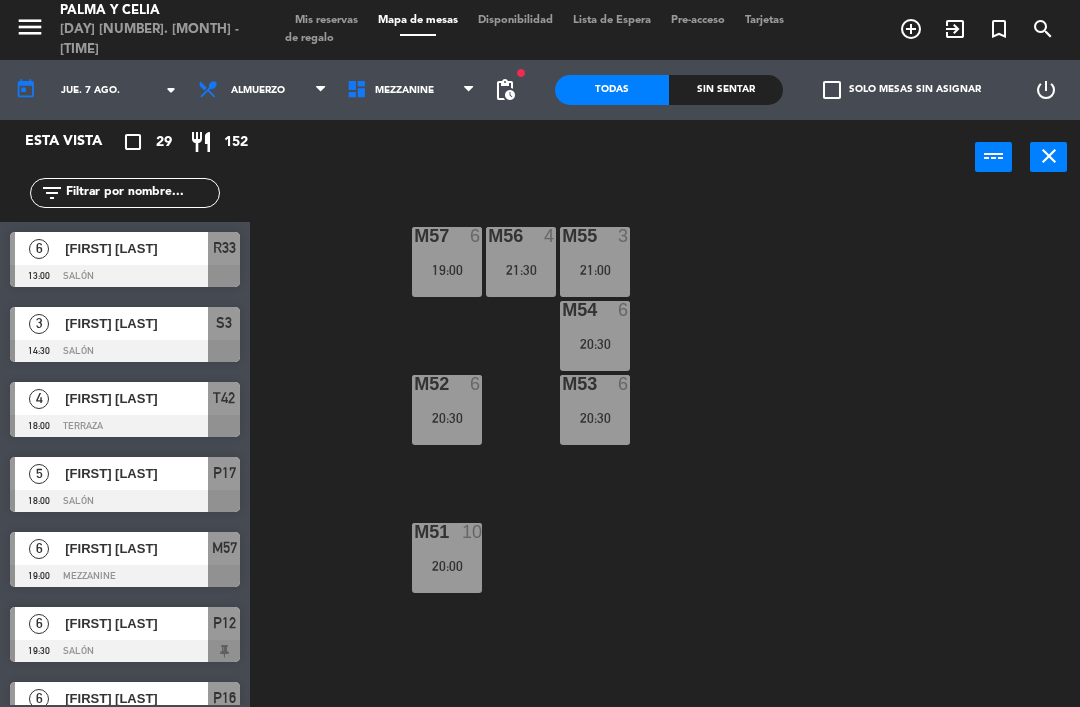 click on "menu  Palma y Celia   [DAY] [NUMBER]. [MONTH] - [TIME]   Mis reservas   Mapa de mesas   Disponibilidad   Lista de Espera   Pre-acceso   Tarjetas de regalo  add_circle_outline exit_to_app turned_in_not search today    [DAY]. [NUMBER] [MONTH]  arrow_drop_down  Almuerzo  Almuerzo  Almuerzo  Mezzanine   Piso 1   Mezzanine   Mezzanine   Piso 1  fiber_manual_record pending_actions  Todas  Sin sentar  check_box_outline_blank   Solo mesas sin asignar   power_settings_new   Esta vista   crop_square  29  restaurant  152 filter_list  6   13:00  R33  3" at bounding box center (540, 353) 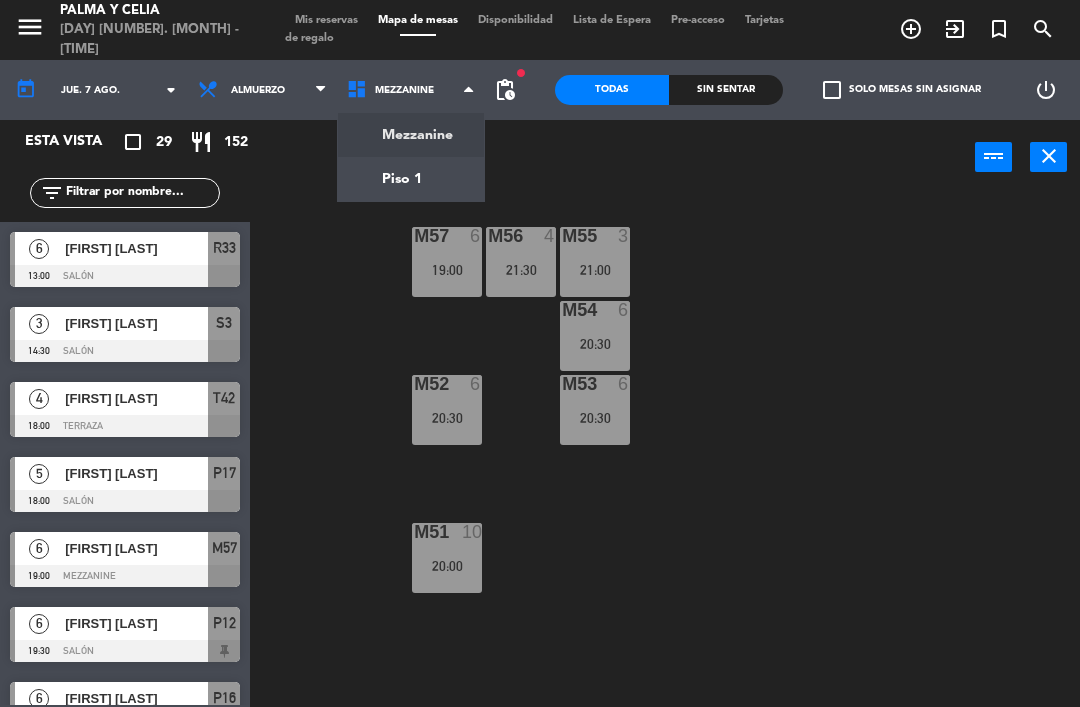 click on "menu  Palma y Celia   [DAY] [NUMBER]. [MONTH] - [TIME]   Mis reservas   Mapa de mesas   Disponibilidad   Lista de Espera   Pre-acceso   Tarjetas de regalo  add_circle_outline exit_to_app turned_in_not search today    [DAY]. [NUMBER] [MONTH]  arrow_drop_down  Almuerzo  Almuerzo  Almuerzo  Mezzanine   Piso 1   Piso 1   Mezzanine   Piso 1  fiber_manual_record pending_actions  Todas  Sin sentar  check_box_outline_blank   Solo mesas sin asignar   power_settings_new   Esta vista   crop_square  29  restaurant  152 filter_list  6   [FIRST] [LAST]   13:00   Salón  R33  6   [FIRST] [LAST]   19:30   Salón  P16  11   [FIRST] [LAST]   19:30   Salón  S1  4   [FIRST] [LAST]   20:00   Terraza  T46  10   Gustavo Cartagena   20:00   Mezzanine  outlined_flag star M51  4   Candi Peters   21:30   Mezzanine  M56 power_input close R33  6   13:00    |    20:00     S1  11   19:30  S2  11   19:30  S3  3   14:30    |    20:30     SX  8   20:30  27-28 lock  2  R32  12   20:00  25-26 lock  2  P13  2   22:00  P14  3   20:00  P18  5   19:30  P17" 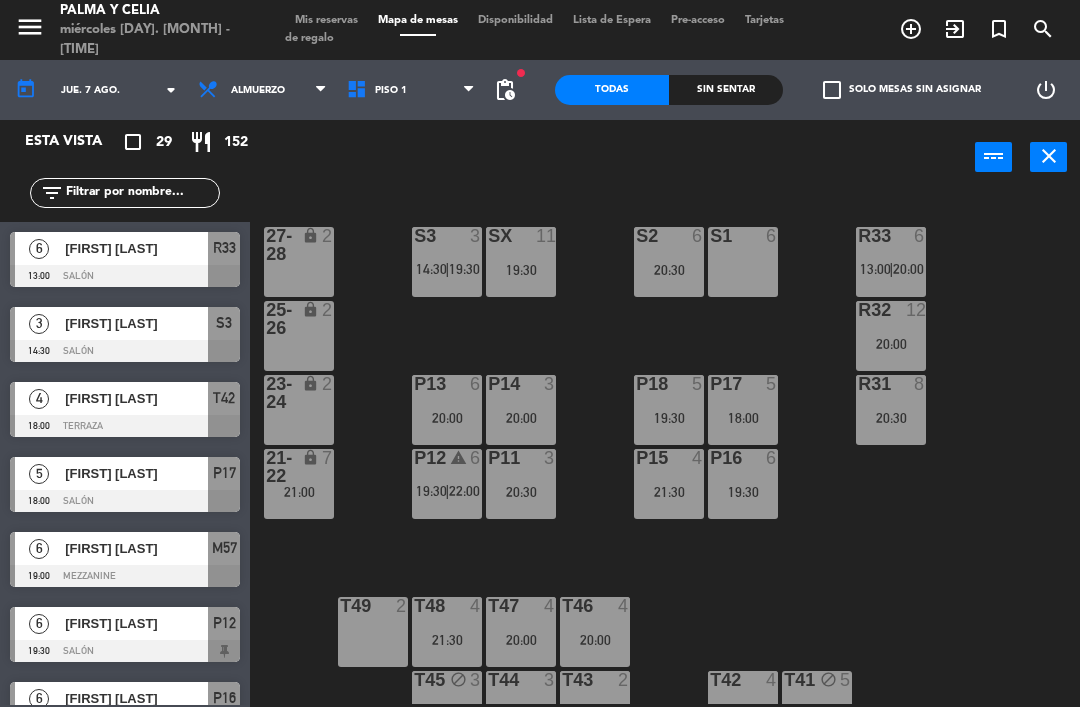 click on "21:00" at bounding box center (299, 492) 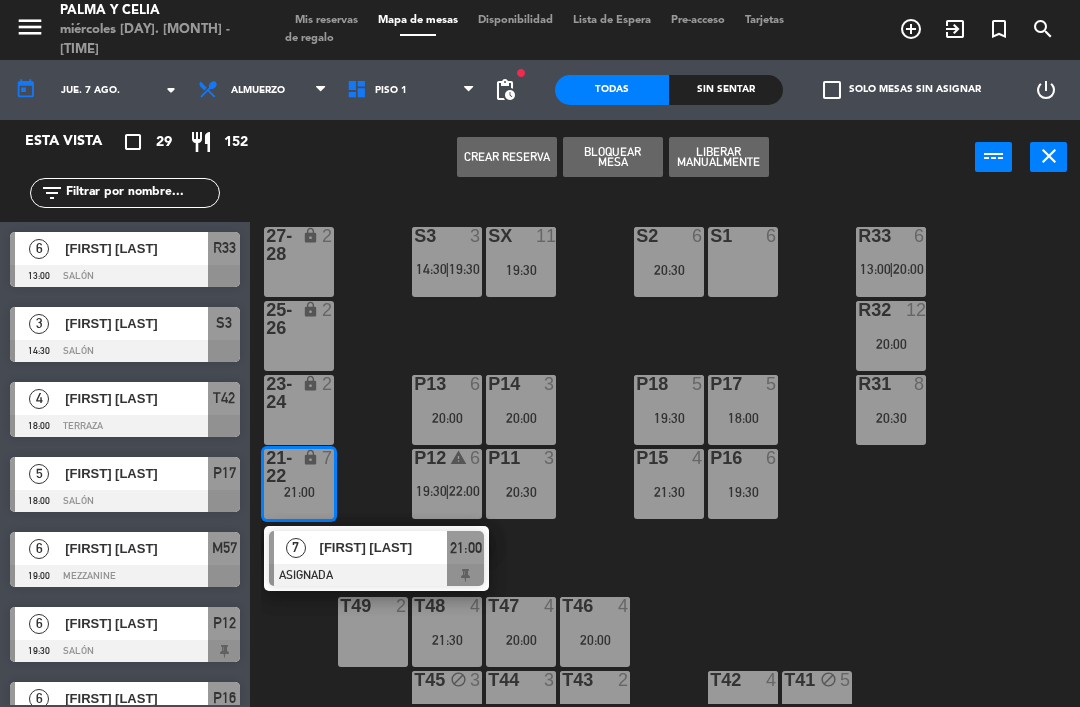 click at bounding box center [376, 575] 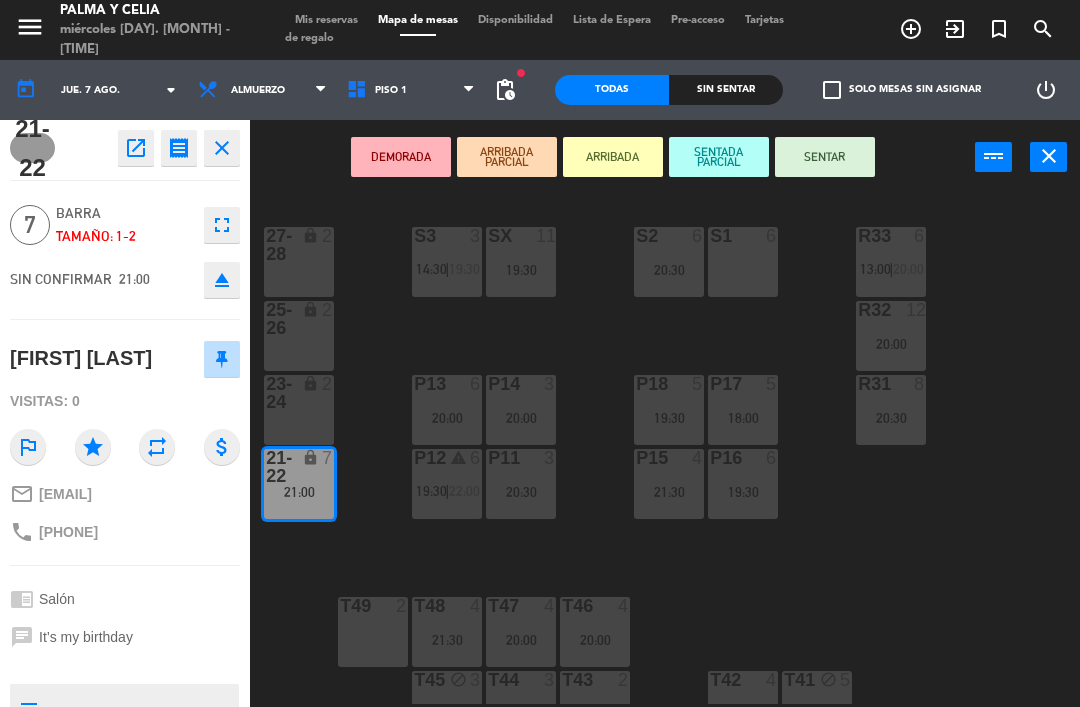 click on "S1  6" at bounding box center (743, 262) 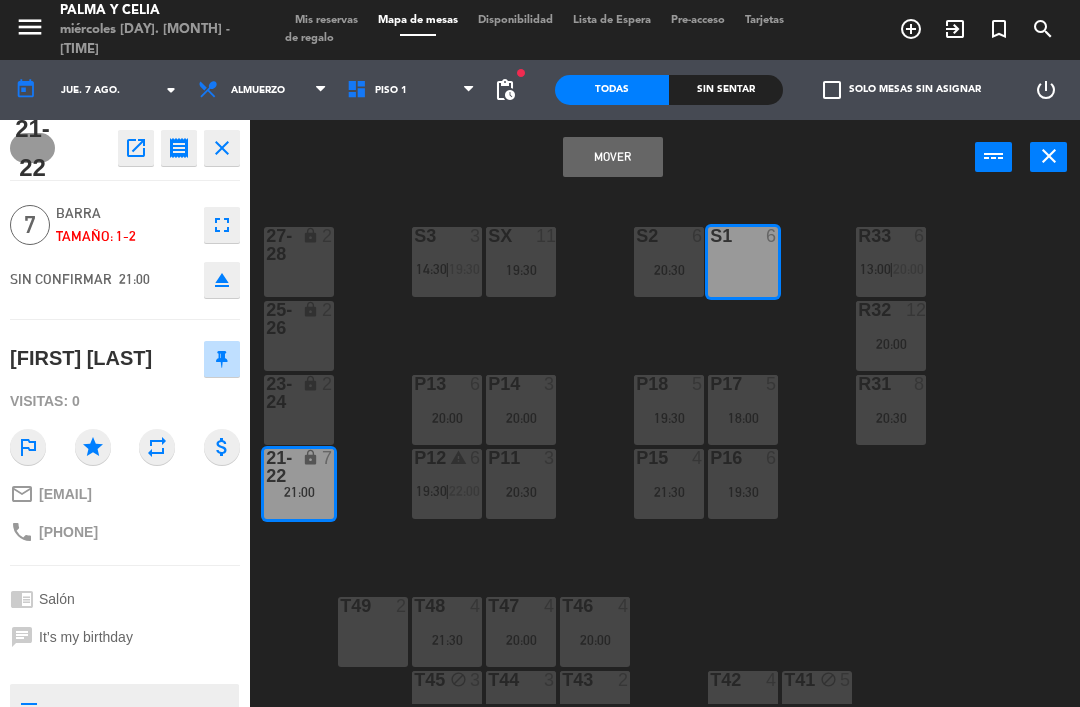 click on "S1  6" at bounding box center [743, 262] 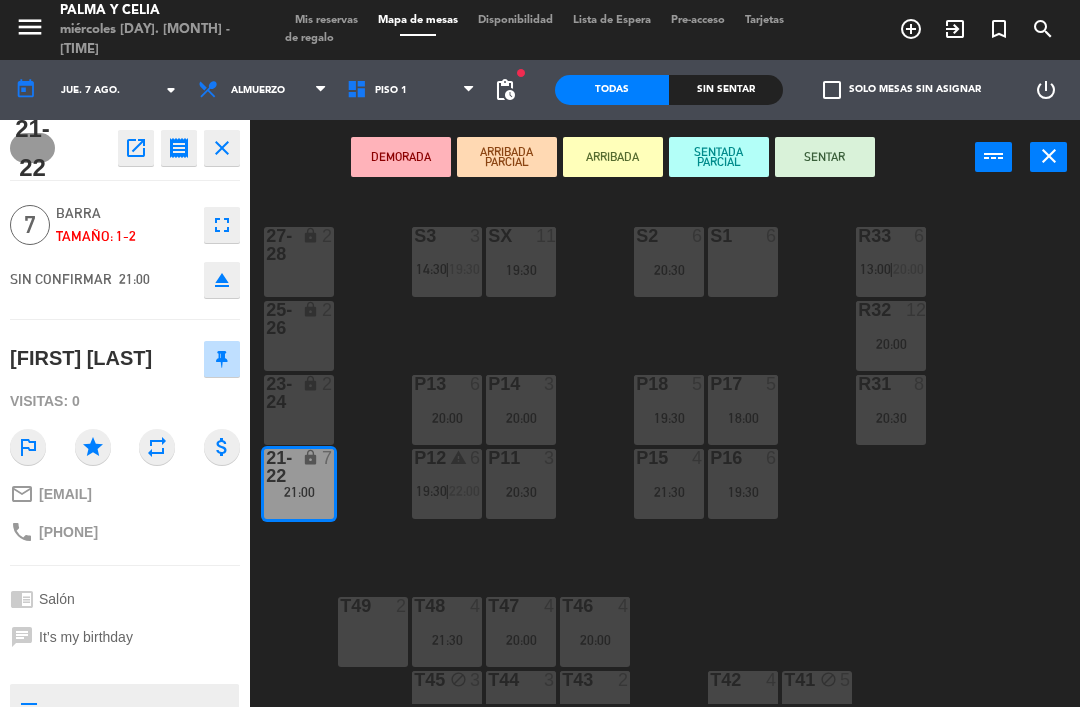 scroll, scrollTop: 0, scrollLeft: 0, axis: both 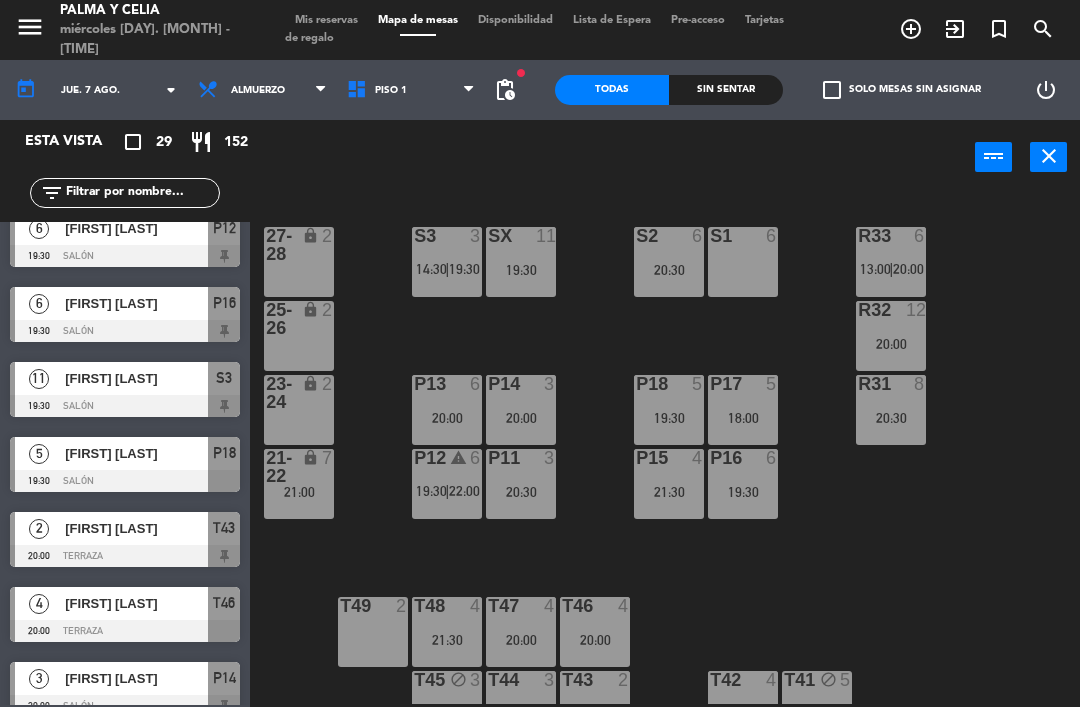 click on "R33  6   13:00    |    20:00     S1  6  S2  6   20:30  S3  3   14:30    |    19:30     SX  11   19:30  27-28 lock  2  R32  12   20:00  25-26 lock  2  P13  6   20:00  P14  3   20:00  P18  5   19:30  P17  5   18:00  R31  8   20:30  23-24 lock  2  P12 warning  6   19:30    |    22:00     P11  3   20:30  P15  4   21:30  P16  6   19:30  21-22 lock  7   21:00  T48  4   21:30  T47  4   20:00  T46  4   20:00  T49  2  T45 block  3   21:00  T44  3   20:30  T43  2   20:00  T42  4   18:00  T41 block  5" 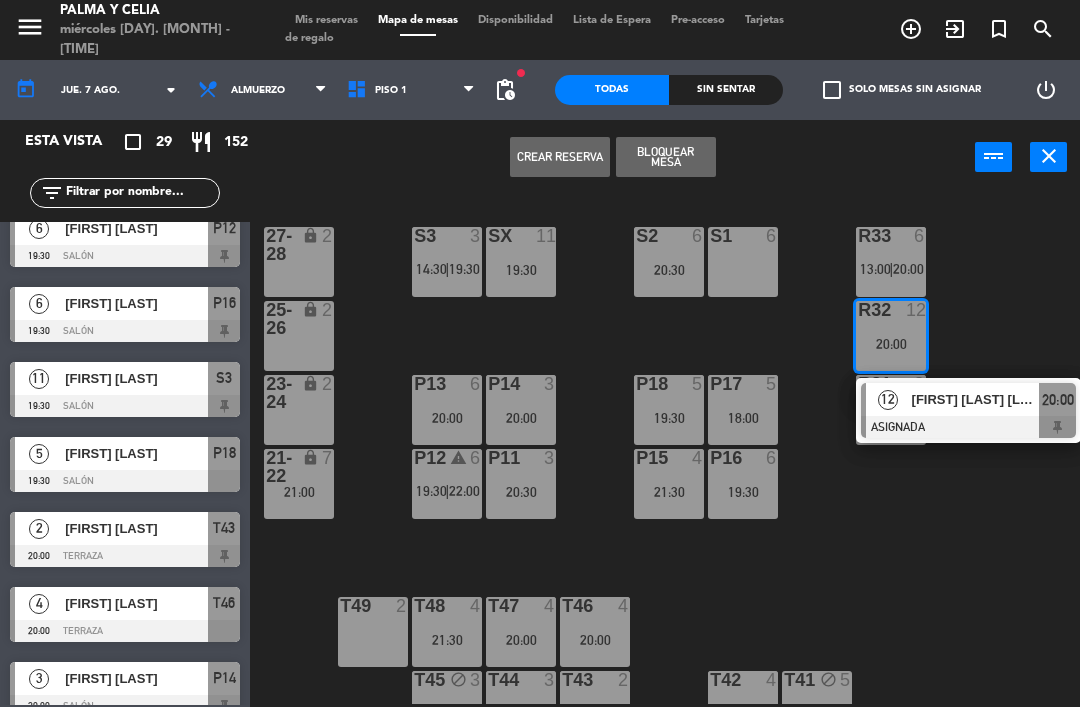 click on "[NUMBER]   [FIRST] [LAST]    ASIGNADA  20:00" at bounding box center (968, 410) 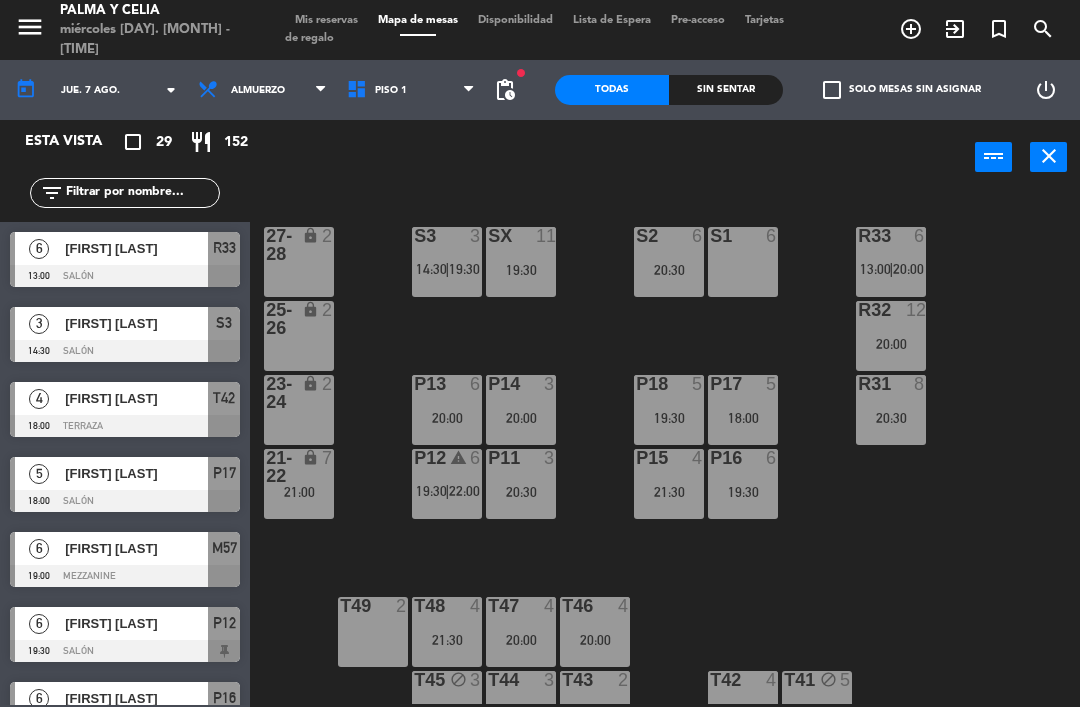 scroll, scrollTop: 0, scrollLeft: 0, axis: both 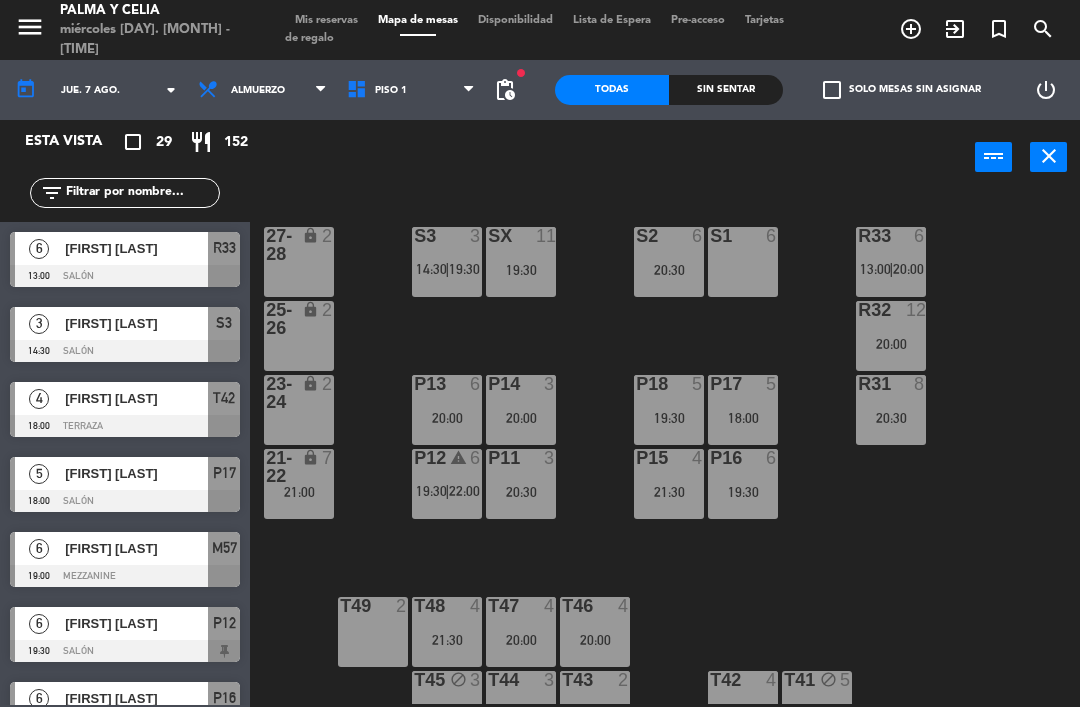 click on "lock" at bounding box center (299, 467) 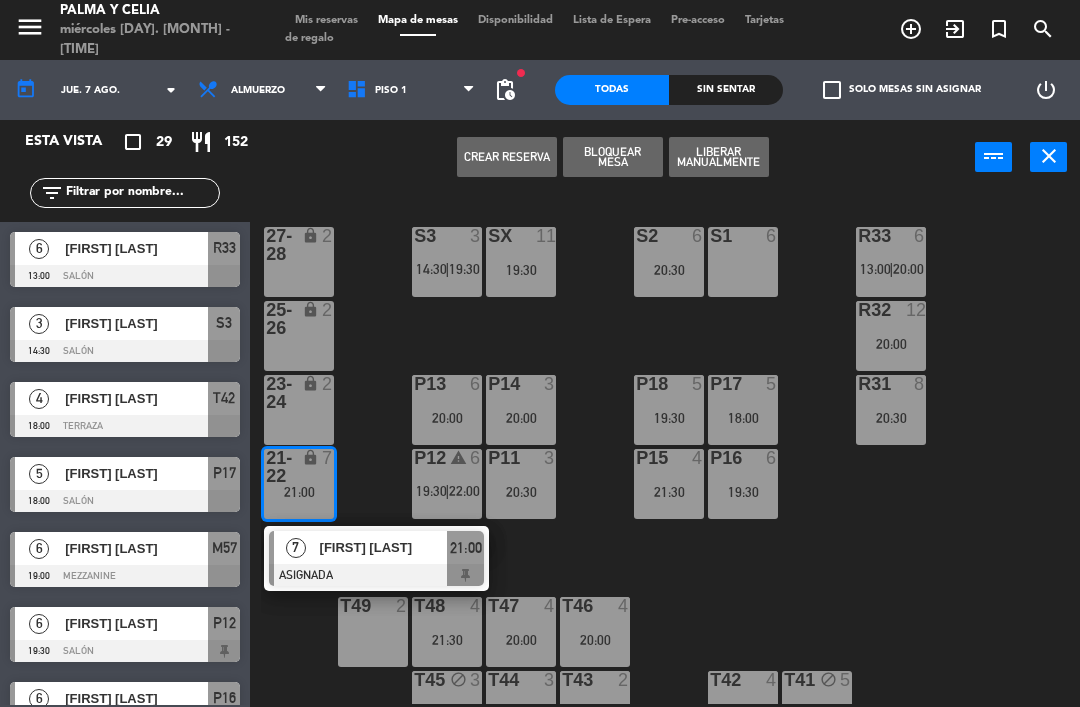 click on "[FIRST] [LAST]" at bounding box center (384, 547) 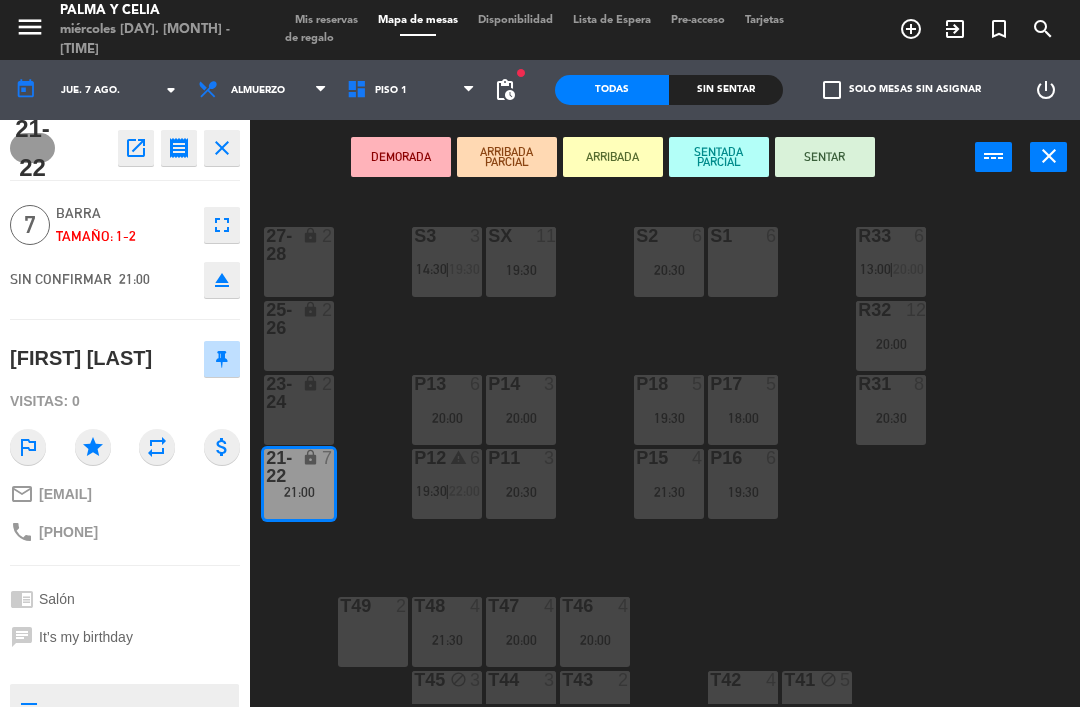 click on "S3  3   14:30    |    19:30" at bounding box center [447, 262] 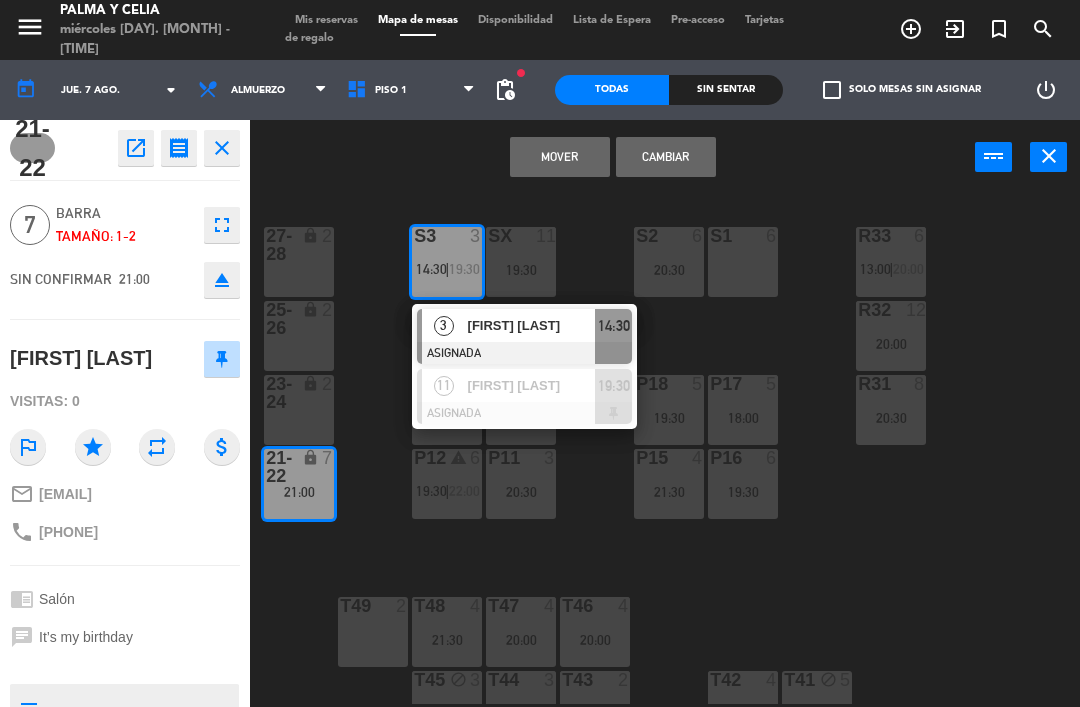 scroll, scrollTop: 0, scrollLeft: 0, axis: both 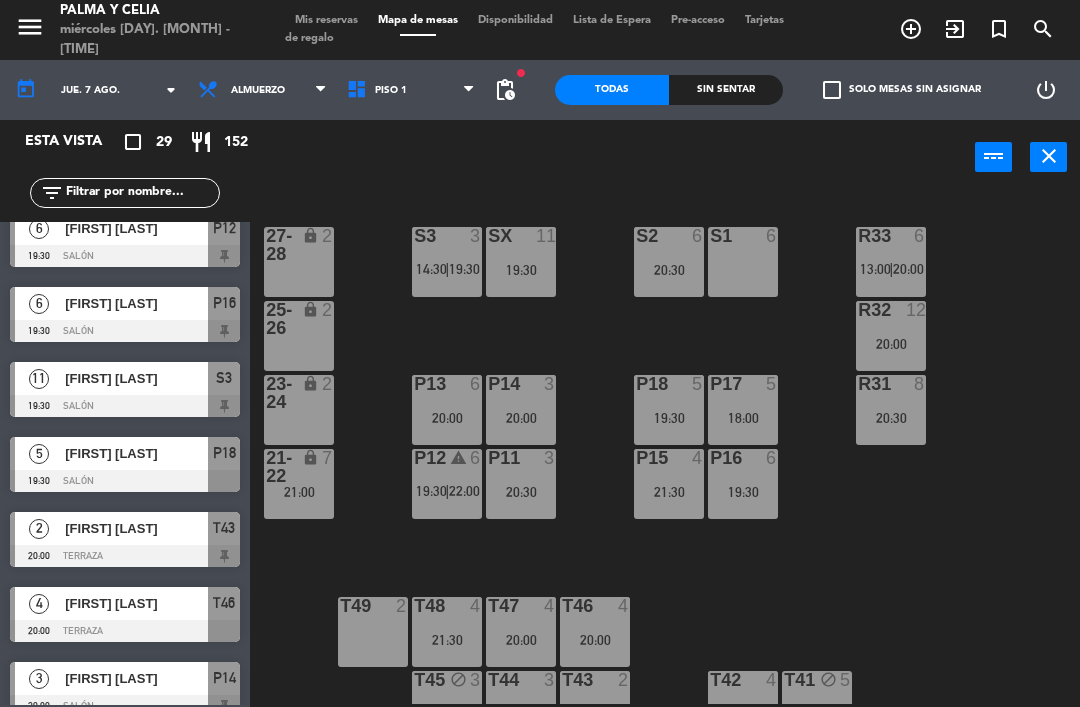 click on "21:00" at bounding box center (299, 492) 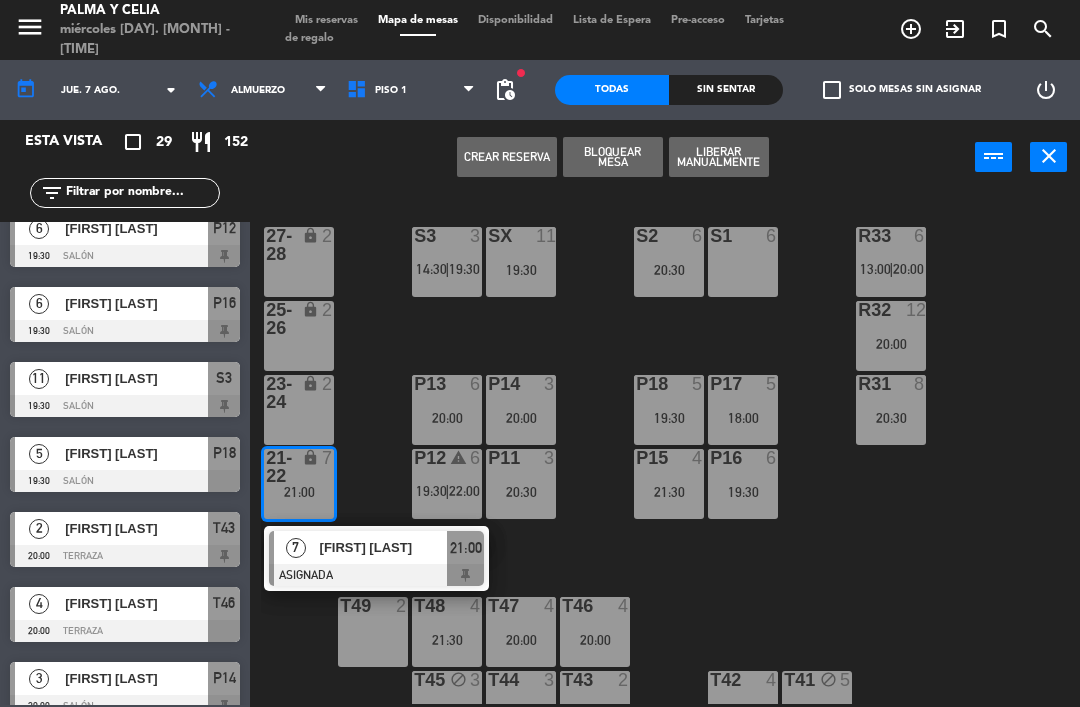 click on "[FIRST] [LAST]" at bounding box center [384, 547] 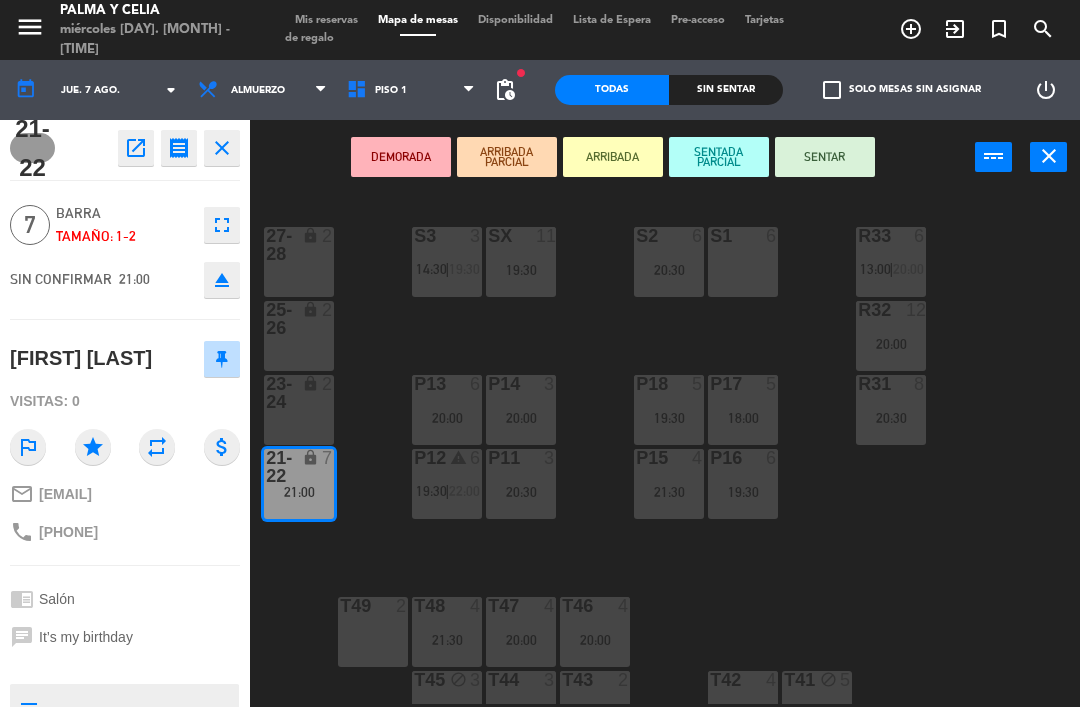 click on "S1  6" at bounding box center (743, 262) 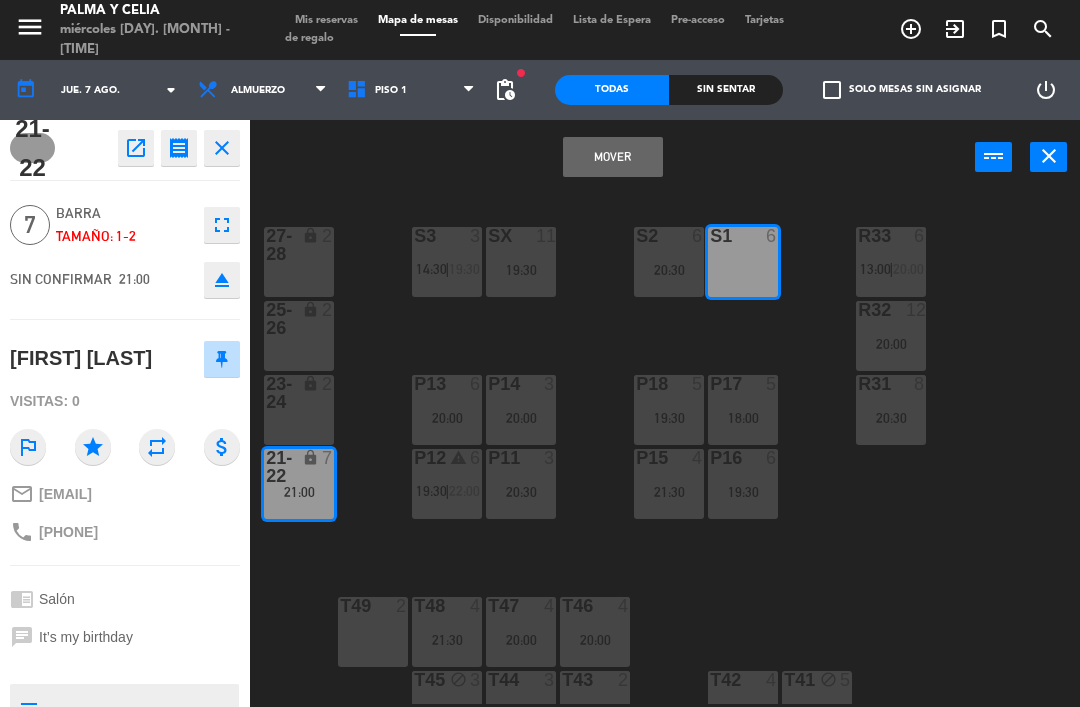 click on "Mover" at bounding box center (613, 157) 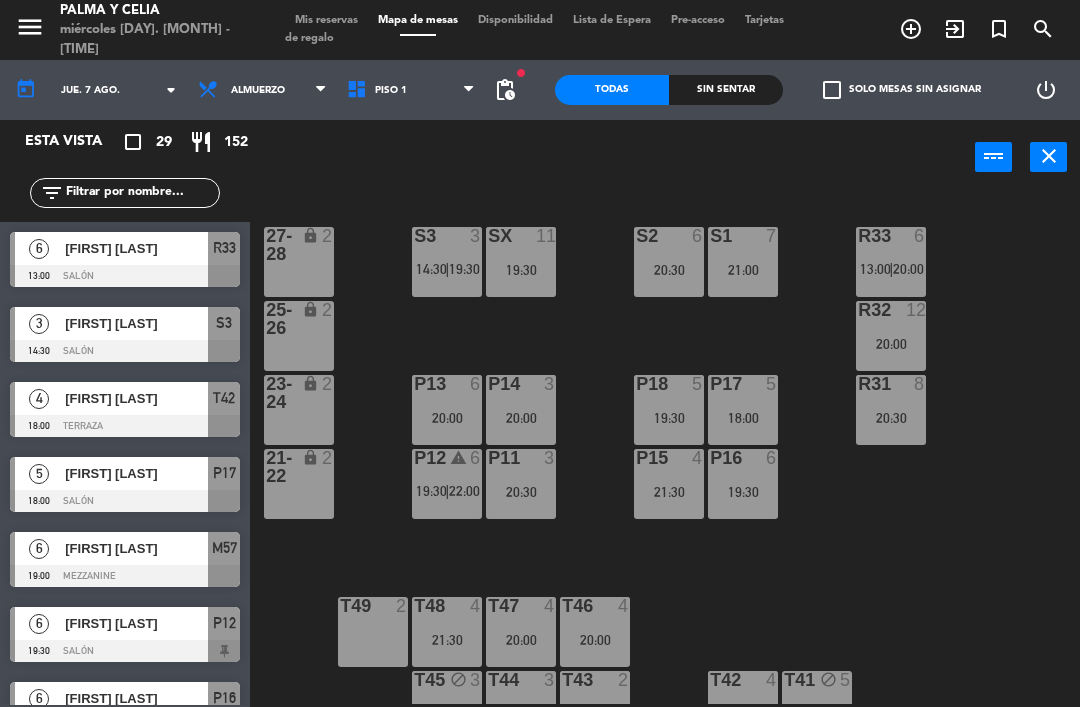 scroll, scrollTop: 395, scrollLeft: 0, axis: vertical 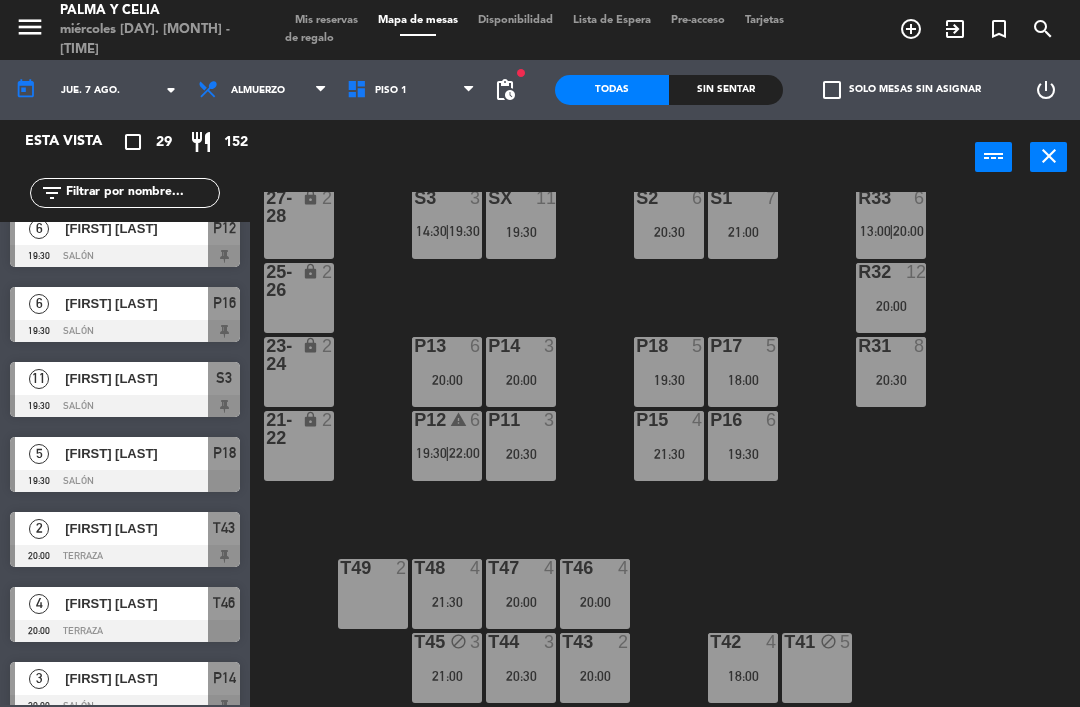 click on "R32  12   20:00" at bounding box center [891, 298] 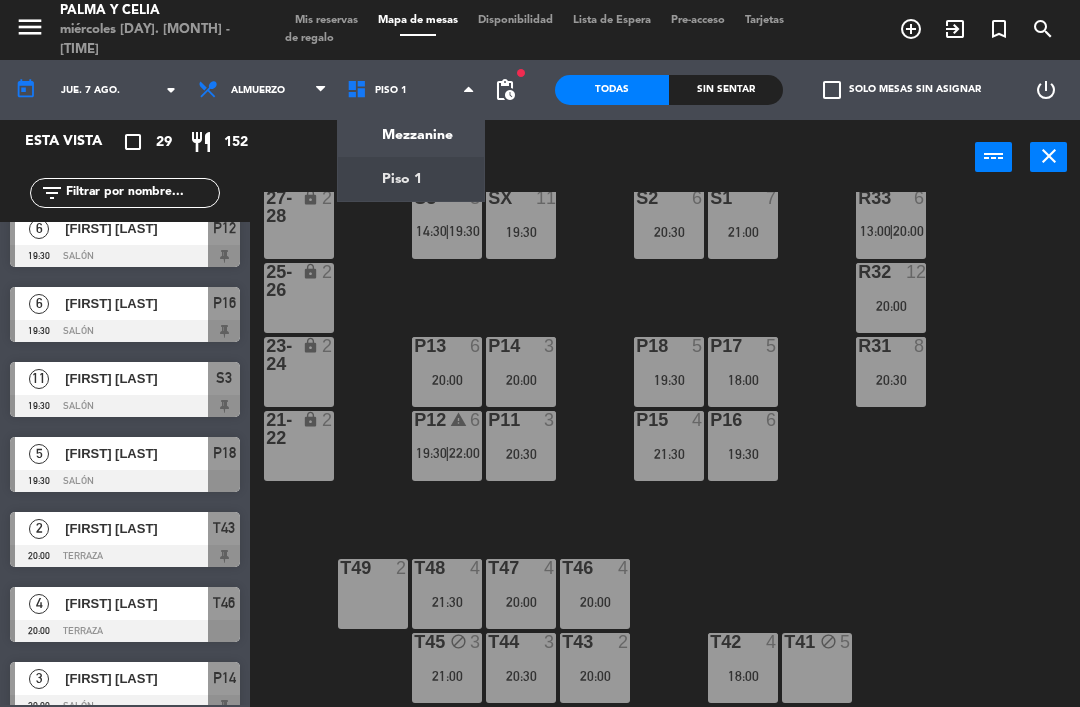 click on "menu  Palma y Celia   miércoles [DAY]. [MONTH] - [TIME]   Mis reservas   Mapa de mesas   Disponibilidad   Lista de Espera   Pre-acceso   Tarjetas de regalo  add_circle_outline exit_to_app turned_in_not search today    jue. 7 ago. arrow_drop_down  Almuerzo  Almuerzo  Almuerzo  Mezzanine   Piso 1   Piso 1   Mezzanine   Piso 1  fiber_manual_record pending_actions  Todas  Sin sentar  check_box_outline_blank   Solo mesas sin asignar   power_settings_new   Esta vista   crop_square  29  restaurant  152 filter_list  6   [FIRST] [LAST]   13:00   Salón  R33  3   [FIRST] [LAST]   14:30   Salón  S3  4   [FIRST] [LAST]   18:00   Terraza  T42  5   [FIRST] [LAST]   18:00   Salón  P17  6   [FIRST] [LAST]   19:00   Mezzanine  M57  6   [FIRST] [LAST]   19:30   Salón  P12  6   [FIRST] [LAST]   19:30   Salón  P16  11   [FIRST] [LAST]   19:30   Salón  S3  5   [FIRST] [LAST]   19:30   Salón  P18  2   [FIRST] [LAST]   20:00   Terraza  T43  4   [FIRST] [LAST]   20:00   Terraza  T46  3   [FIRST] [LAST]   20:00   Salón  P14  10" 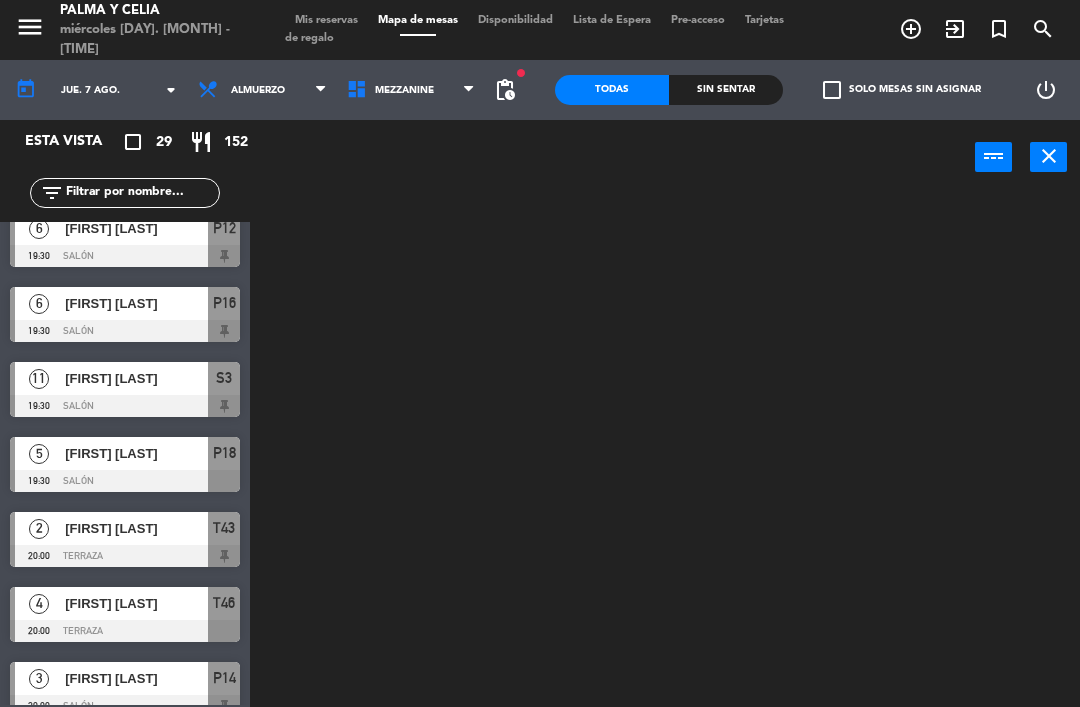 scroll, scrollTop: 0, scrollLeft: 0, axis: both 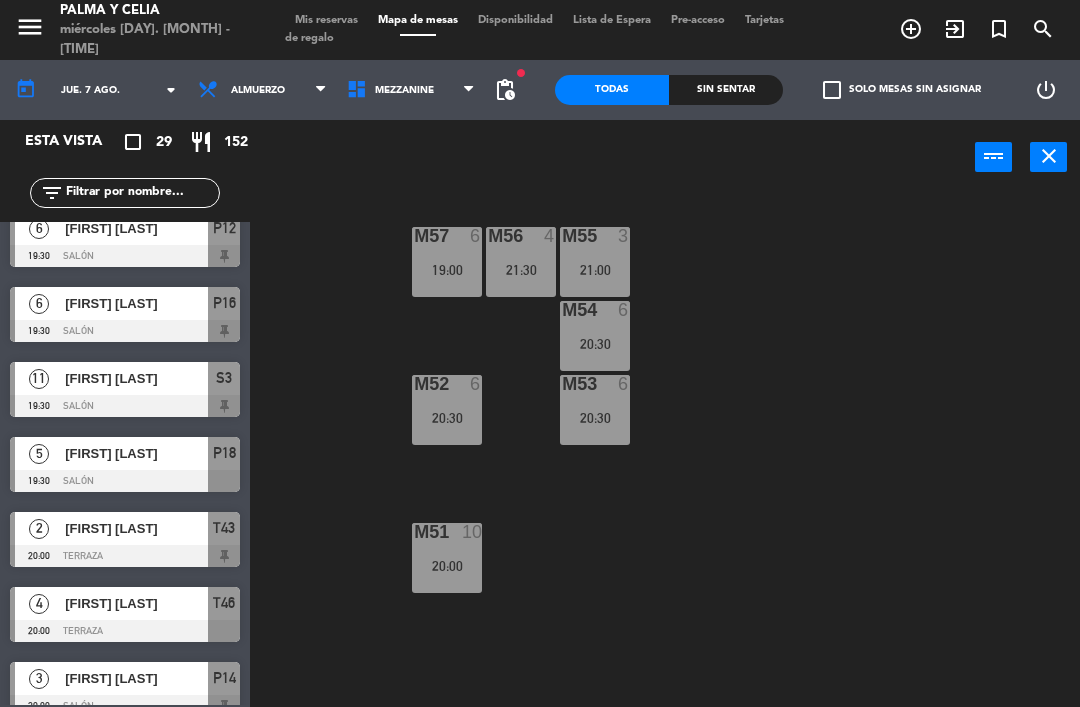 click on "10" at bounding box center (480, 532) 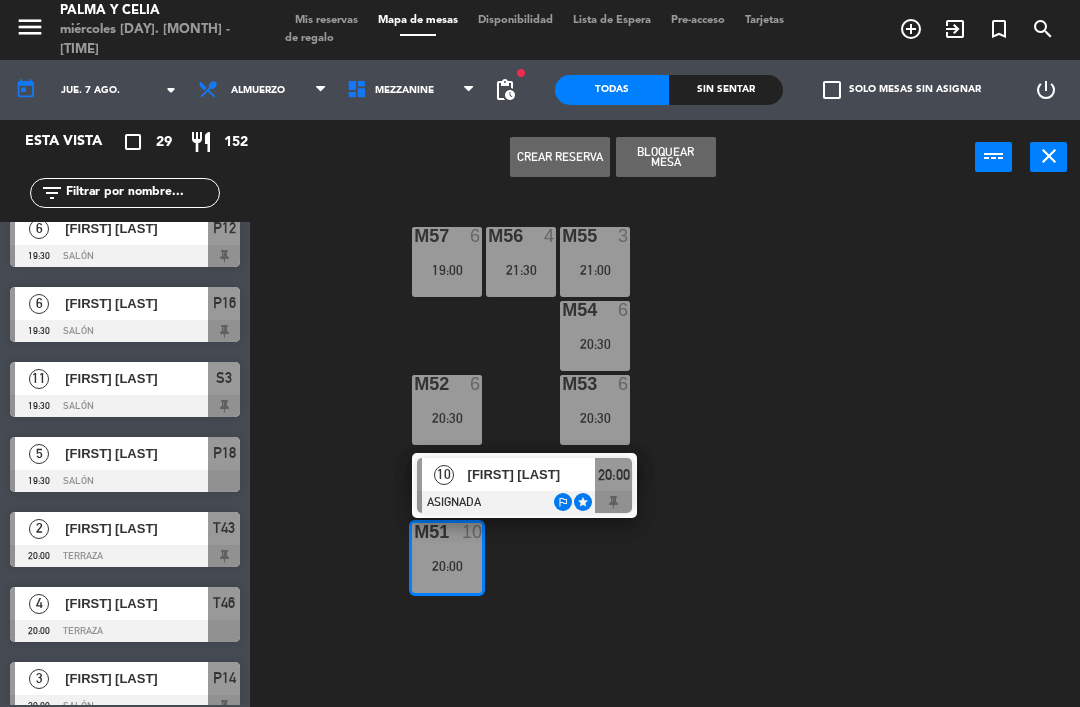 click on "[FIRST] [LAST]" at bounding box center (532, 474) 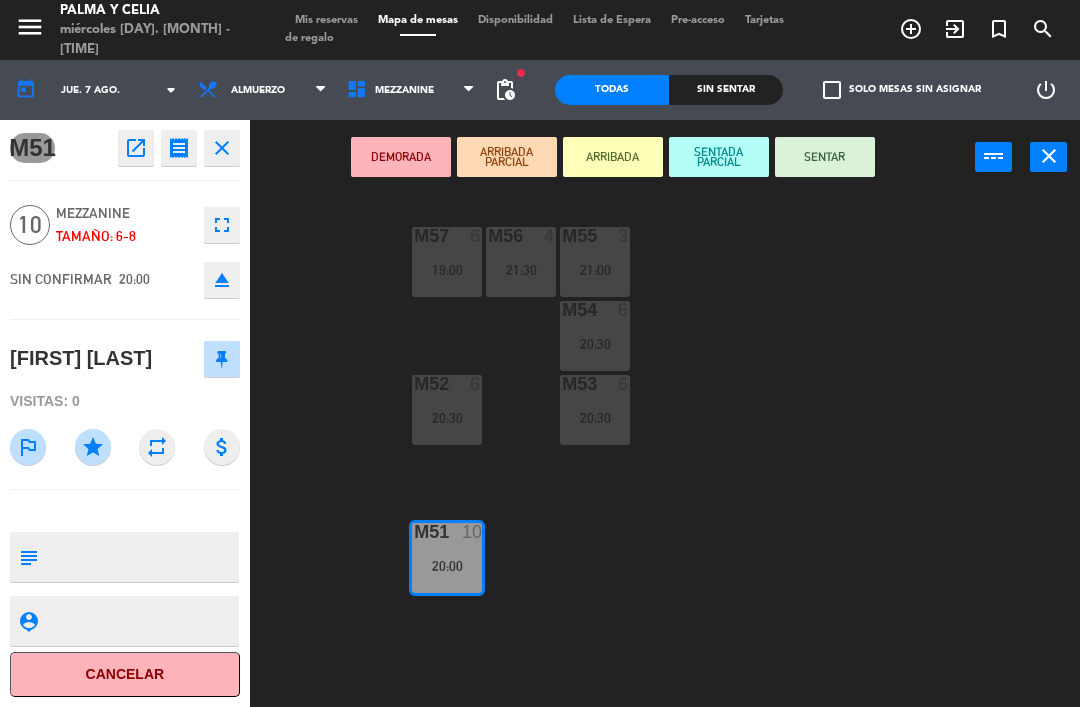 scroll, scrollTop: 0, scrollLeft: 0, axis: both 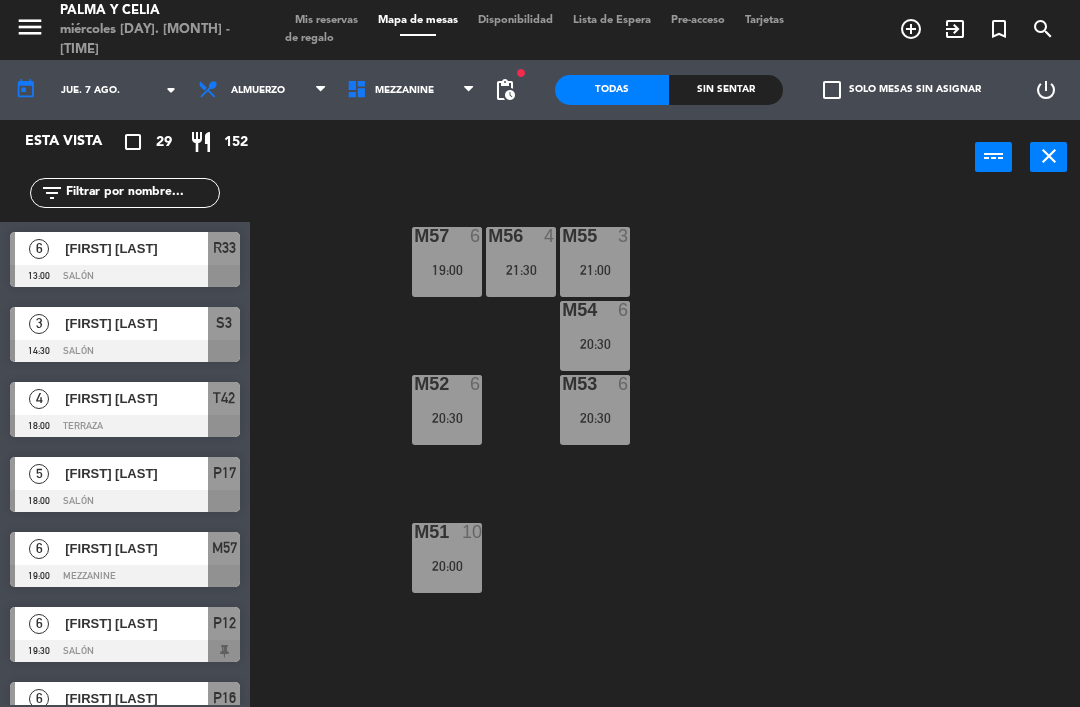 click on "M53  6   20:30" at bounding box center (595, 410) 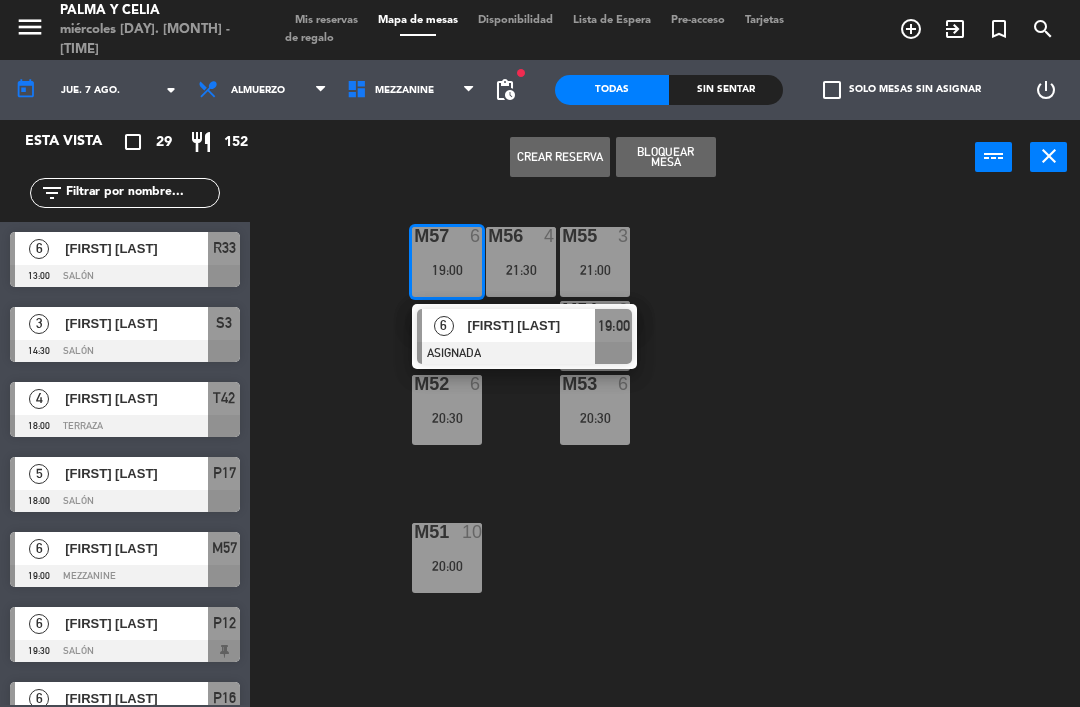 click on "M57  6   19:00   6   [FIRST] [LAST]   ASIGNADA  19:00 M56  4   21:30  M55  3   21:00  M54  6   20:30  M52  6   20:30  M53  6   20:30  M51  10   20:00" 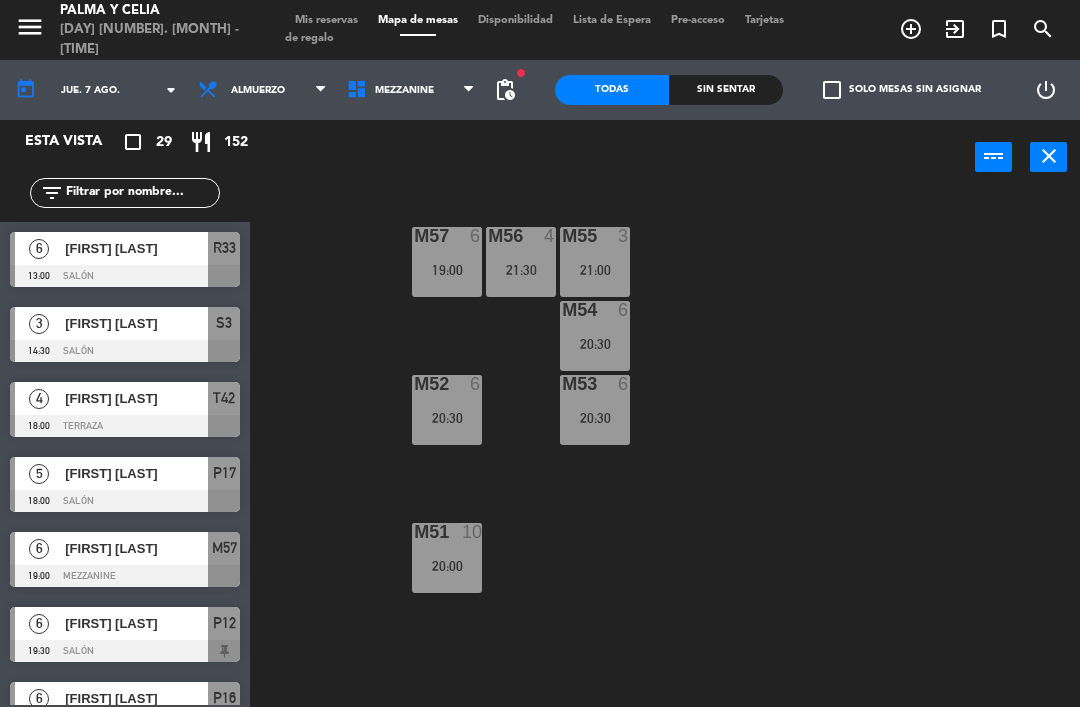 click on "jue. 7 ago." 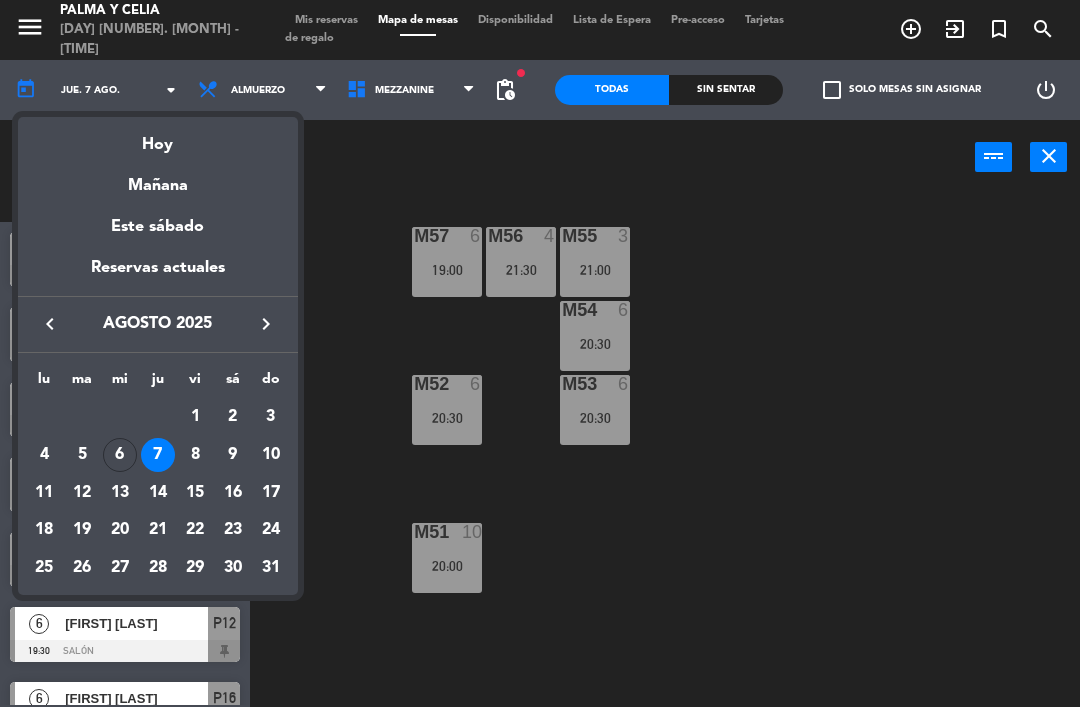 click on "6" at bounding box center [120, 455] 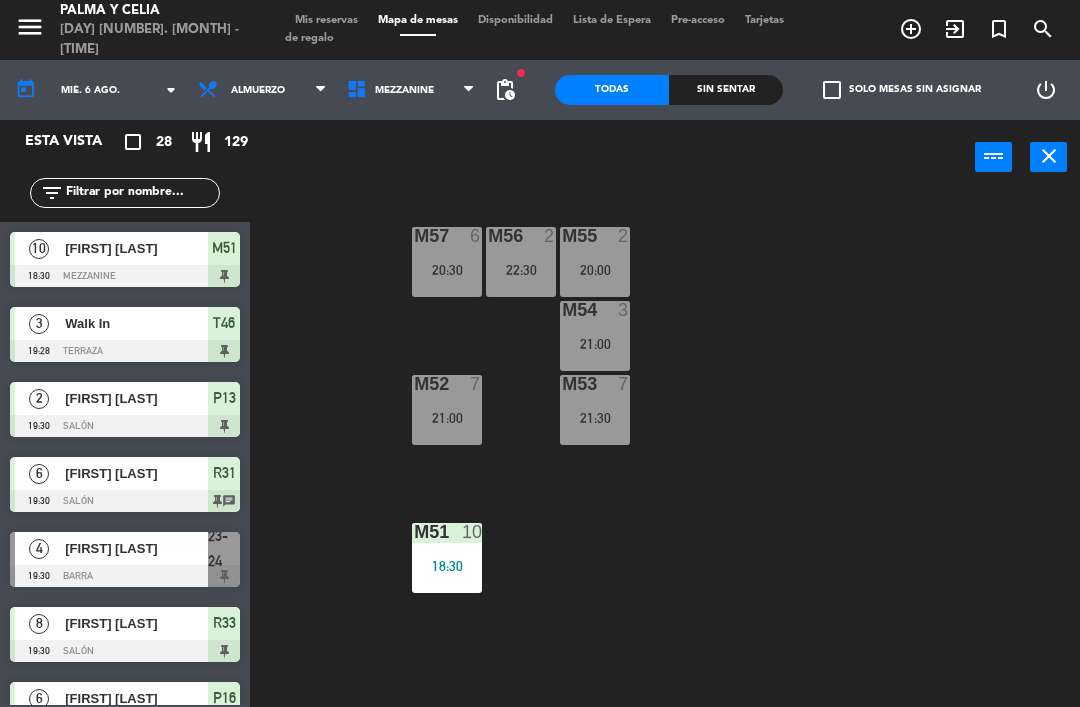 click on "M52  6   20:30  M56  2   22:30  M55  2   20:00  M54  3   21:00  M52  7   21:00  M53  7   21:30  M51  10   18:30" 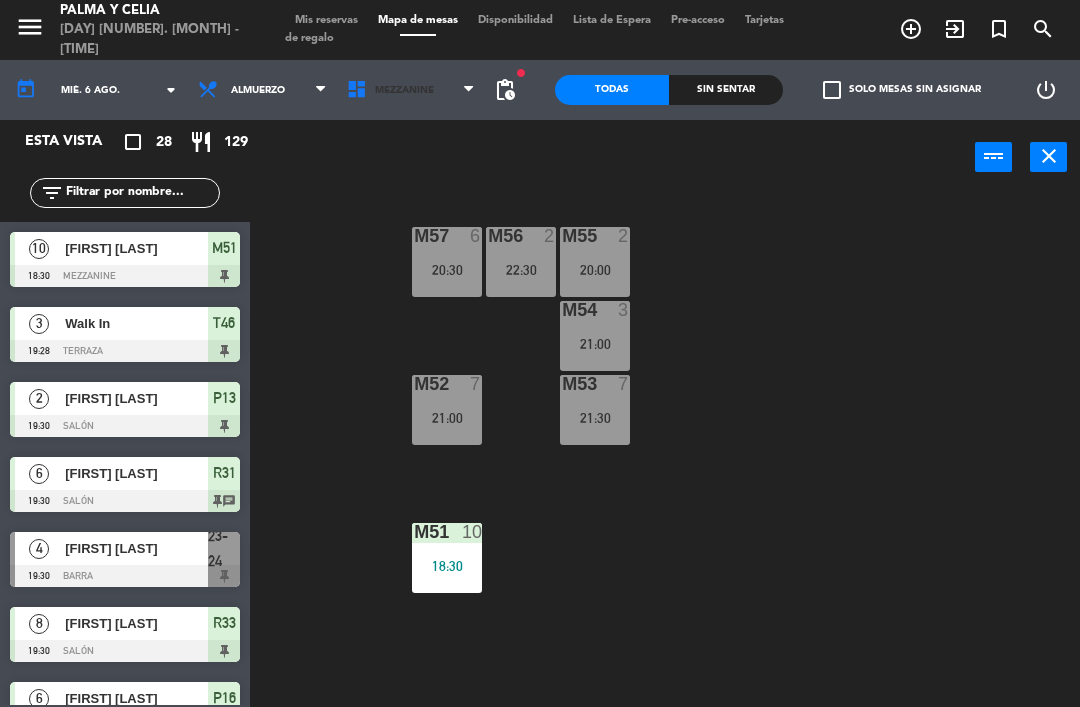 click on "Mezzanine" at bounding box center [411, 90] 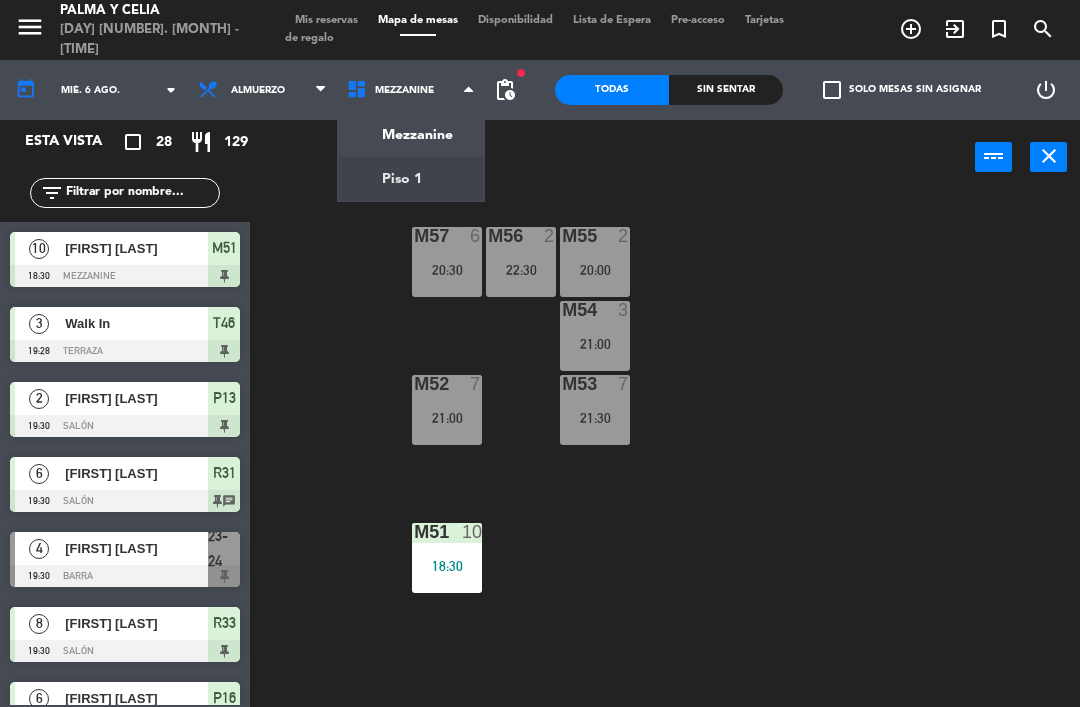click on "menu  Palma y Celia   miércoles [DAY]. [MONTH] - [TIME]   Mis reservas   Mapa de mesas   Disponibilidad   Lista de Espera   Pre-acceso   Tarjetas de regalo  add_circle_outline exit_to_app turned_in_not search today    mié. 6 ago. arrow_drop_down  Almuerzo  Almuerzo  Almuerzo  Mezzanine   Piso 1   Mezzanine   Mezzanine   Piso 1  fiber_manual_record pending_actions  Todas  Sin sentar  check_box_outline_blank   Solo mesas sin asignar   power_settings_new   Esta vista   crop_square  28  restaurant  129 filter_list  10   [FIRST] [LAST]   18:30   Mezzanine  M51  3   Walk In   19:28   Terraza  T46  2   [FIRST] [LAST]   19:30   Salón  P13  6   [FIRST] [LAST]   19:30   Salón  R31 chat  4   [FIRST] [LAST]   19:30   Barra  23-24  8   [FIRST] [LAST]   19:30   Salón  R33  6   [FIRST] [LAST]   19:30   Salón  P16  4   Walk In   19:43   Terraza  T48  2   [FIRST] [LAST]   20:00   Terraza  T47 chat  3   [FIRST] [LAST]   20:00   Salón  P17  2   [FIRST] [LAST]   20:00   Salón  S3  16   [FIRST] [LAST]   20:00   Salón  S1 chat" 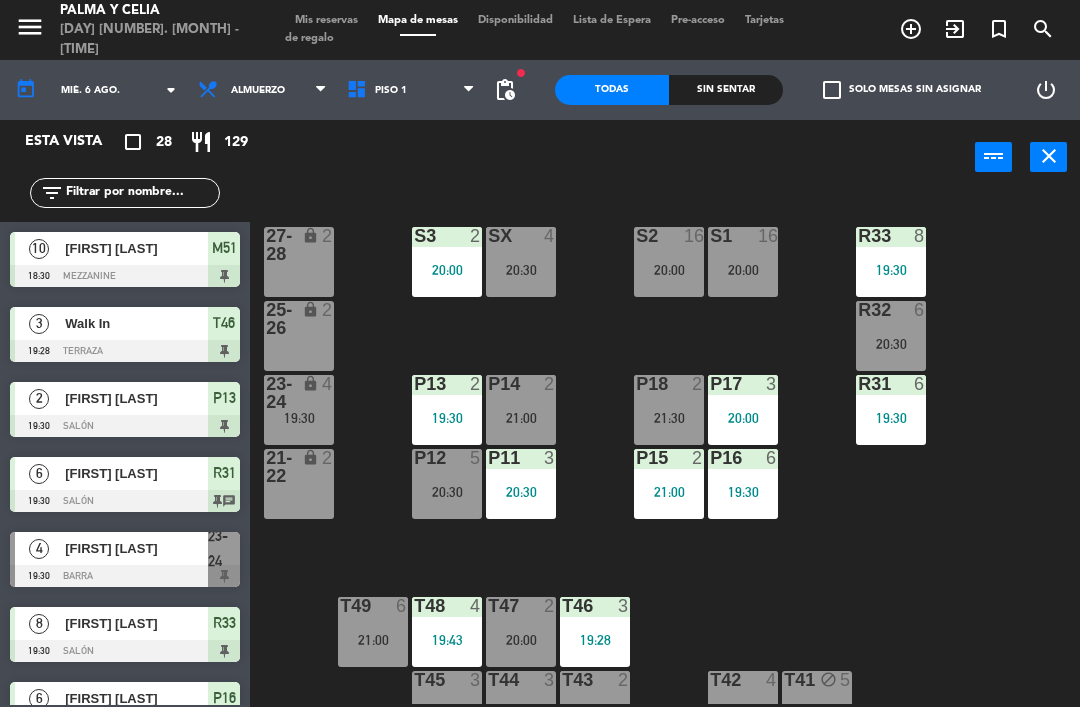 click on "mié. 6 ago." 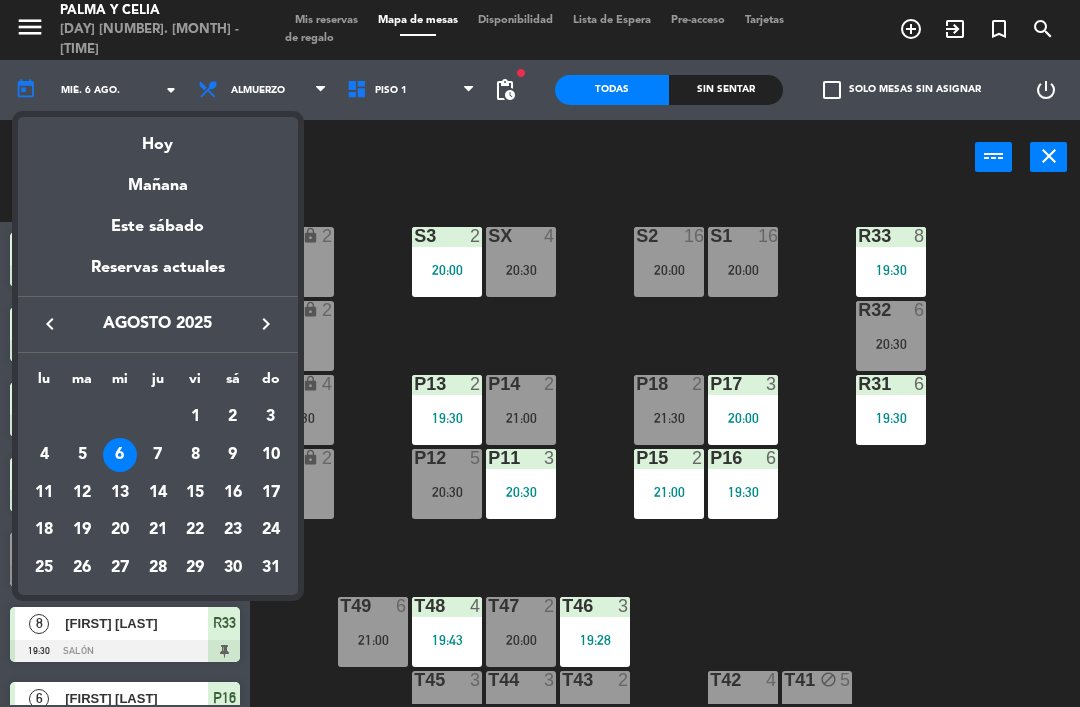 click on "7" at bounding box center (158, 455) 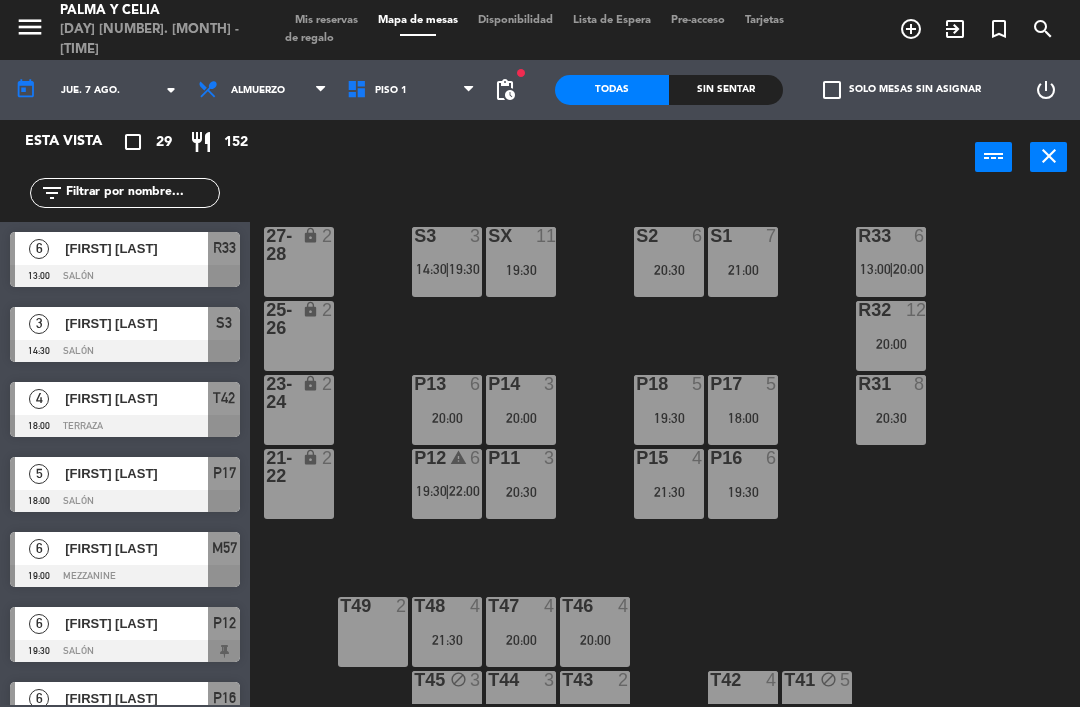 click on "19:30" at bounding box center (521, 270) 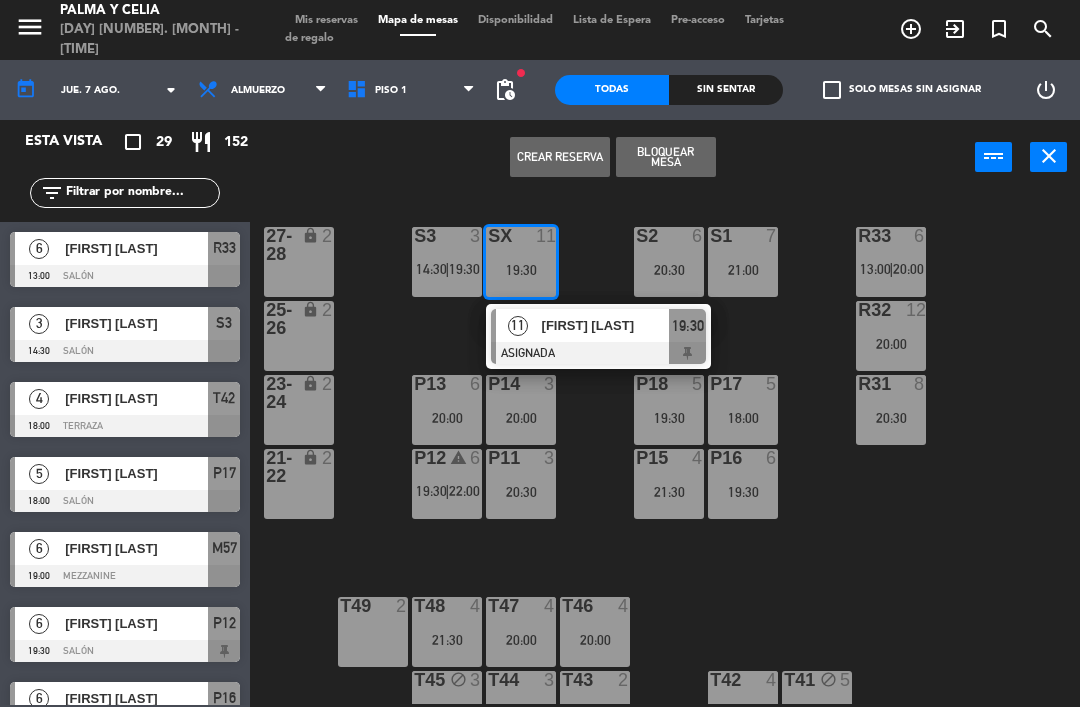 click at bounding box center [598, 353] 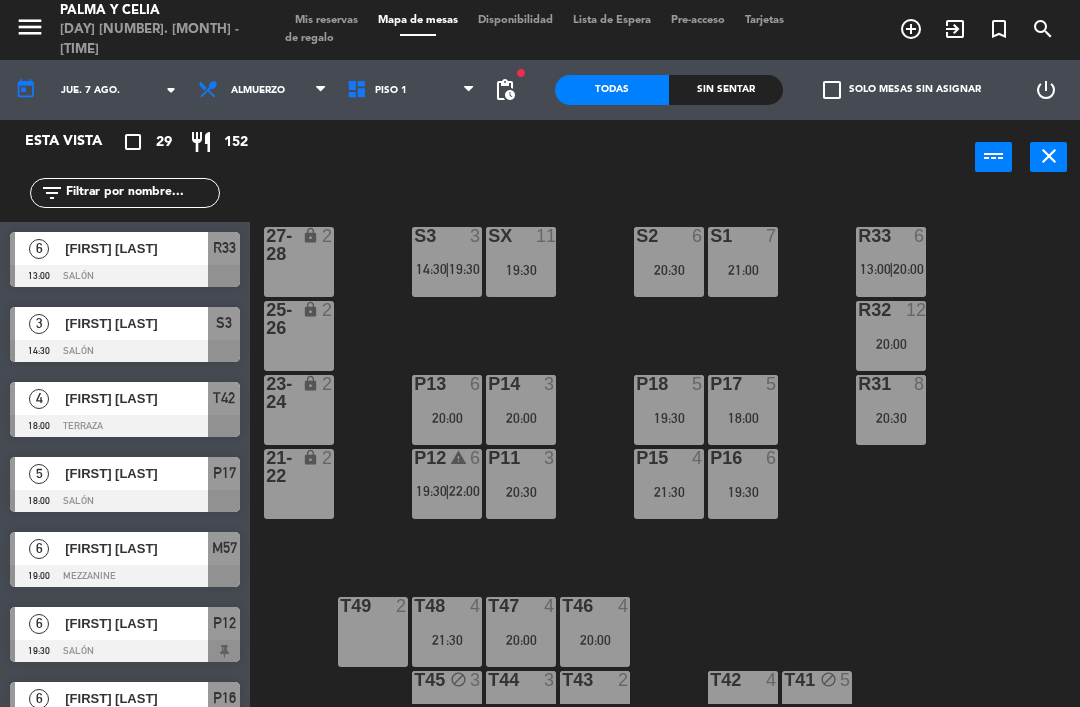 scroll, scrollTop: 0, scrollLeft: 0, axis: both 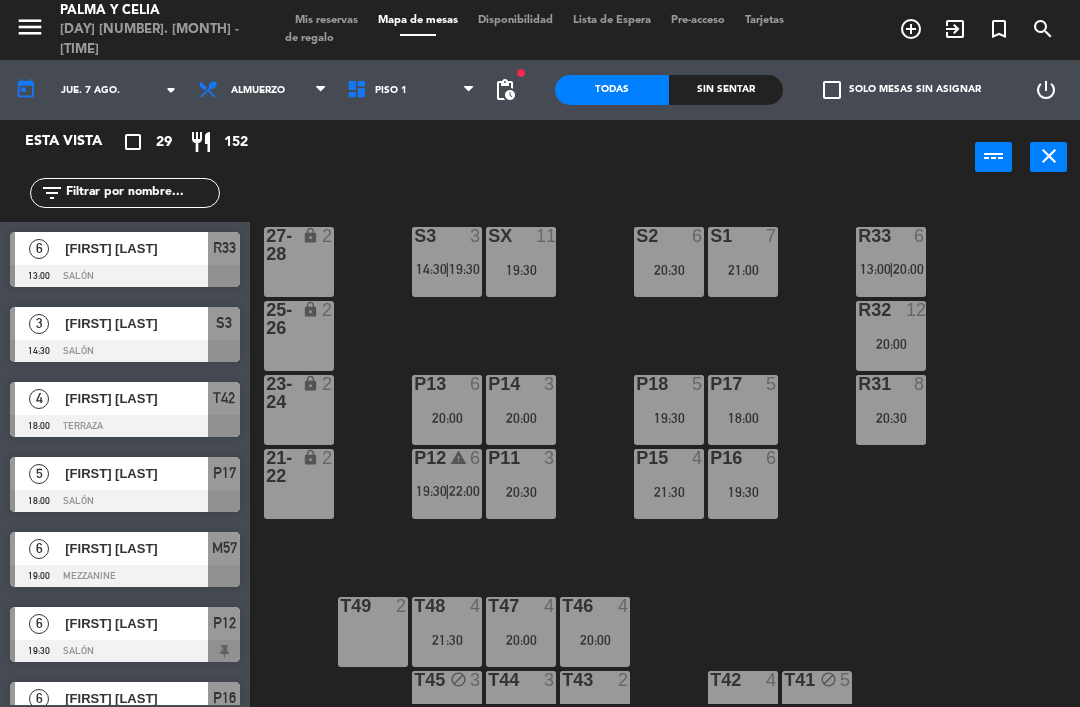 click on "P12 warning  6   19:30    |    22:00" at bounding box center [447, 484] 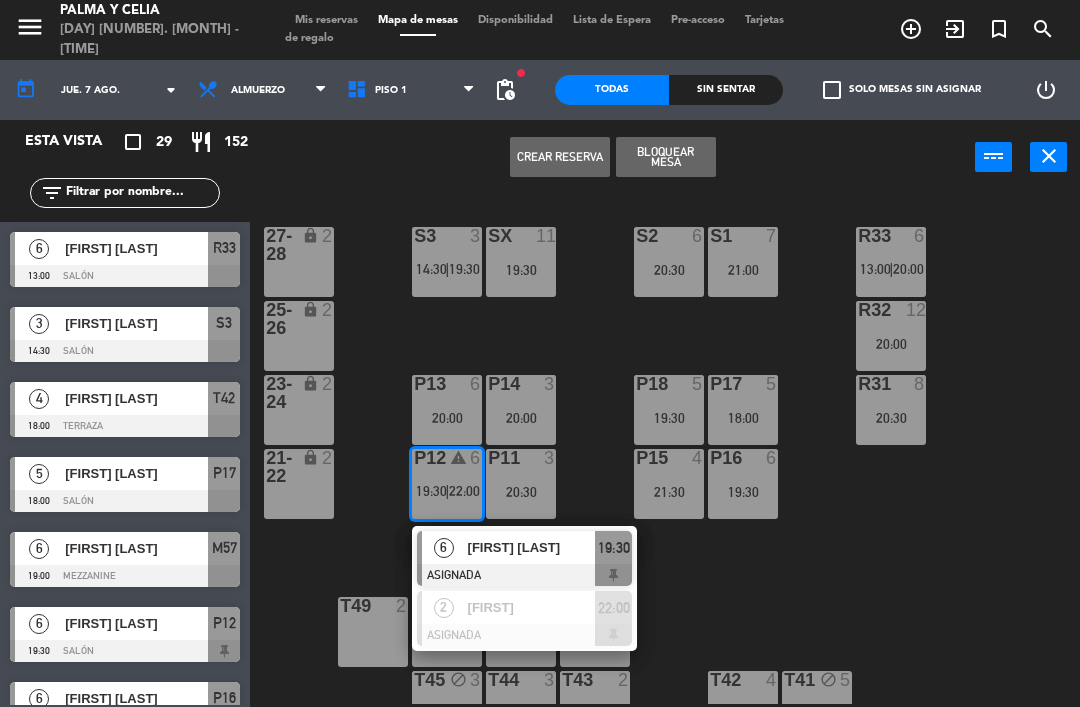 click on "[FIRST]" at bounding box center (532, 607) 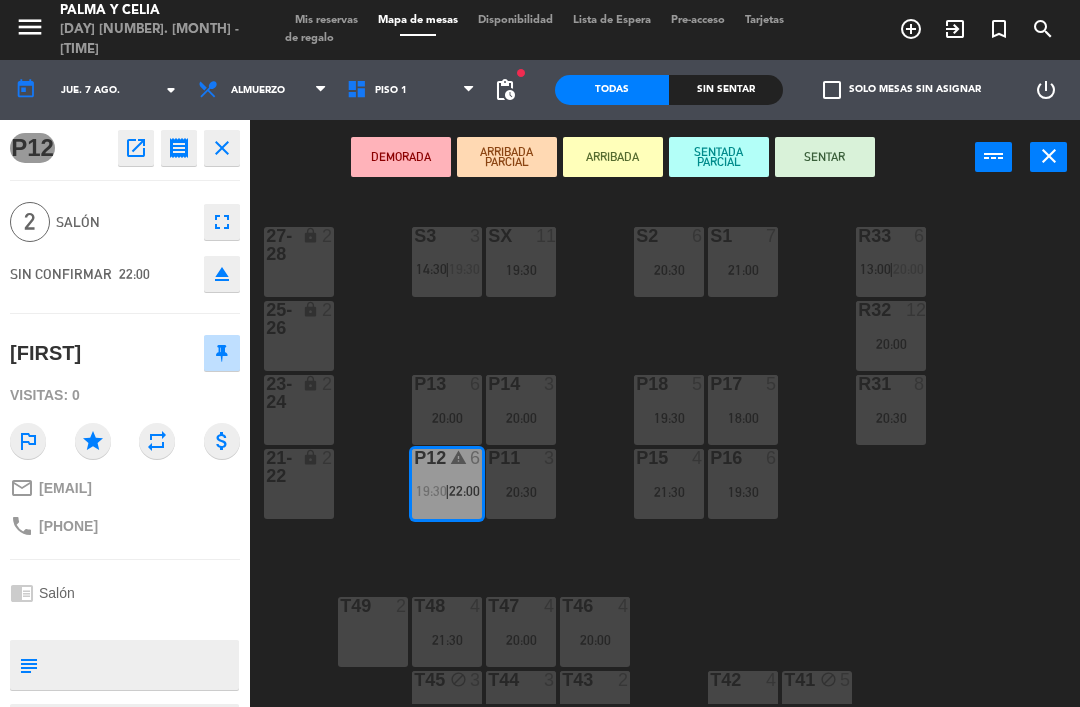 click on "18:00" at bounding box center (743, 418) 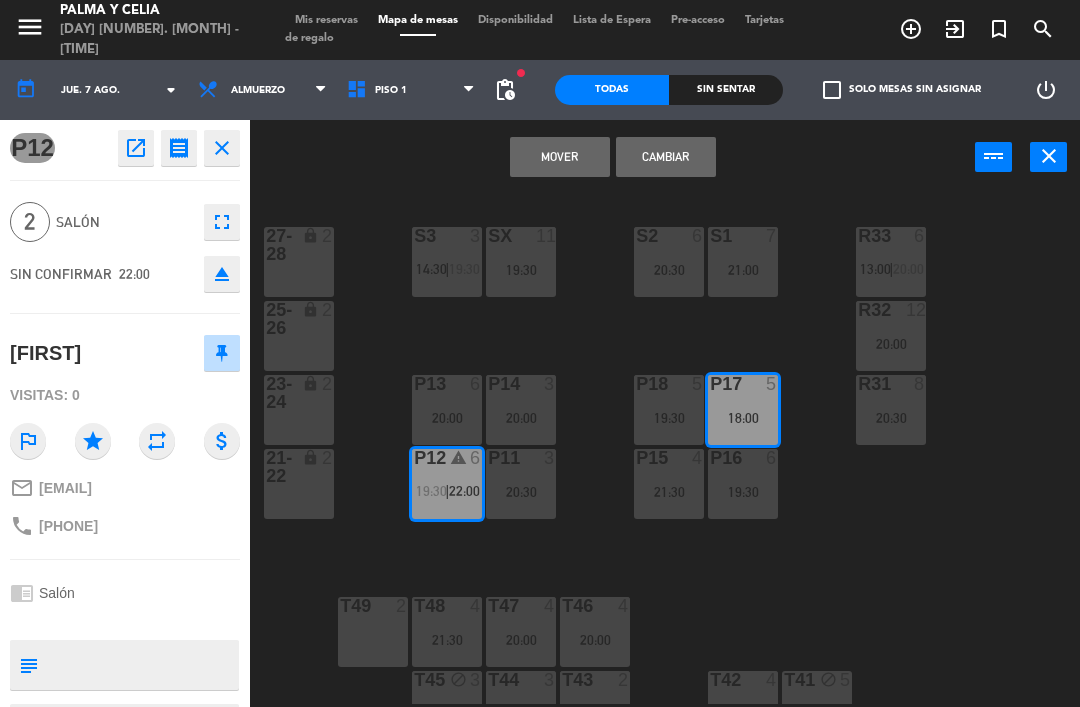 click on "Mover" at bounding box center [560, 157] 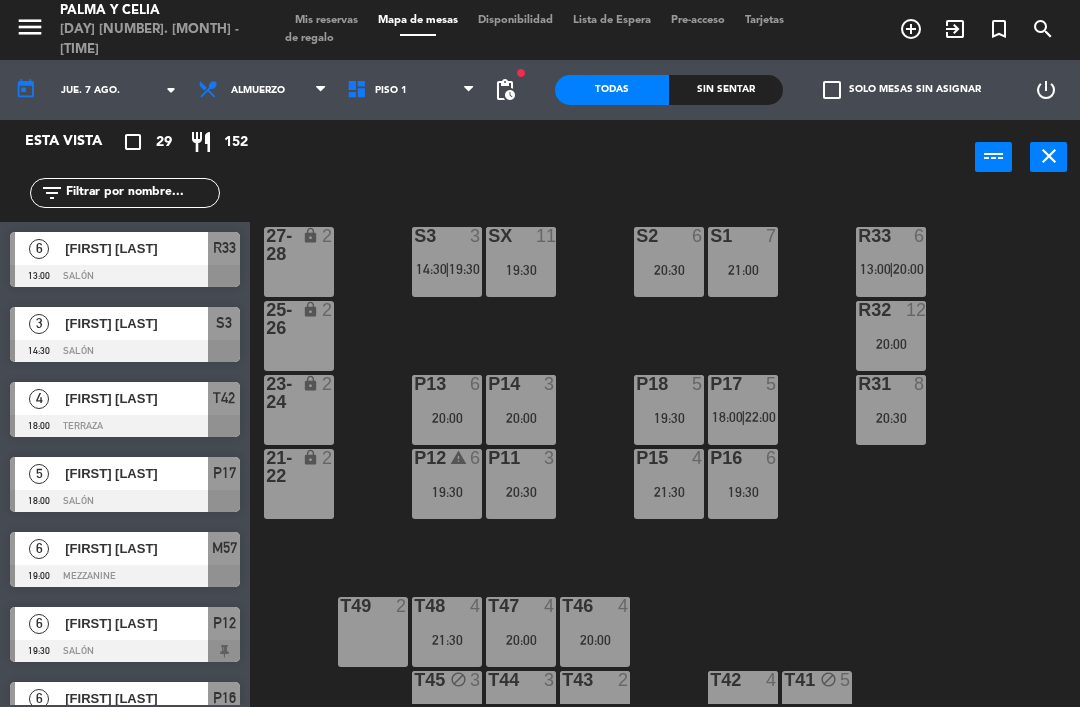 scroll, scrollTop: 0, scrollLeft: 0, axis: both 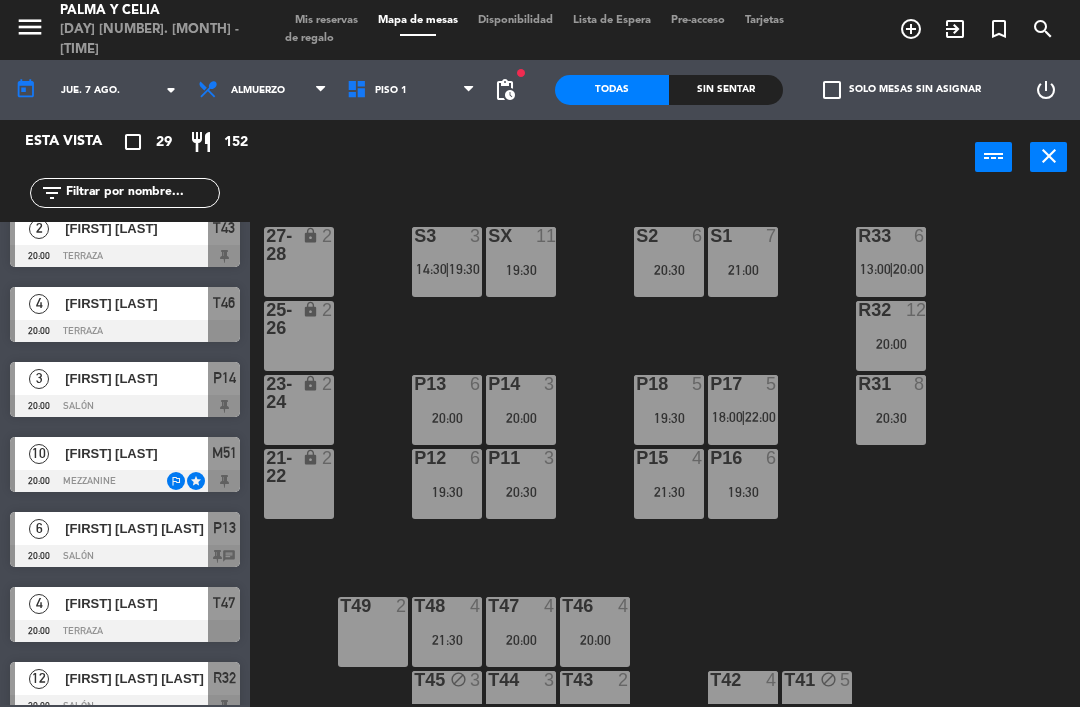 click on "19:30" at bounding box center (669, 418) 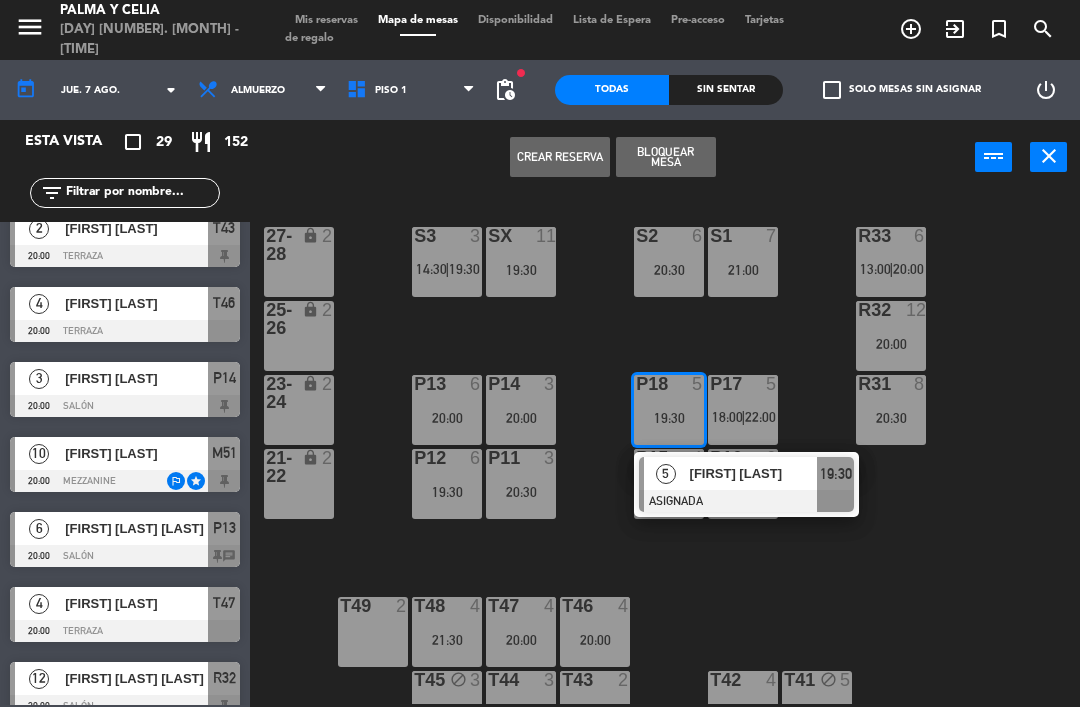click on "[FIRST] [LAST]" at bounding box center (753, 473) 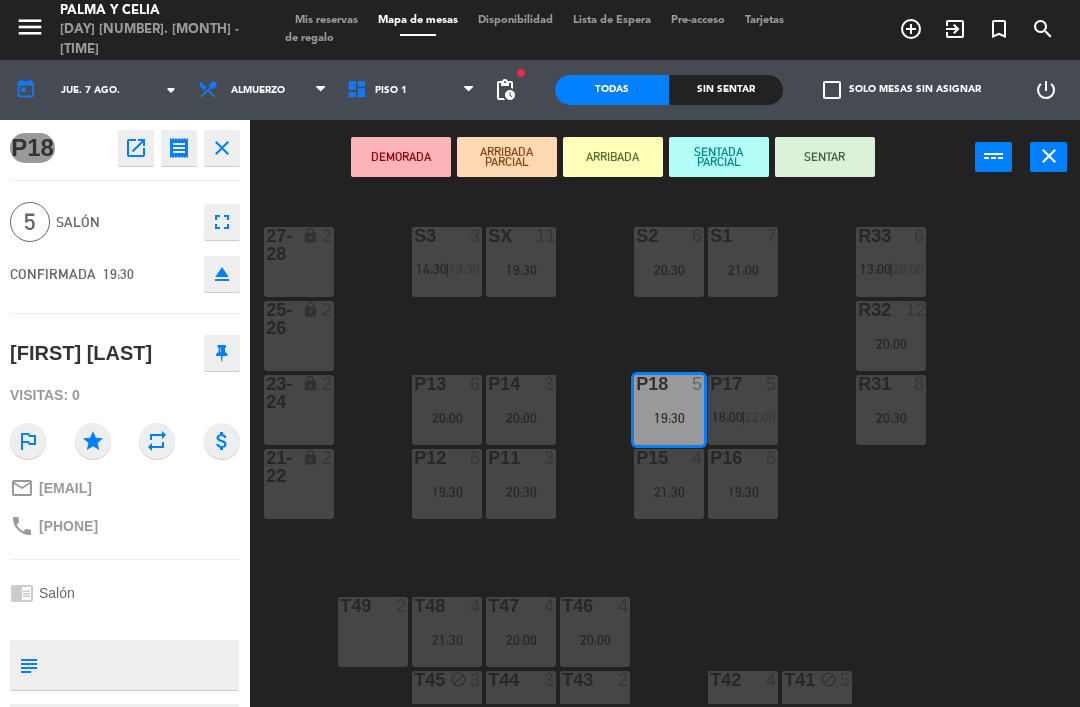 click on "20:00" at bounding box center (447, 418) 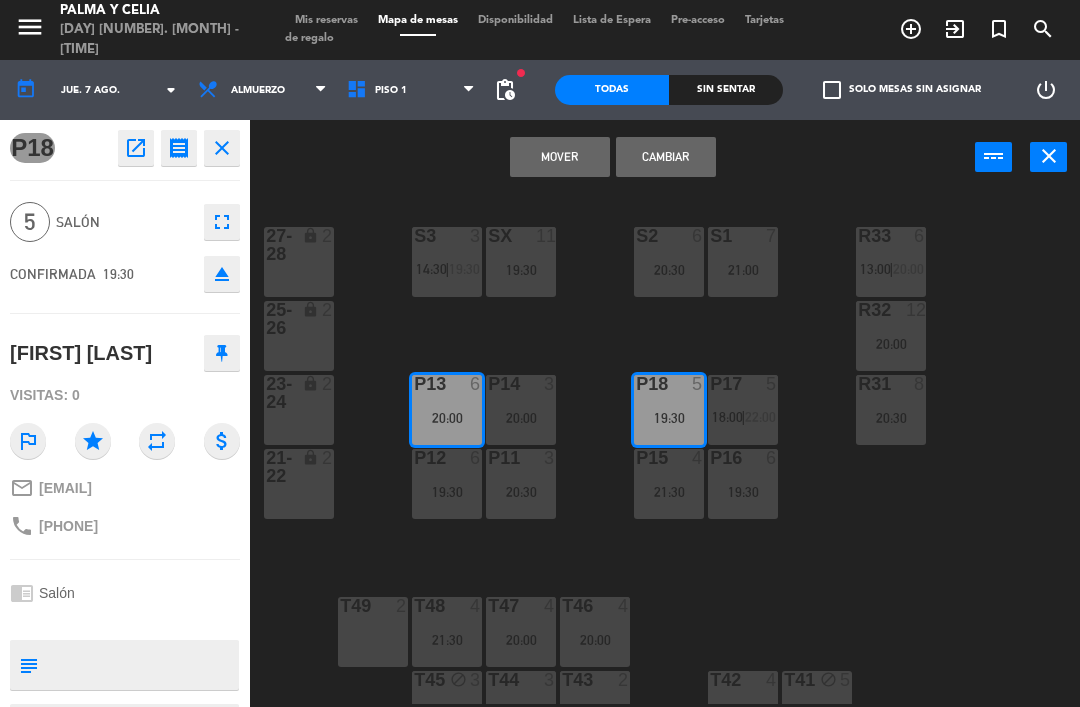 click on "Cambiar" at bounding box center [666, 157] 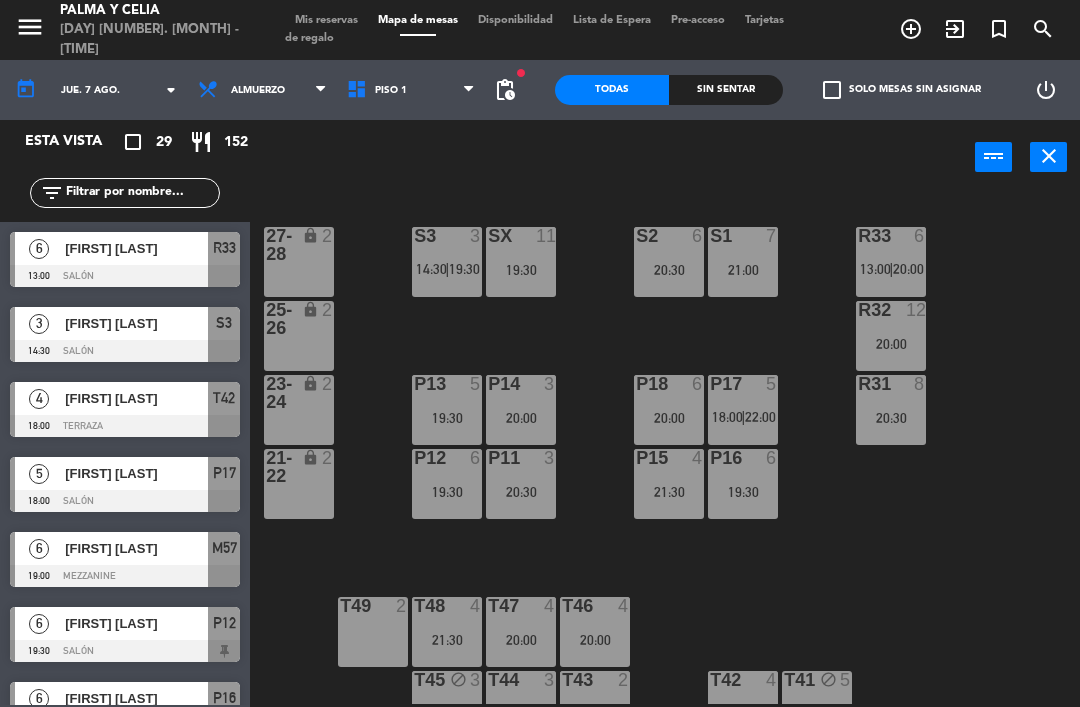 scroll, scrollTop: 0, scrollLeft: 0, axis: both 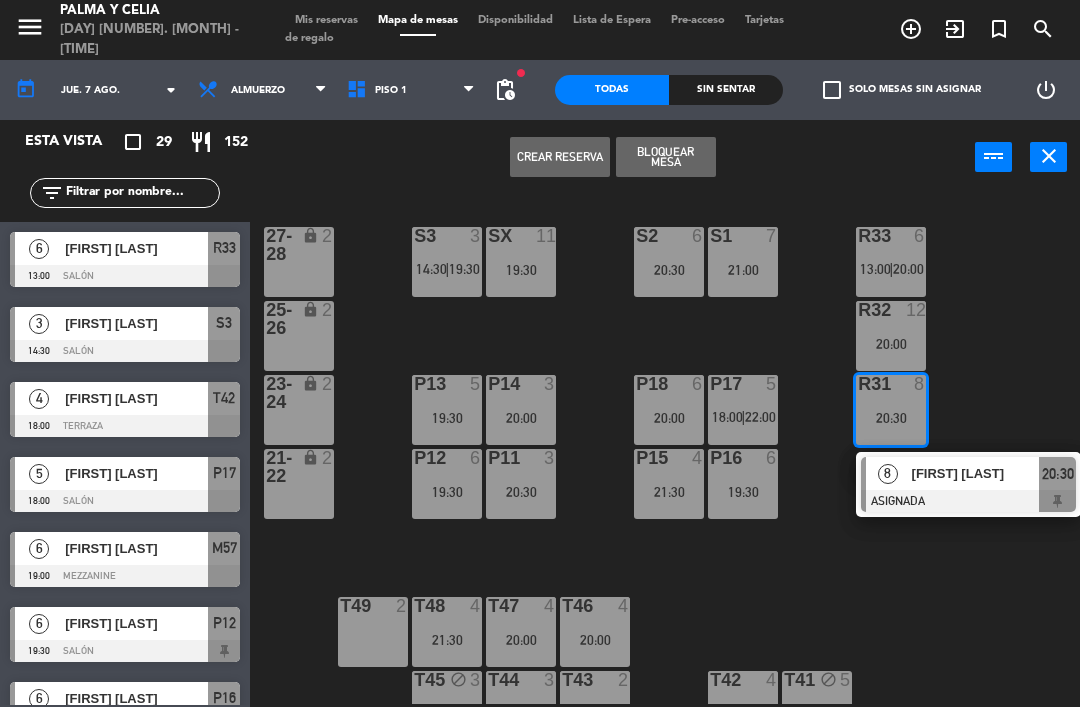 click on "[FIRST] [LAST]" at bounding box center (976, 473) 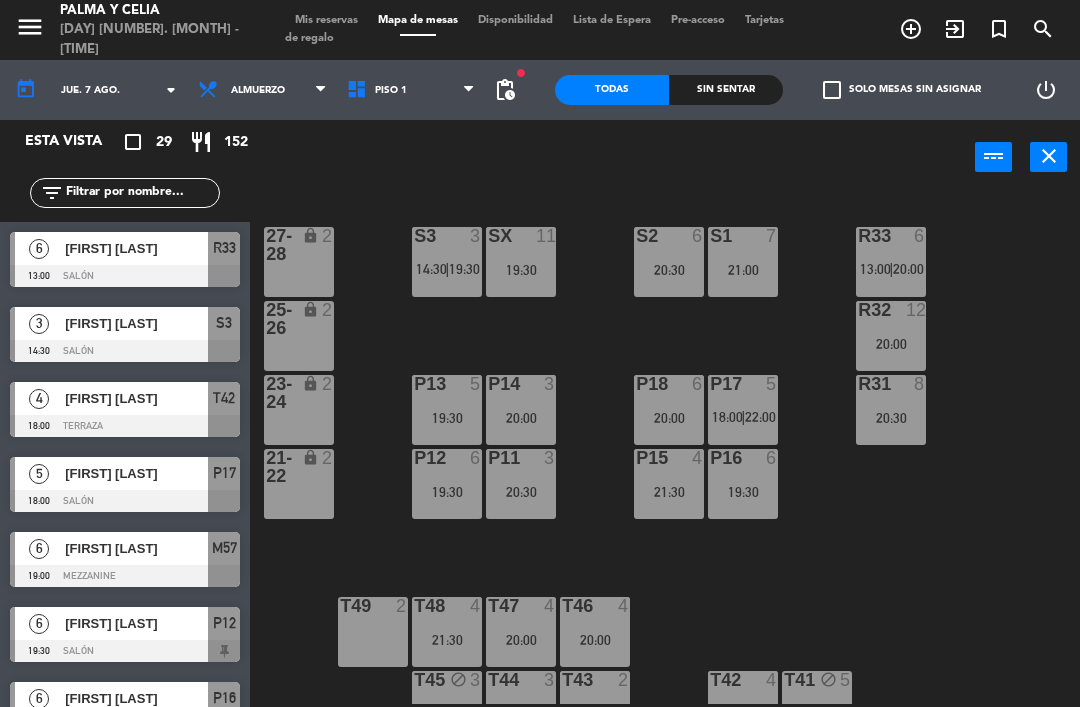scroll, scrollTop: 20, scrollLeft: 0, axis: vertical 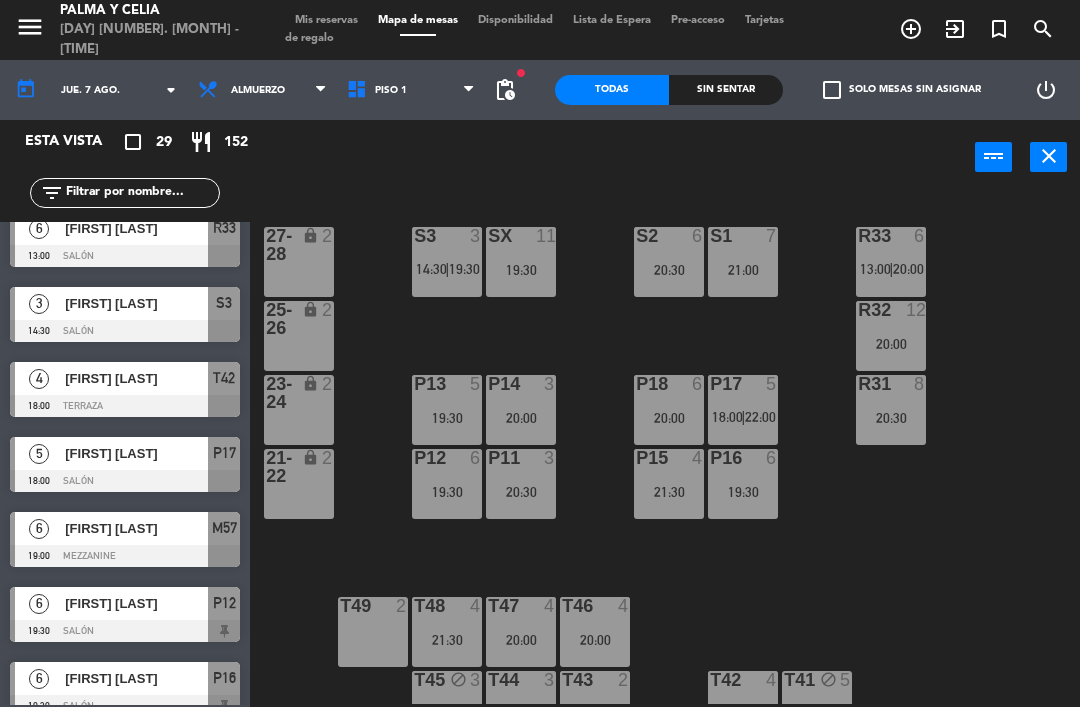 click on "19:30" at bounding box center [521, 270] 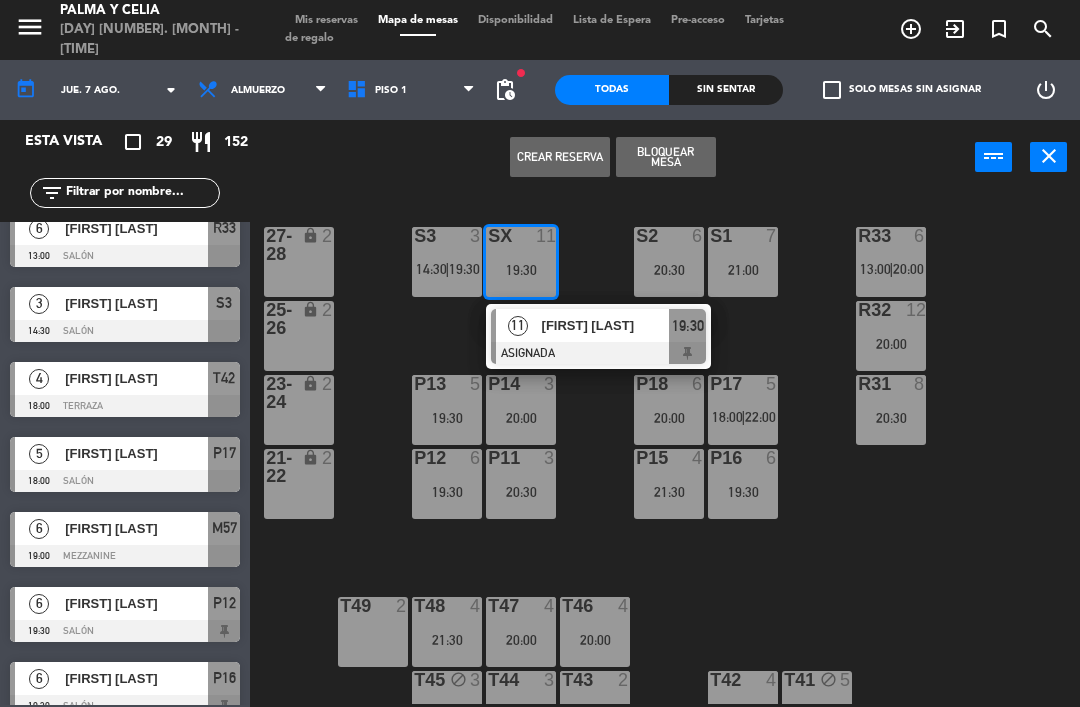 click on "[FIRST] [LAST]" at bounding box center (606, 325) 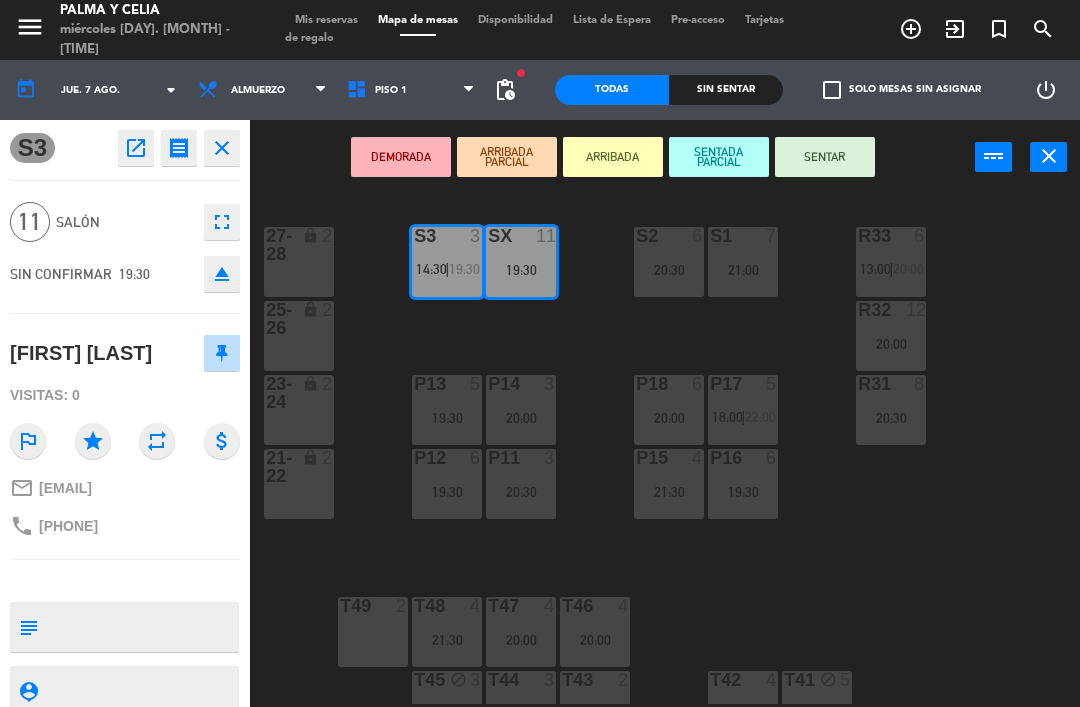 scroll, scrollTop: 0, scrollLeft: 0, axis: both 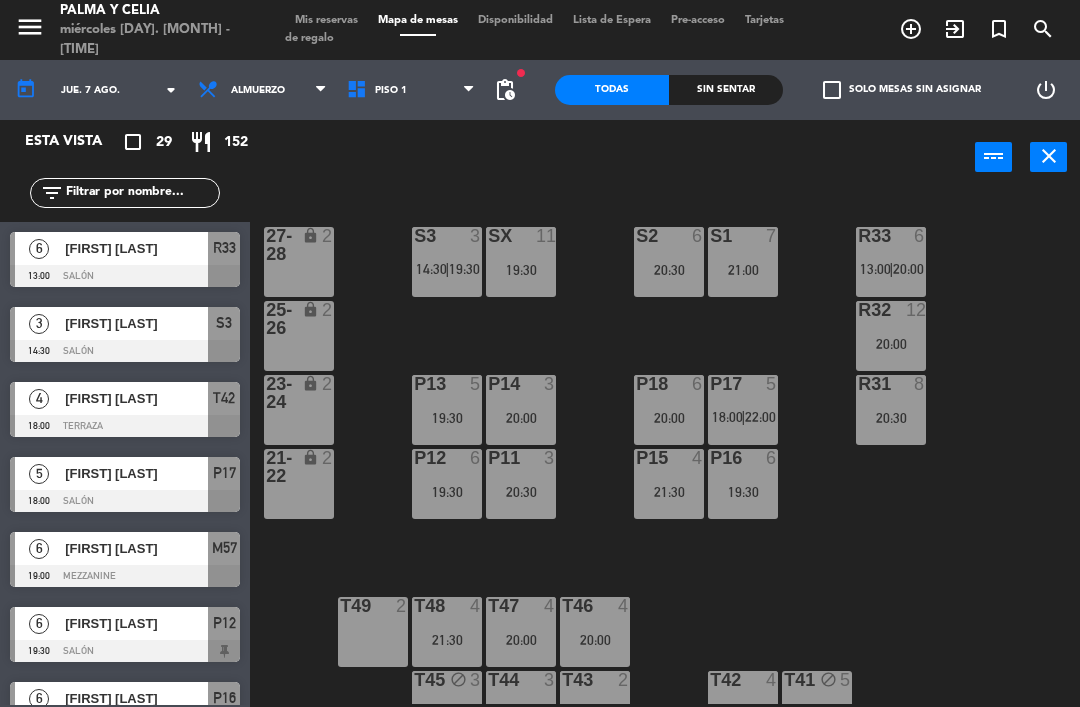 click on "S2  6   20:30" at bounding box center [669, 262] 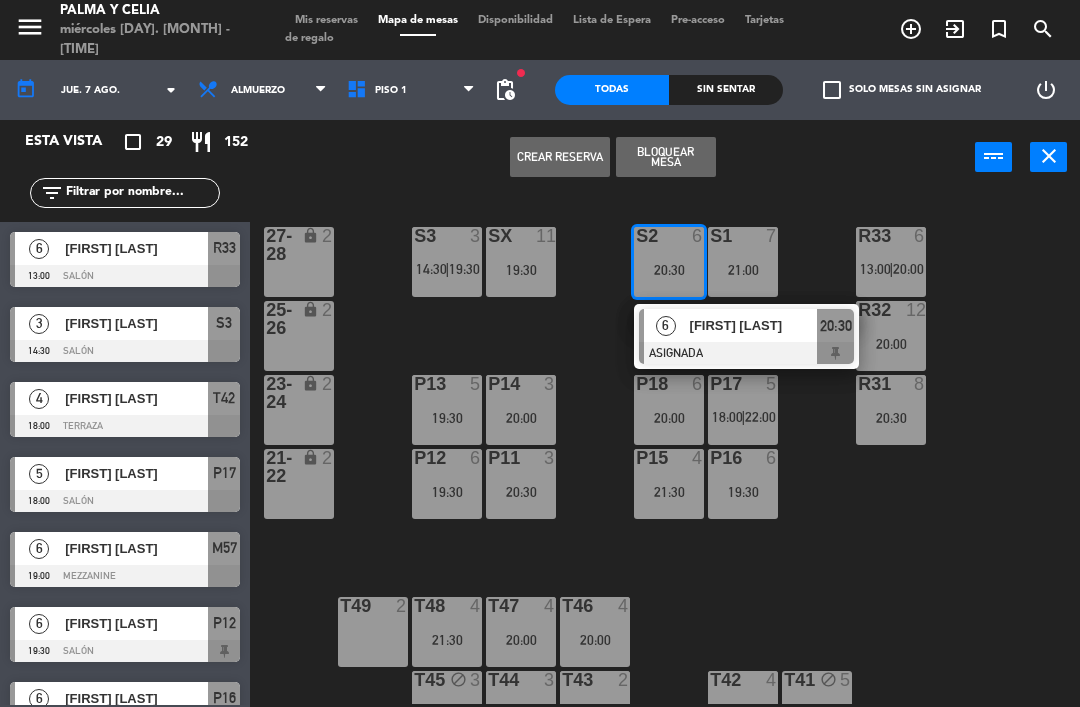 click on "6" at bounding box center [666, 326] 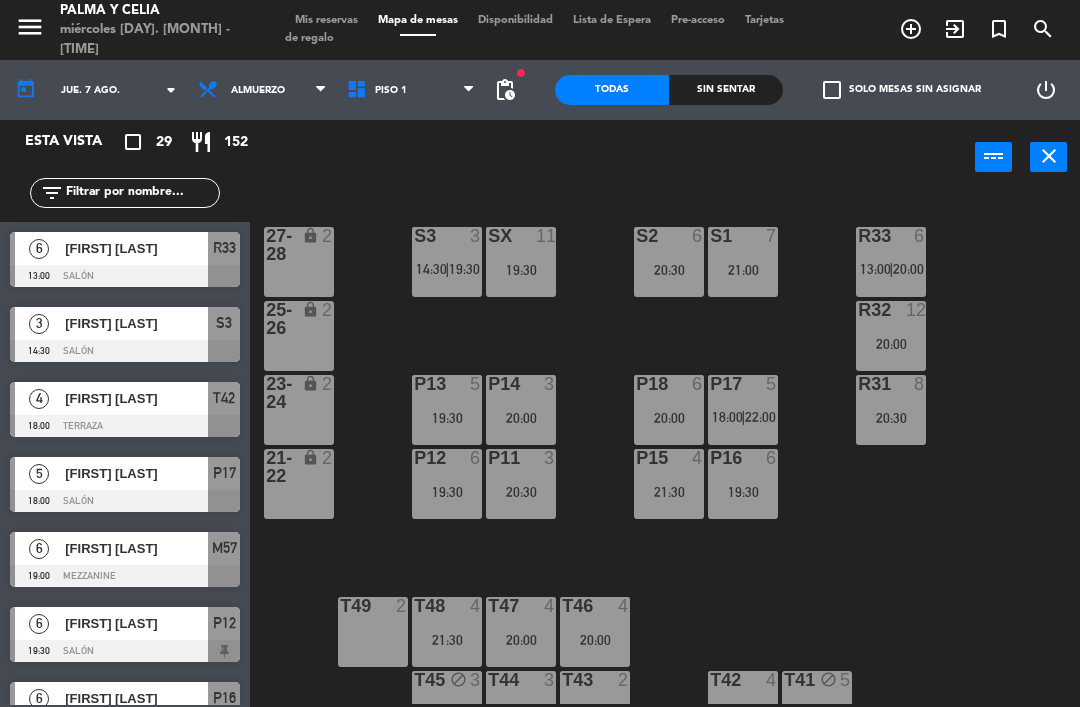 scroll, scrollTop: 0, scrollLeft: 0, axis: both 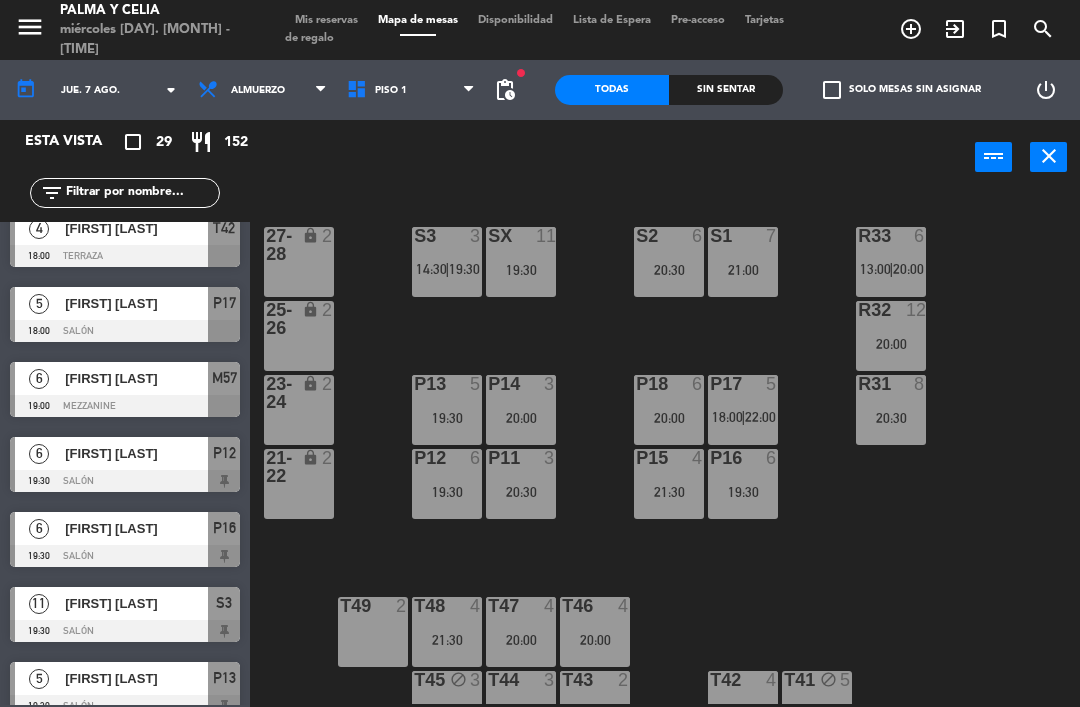 click on "SX  11   19:30" at bounding box center (521, 262) 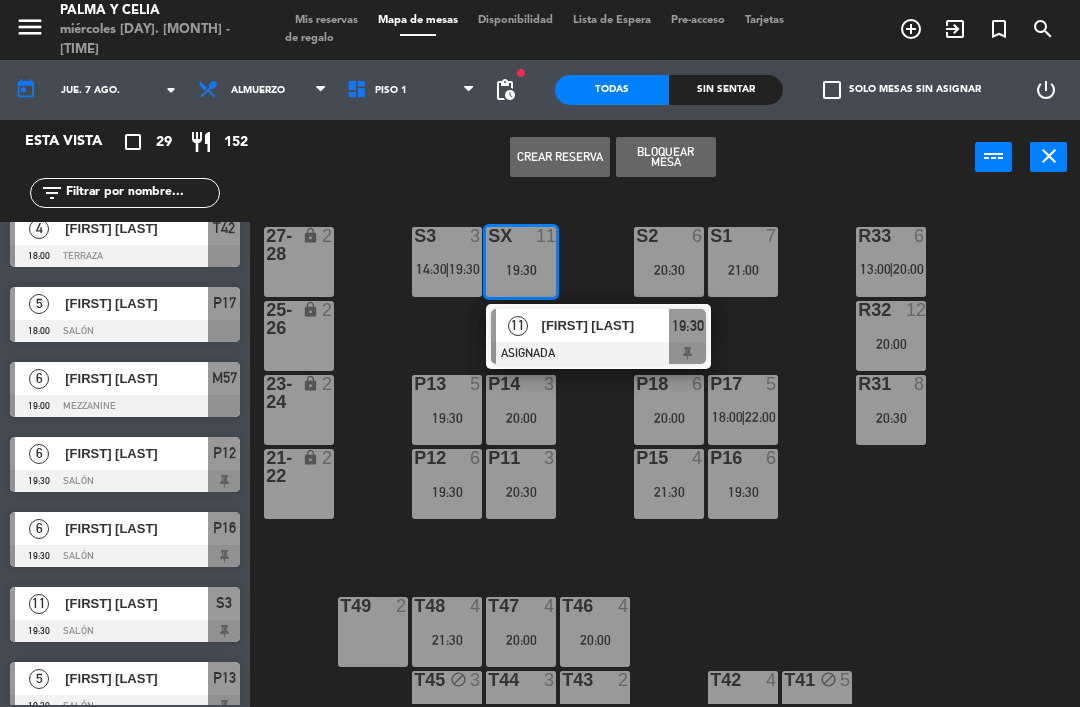 click on "[FIRST] [LAST]" at bounding box center (606, 325) 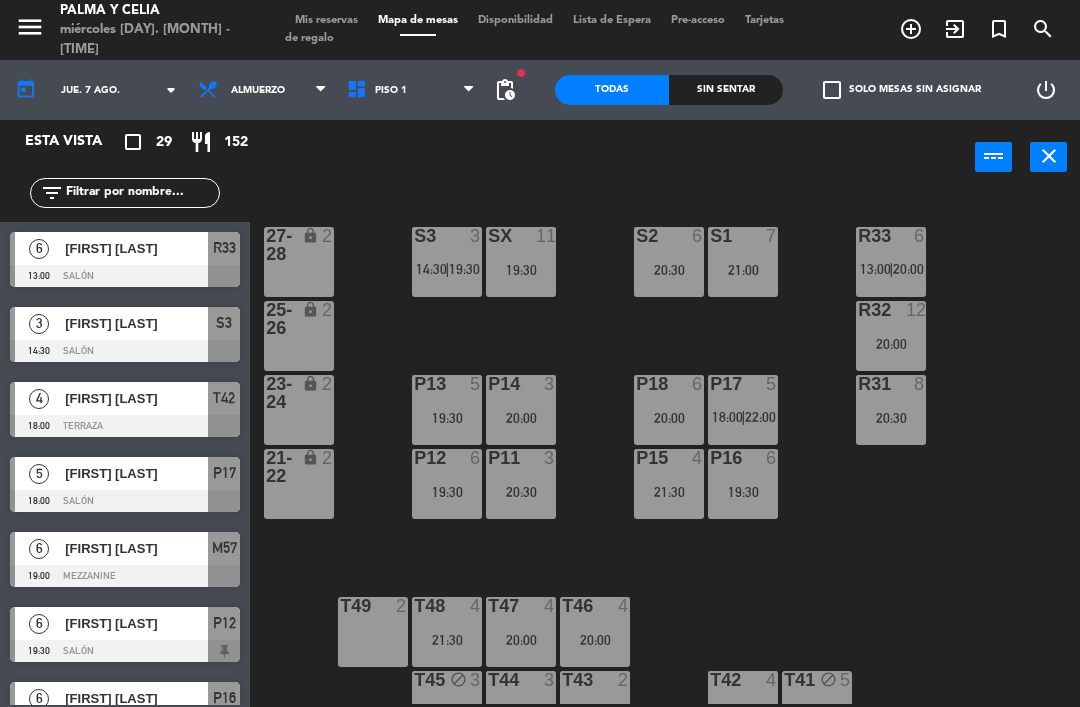 scroll, scrollTop: 0, scrollLeft: 0, axis: both 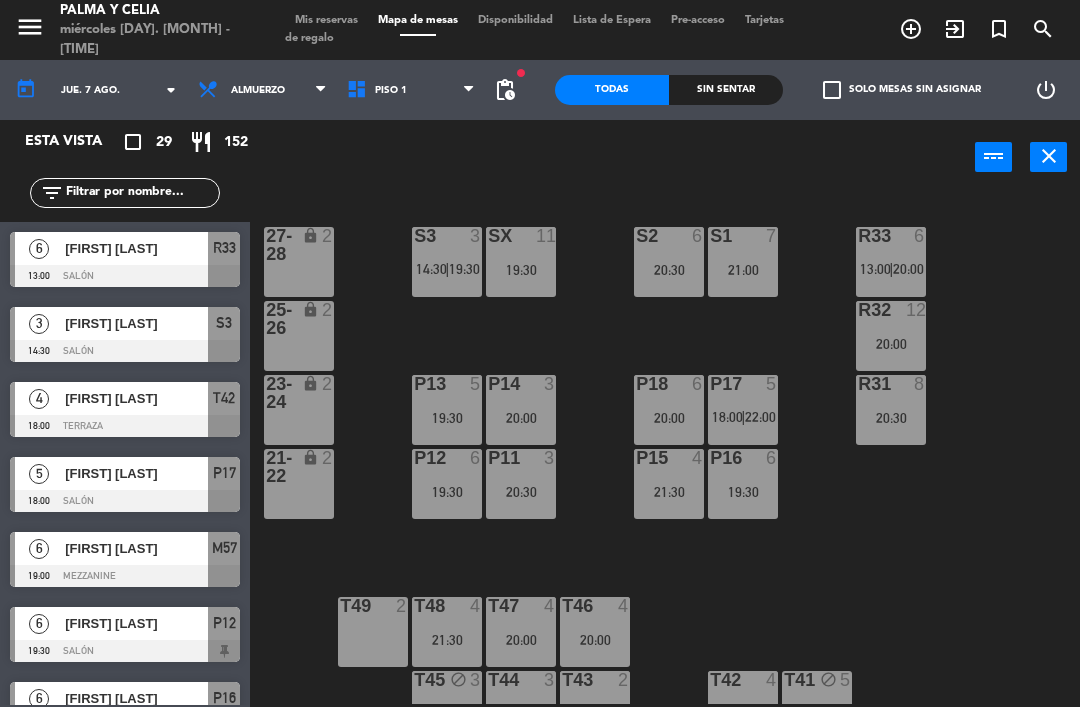 click on "SX  11   19:30" at bounding box center [521, 262] 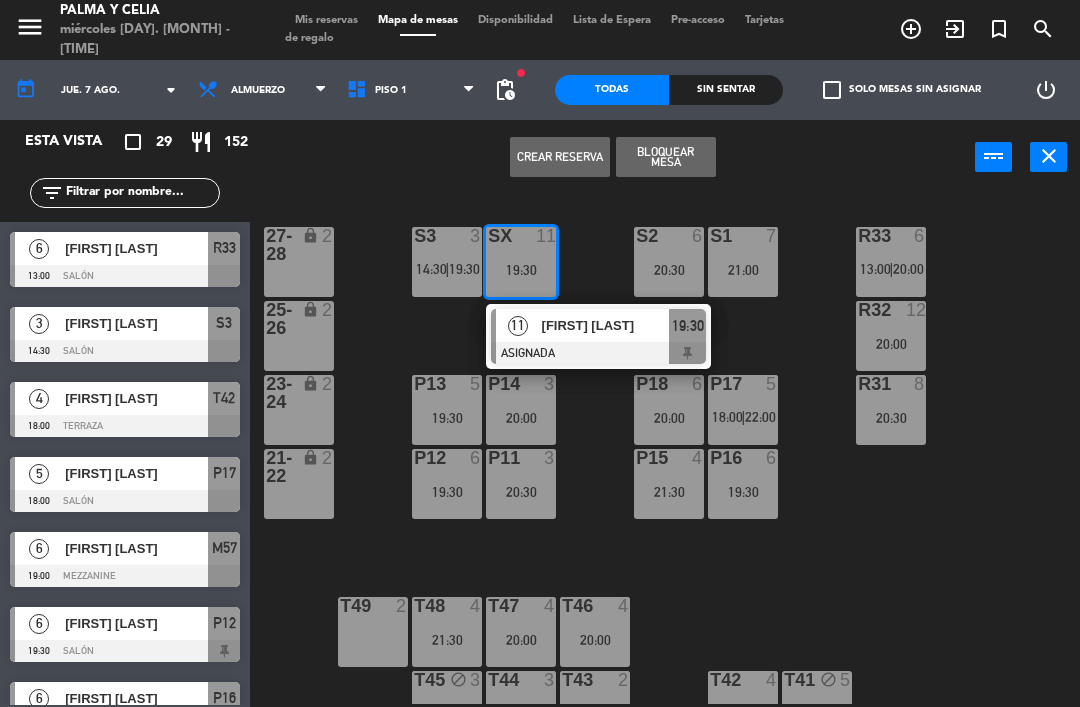 click at bounding box center (598, 353) 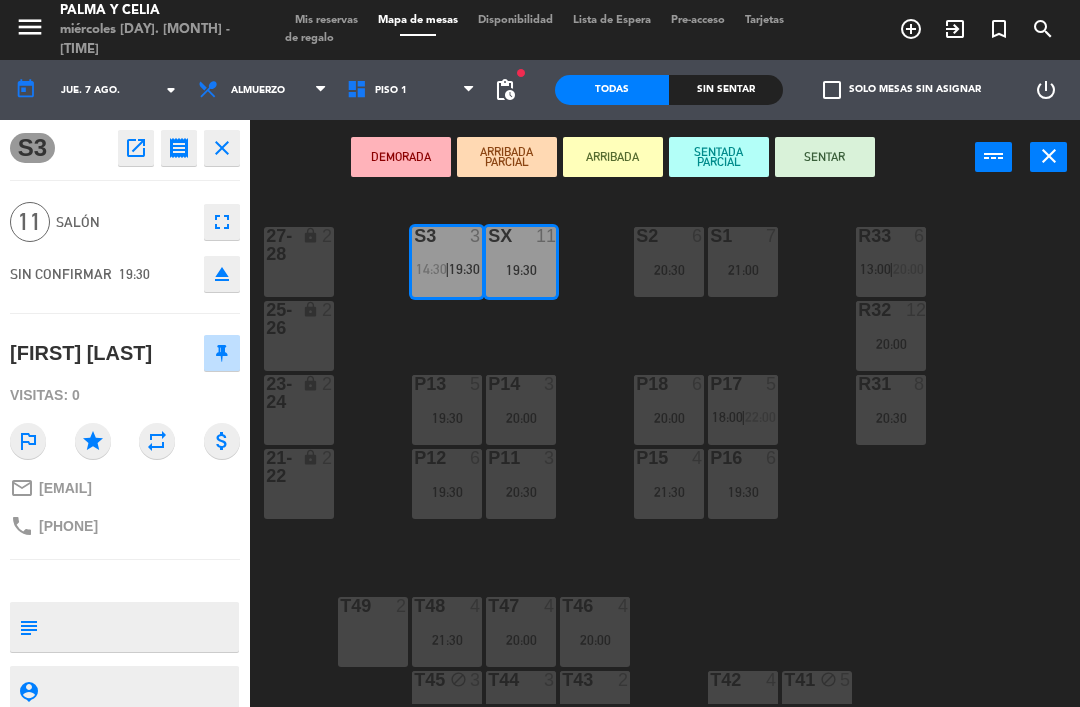 click on "2" at bounding box center [328, 236] 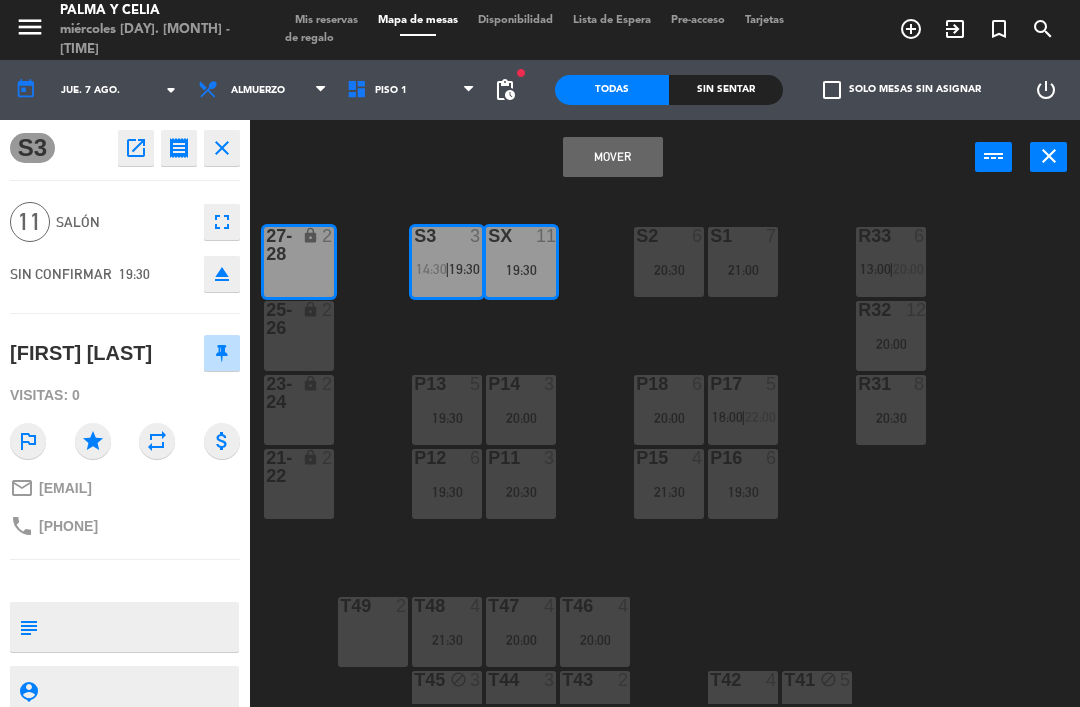click on "Mover" at bounding box center [613, 157] 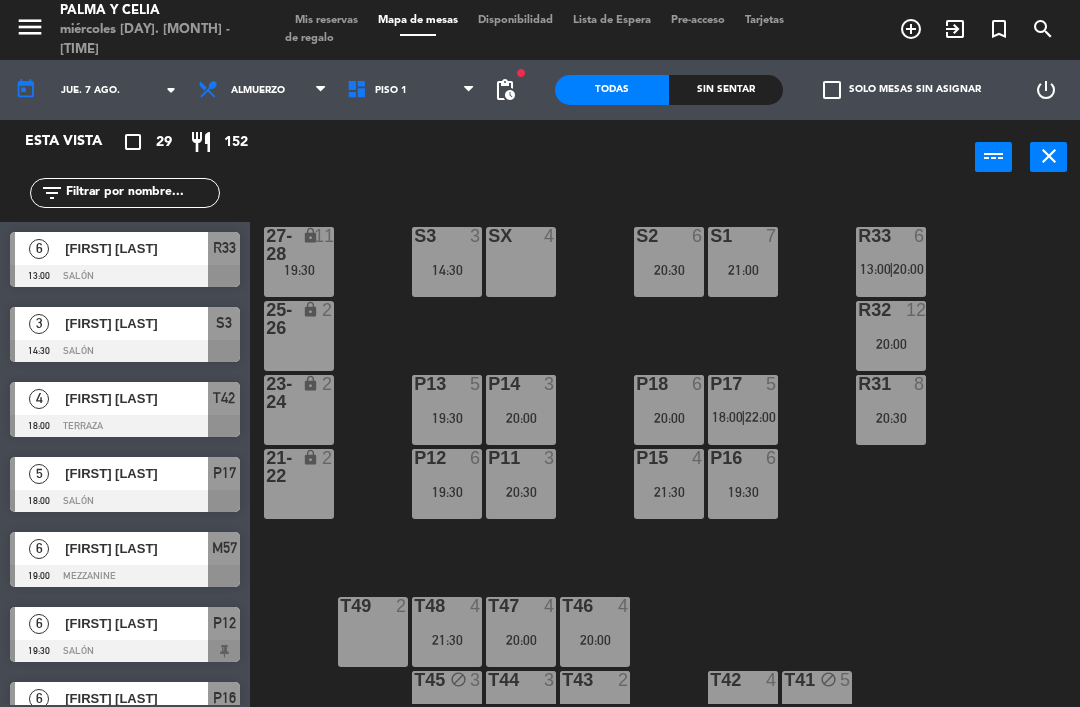 click on "14:30" at bounding box center [447, 270] 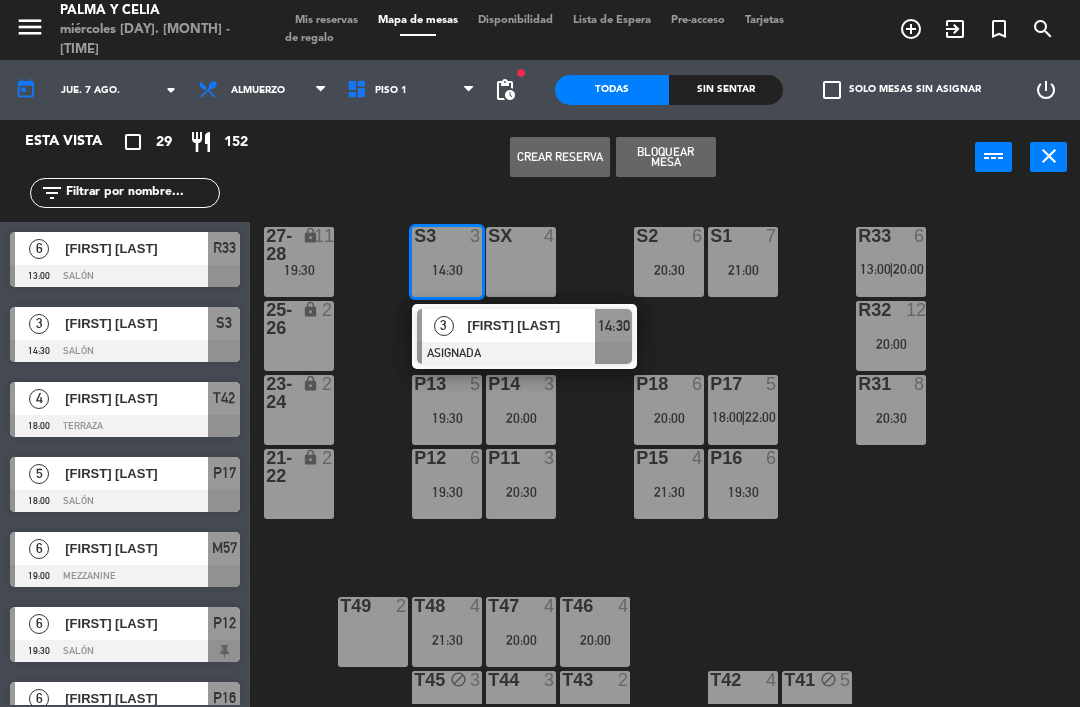 click on "[FIRST] [LAST]" at bounding box center [532, 325] 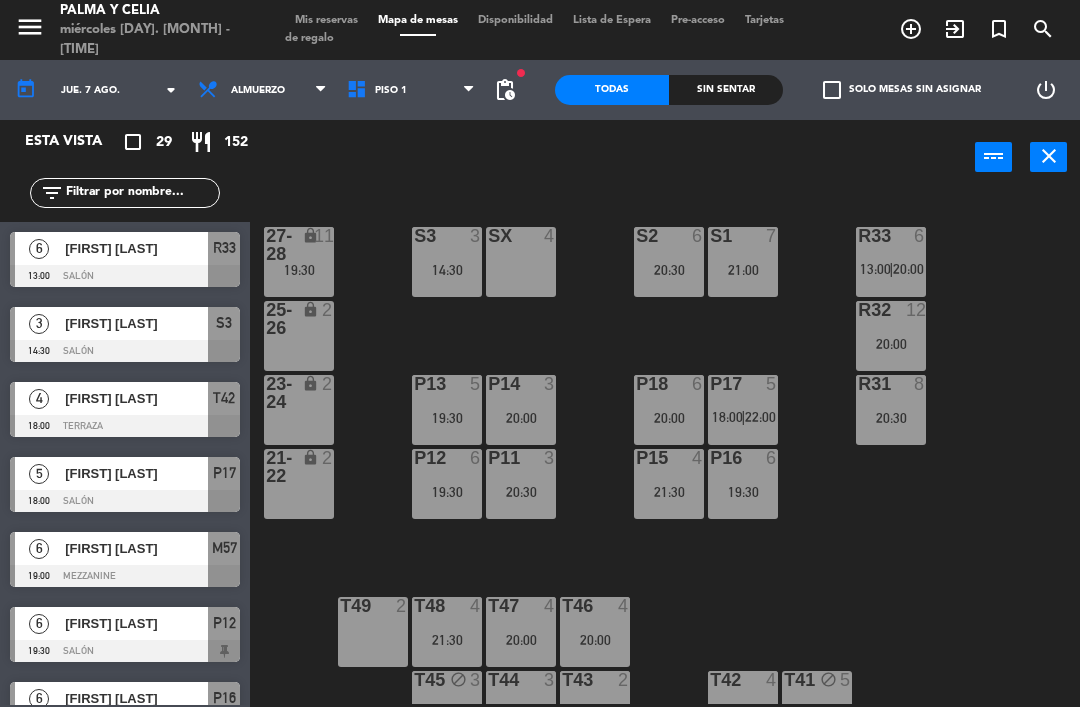click on "14:30" at bounding box center (447, 270) 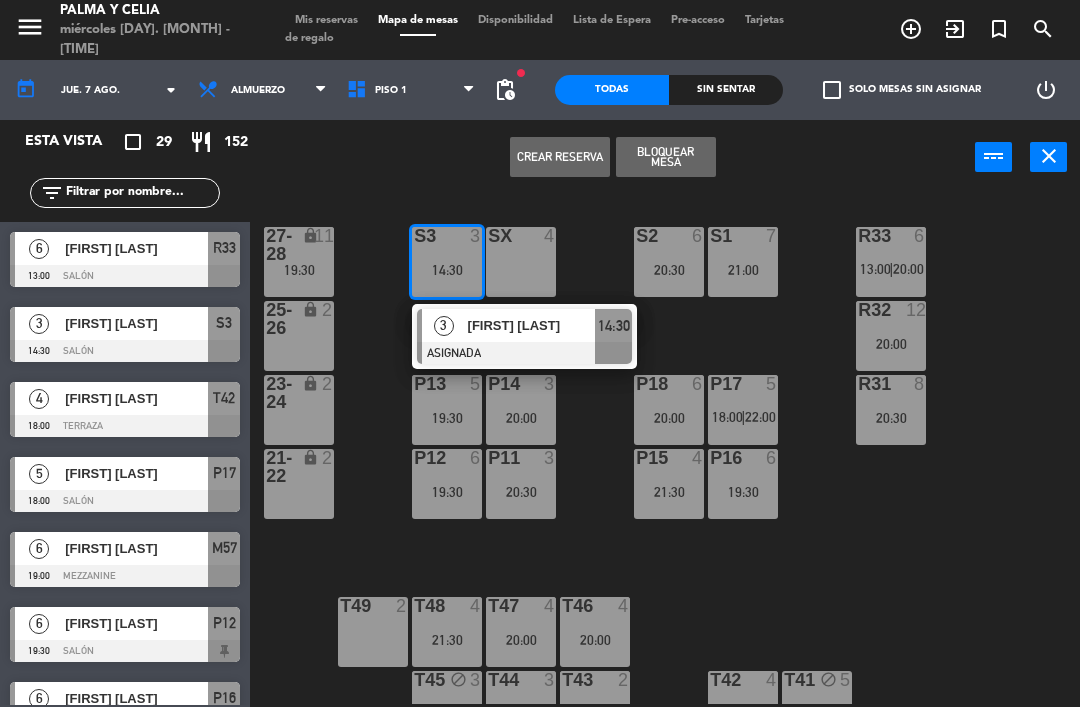 click on "[FIRST] [LAST]" at bounding box center (532, 325) 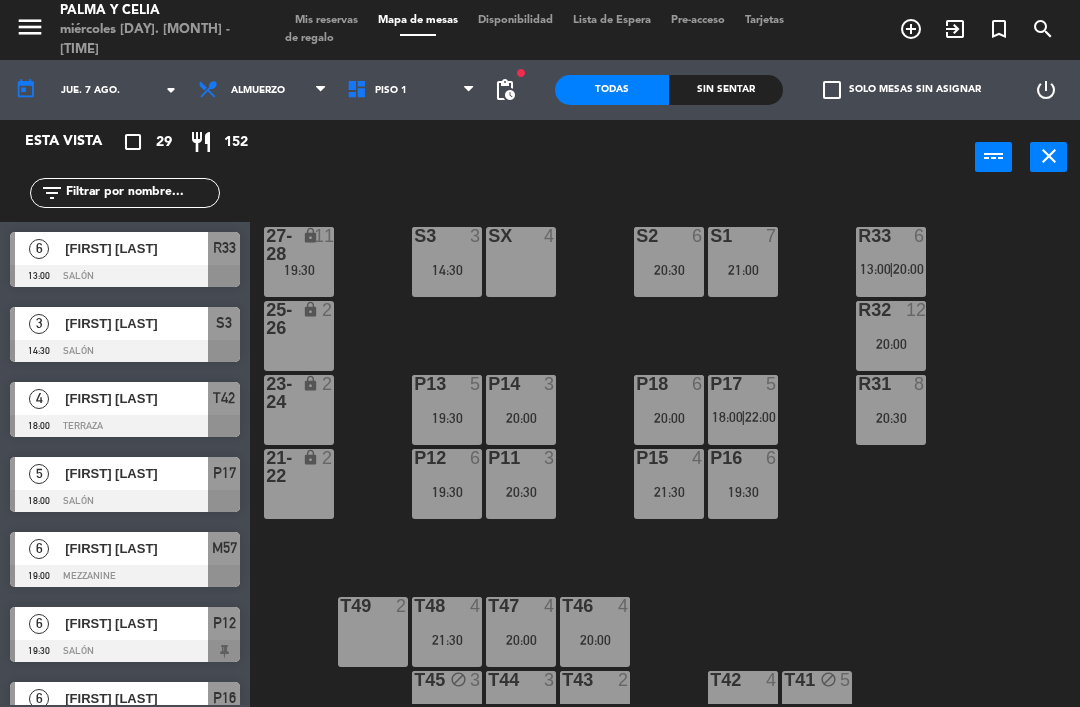 click on "27-28 lock  11   19:30" at bounding box center [299, 262] 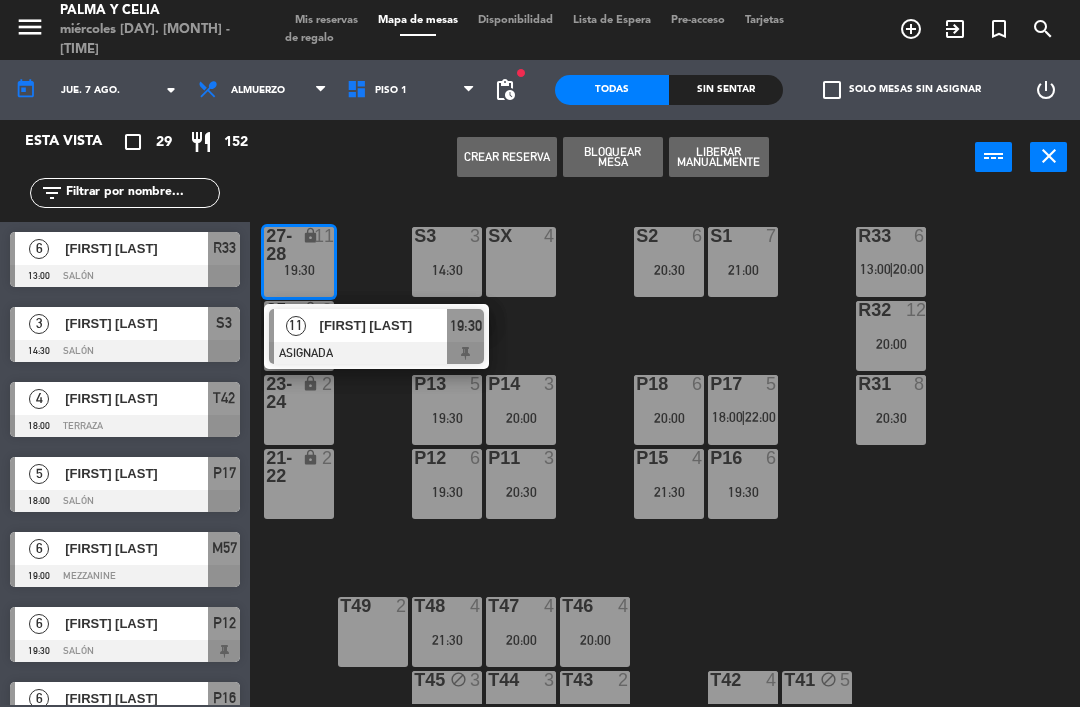 click on "[FIRST] [LAST]" at bounding box center [383, 325] 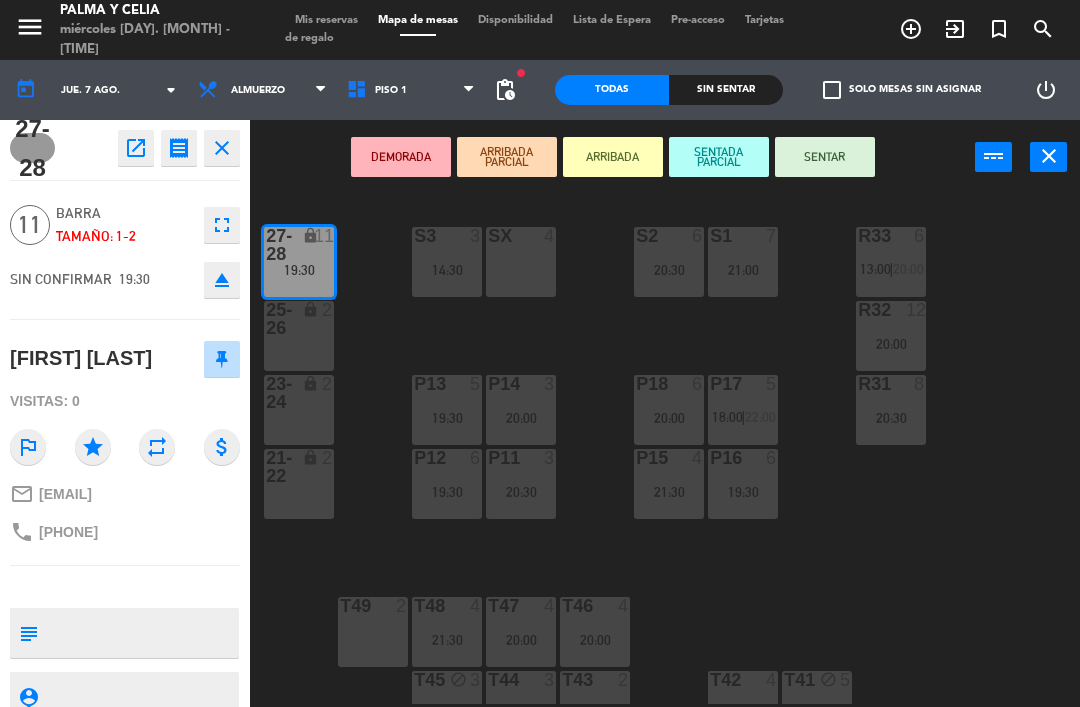 click on "SX  4" at bounding box center (521, 262) 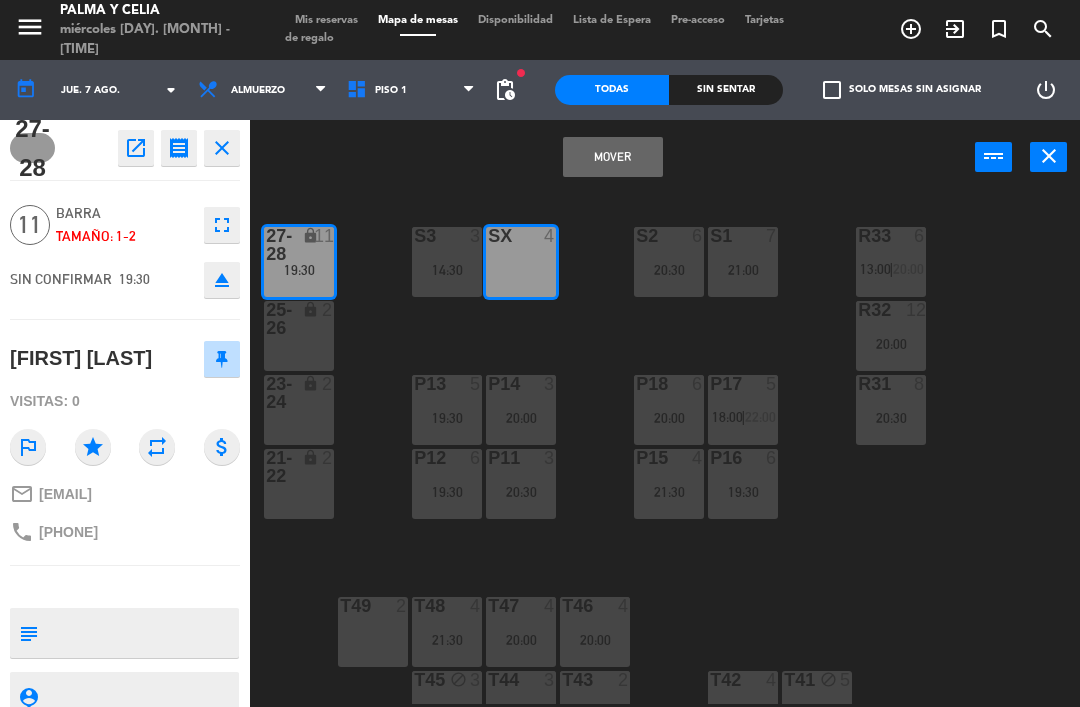click on "14:30" at bounding box center (447, 270) 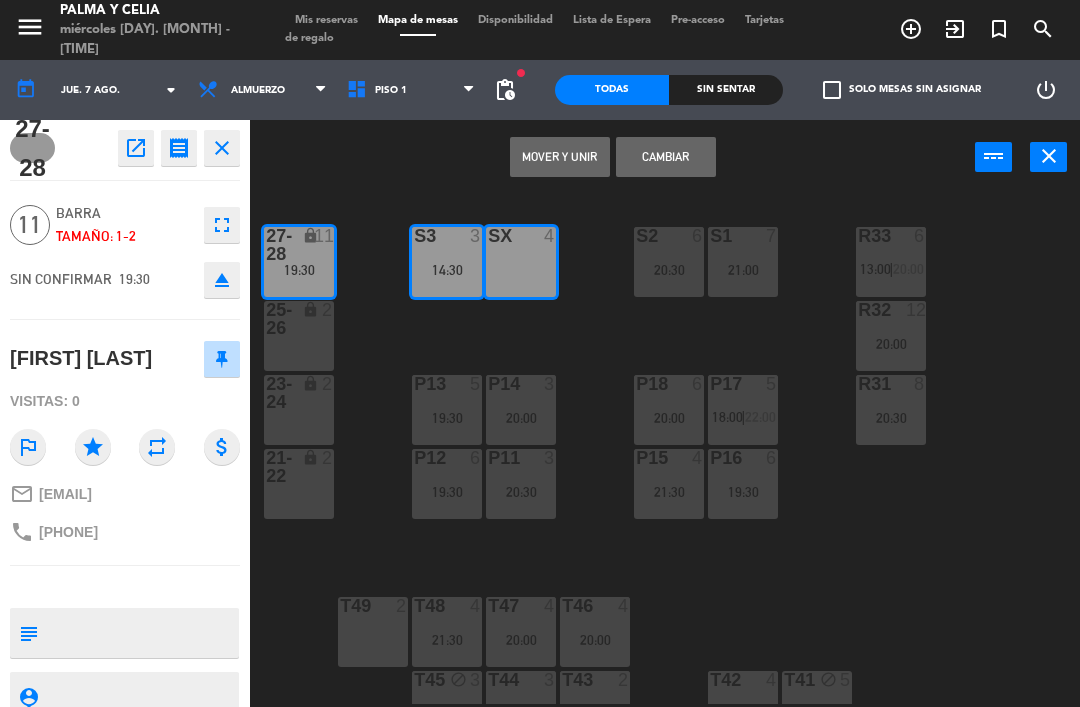 click on "Mover y Unir" at bounding box center [560, 157] 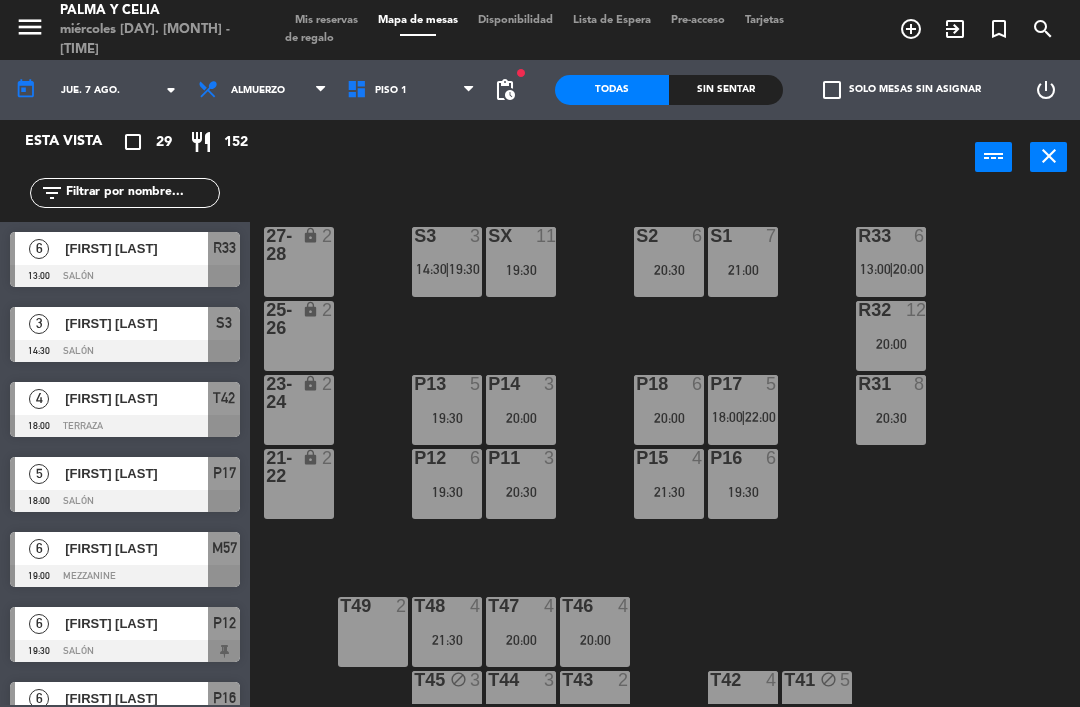 scroll, scrollTop: 0, scrollLeft: 0, axis: both 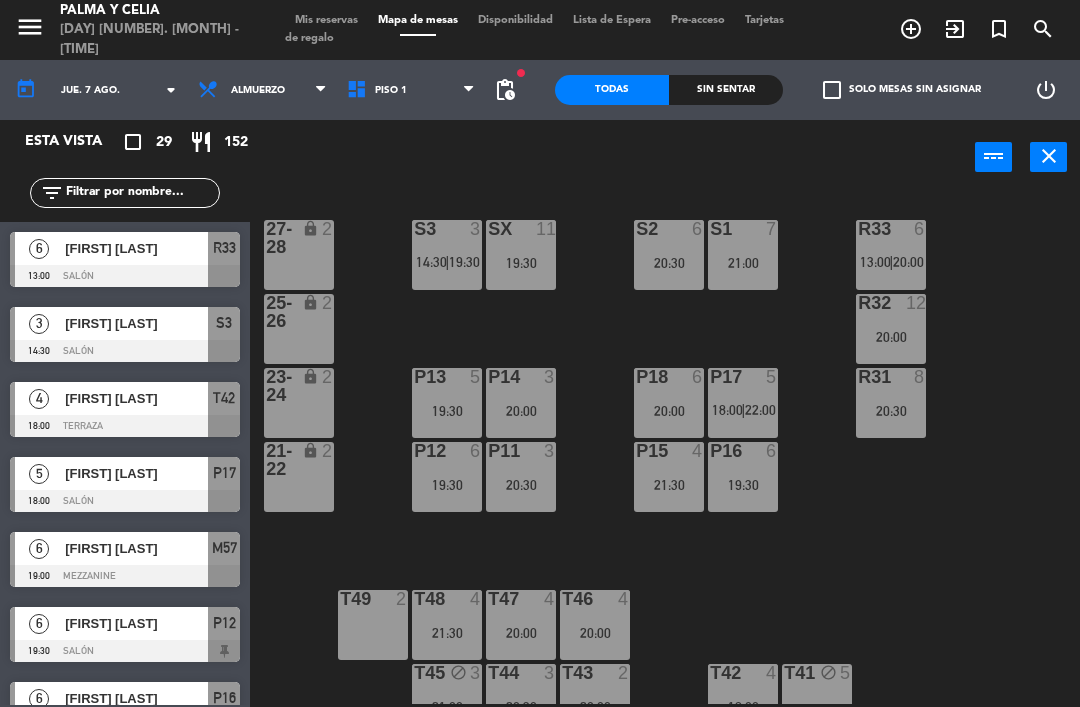 click on "R31  8   20:30" at bounding box center (891, 403) 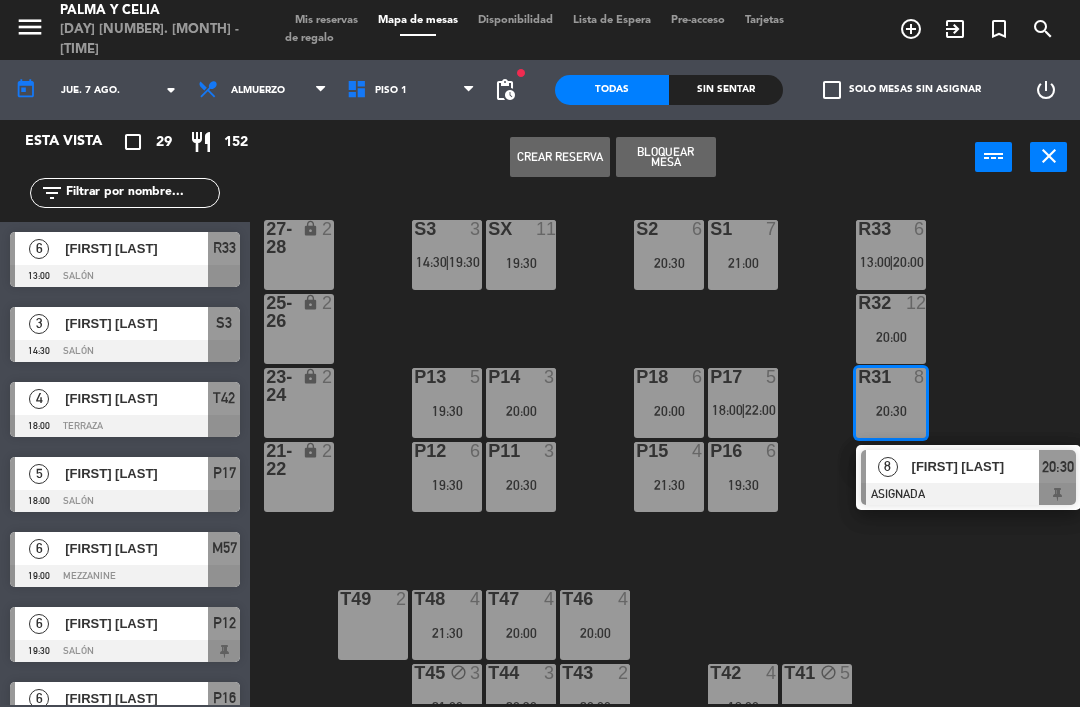 click on "[FIRST] [LAST]" at bounding box center (976, 466) 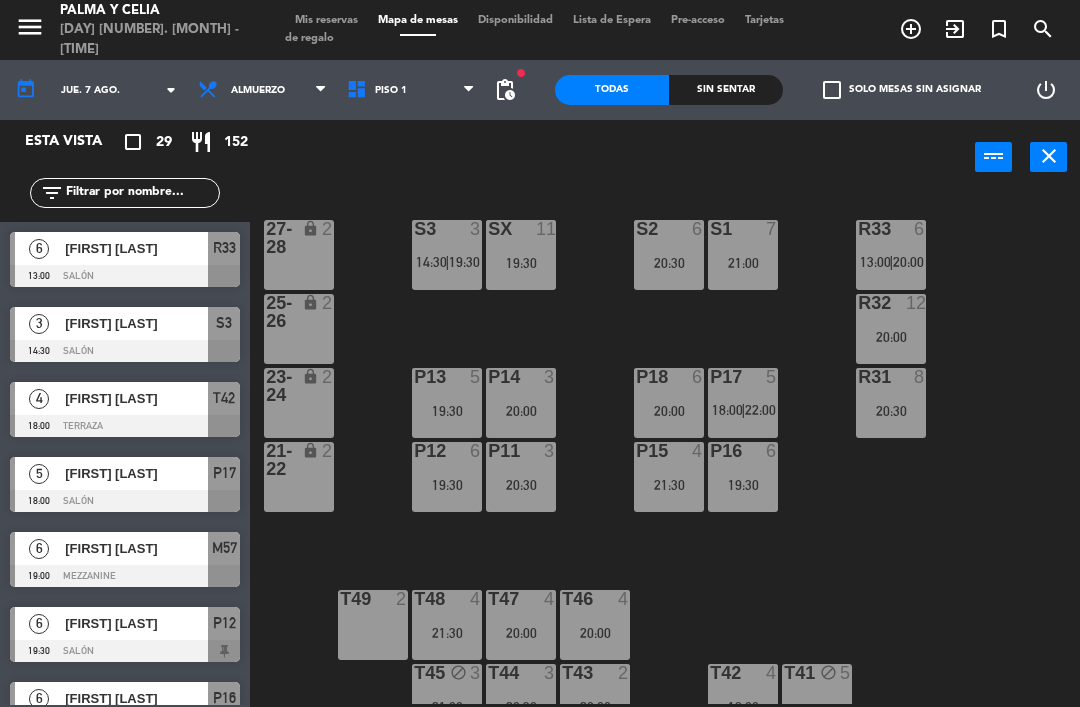 scroll, scrollTop: 0, scrollLeft: 0, axis: both 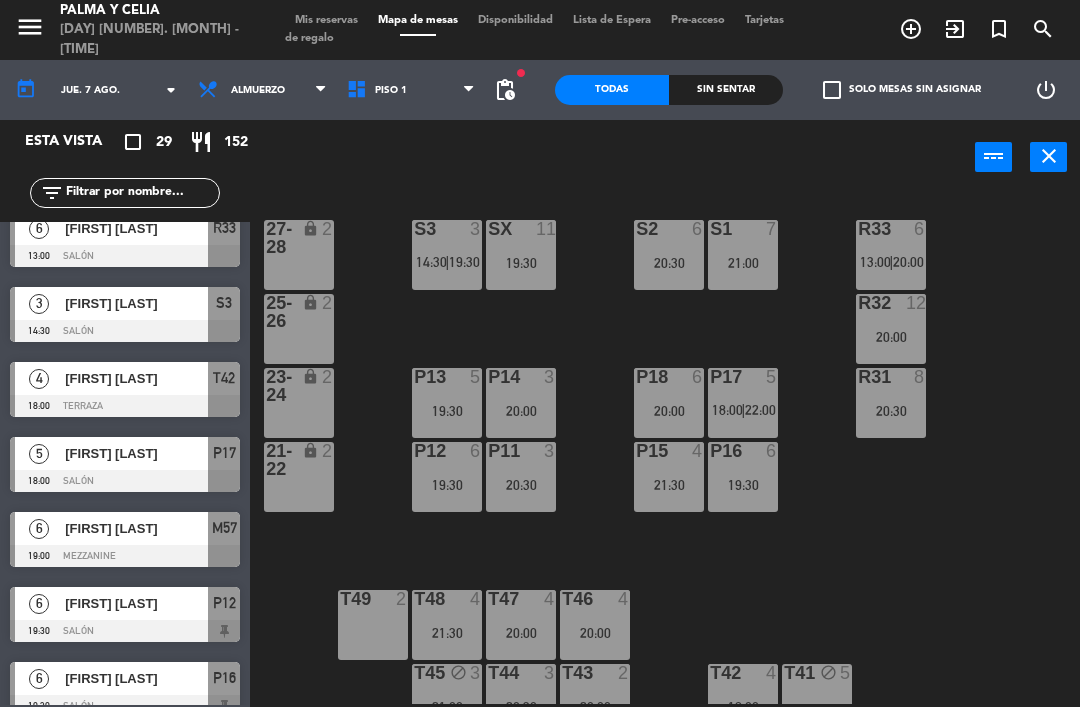 click on "S1  7   21:00" at bounding box center (743, 255) 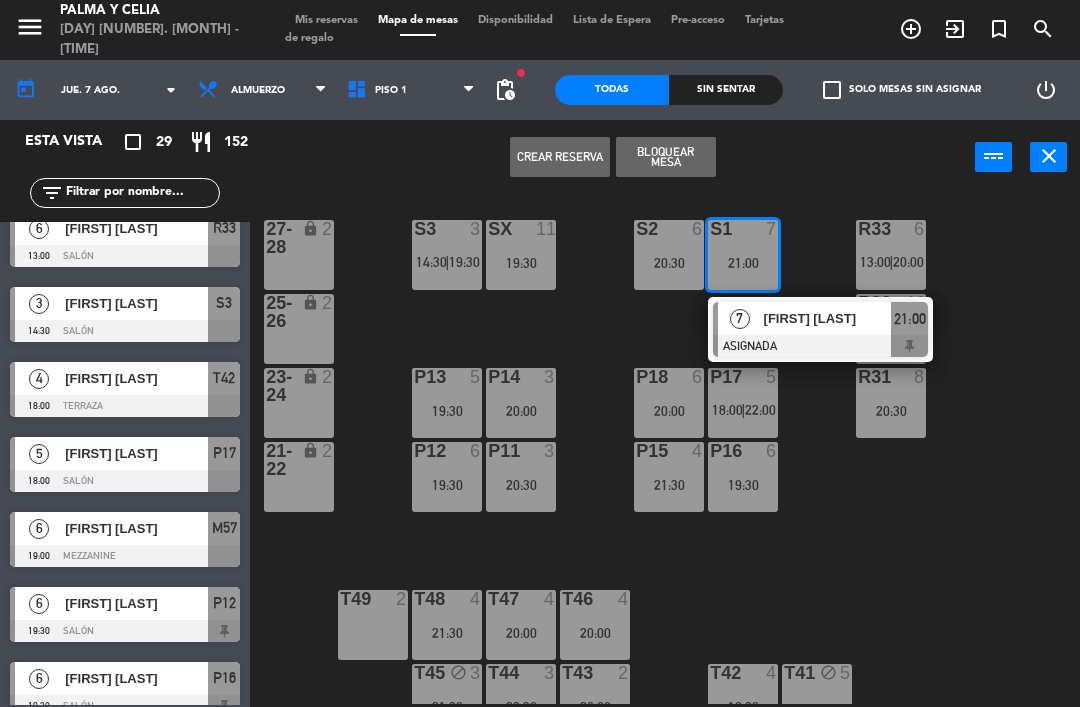 click at bounding box center (820, 346) 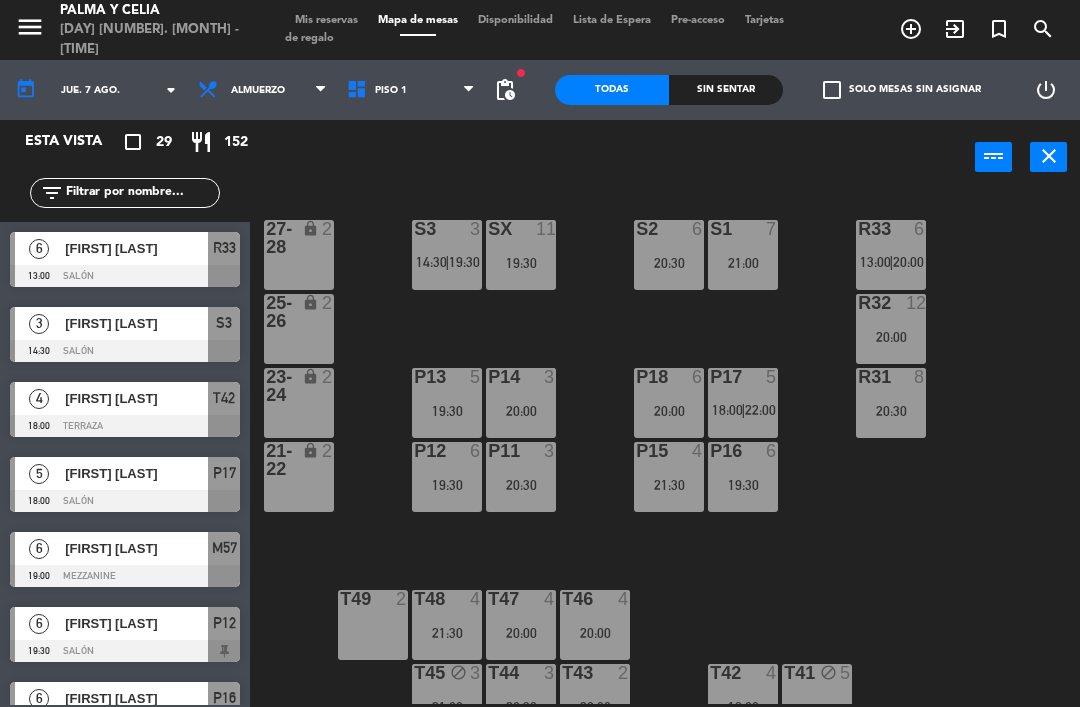 scroll, scrollTop: 0, scrollLeft: 0, axis: both 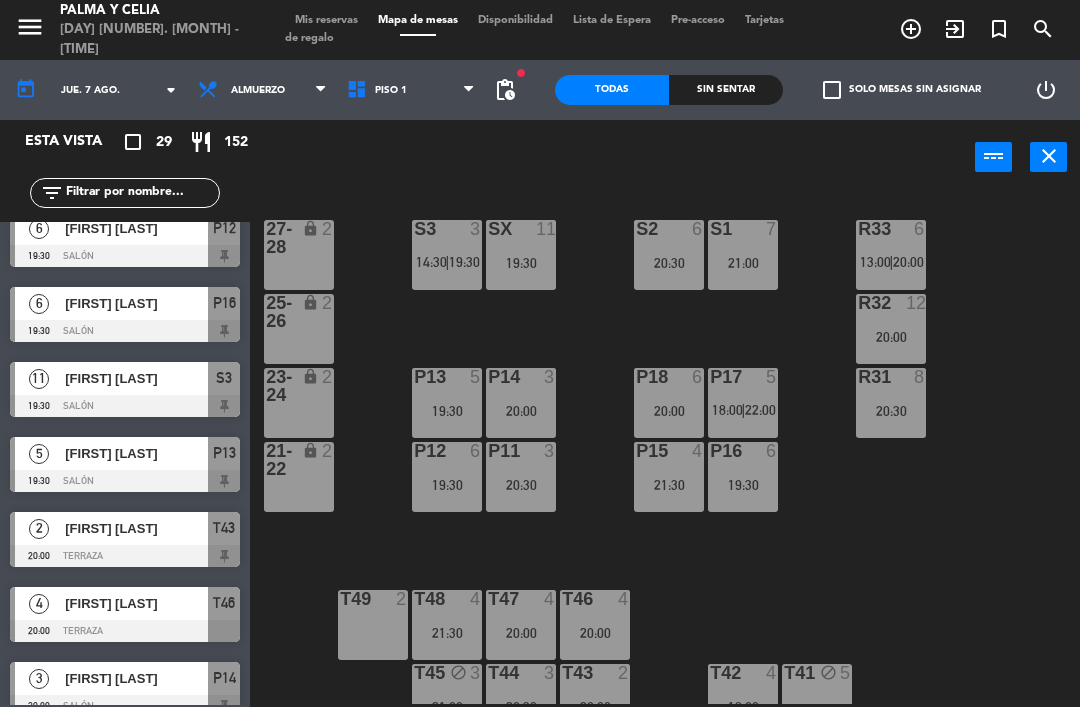 click on "S2  6   20:30" at bounding box center [669, 255] 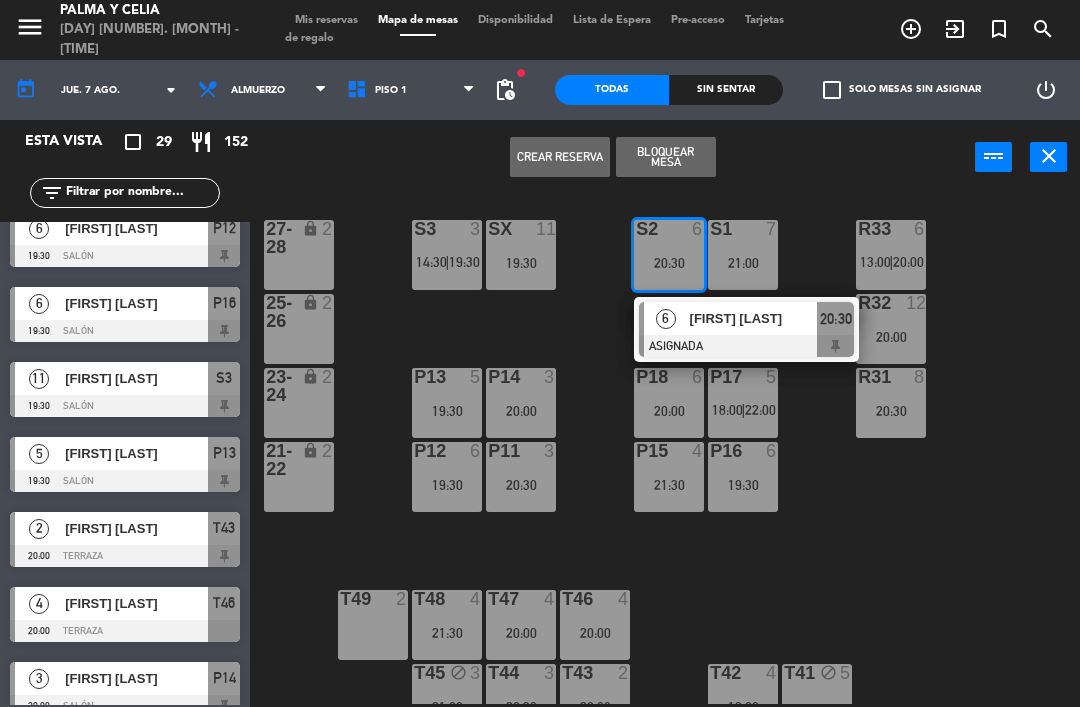 click on "[FIRST] [LAST]" at bounding box center [754, 318] 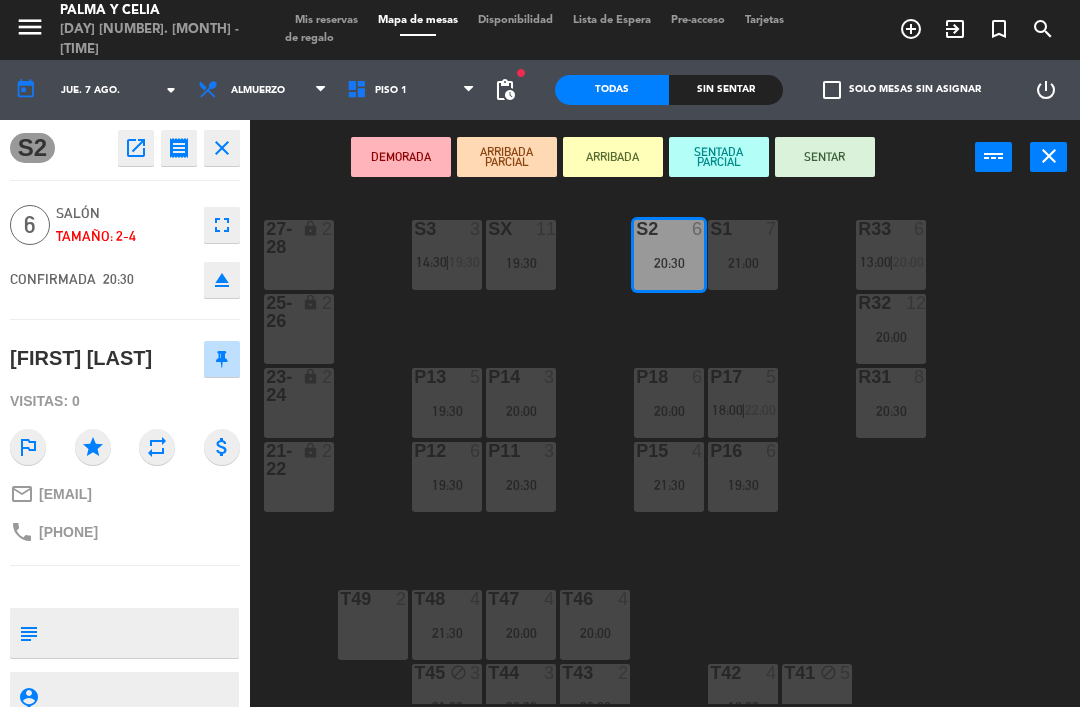 click on "open_in_new" 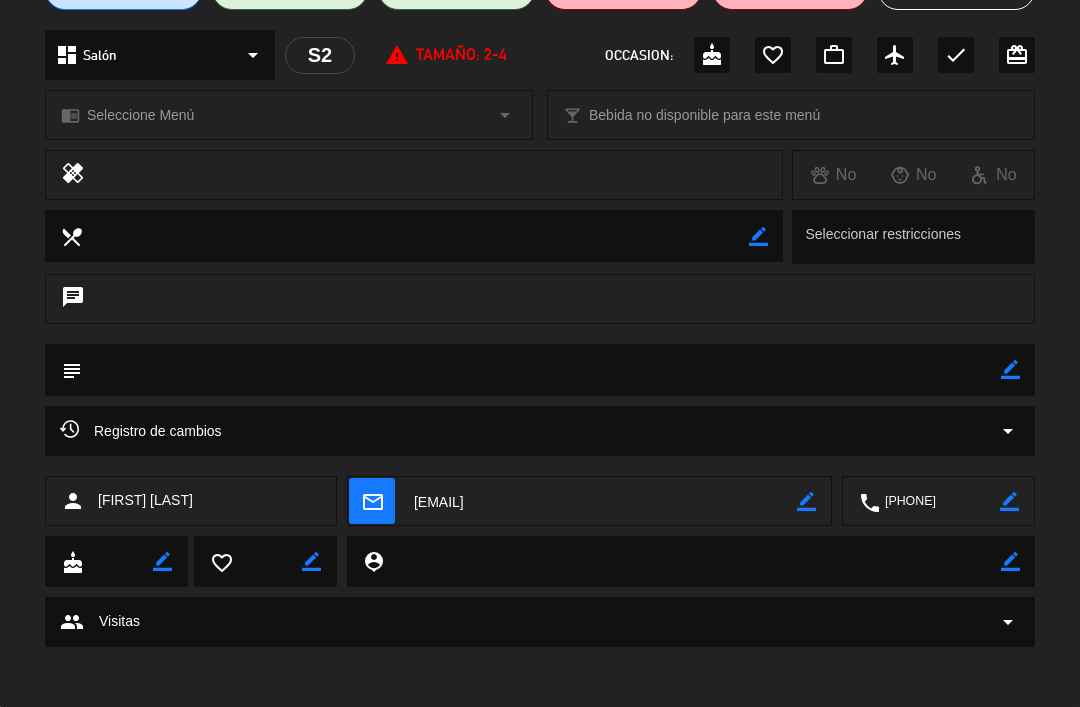 scroll, scrollTop: 209, scrollLeft: 0, axis: vertical 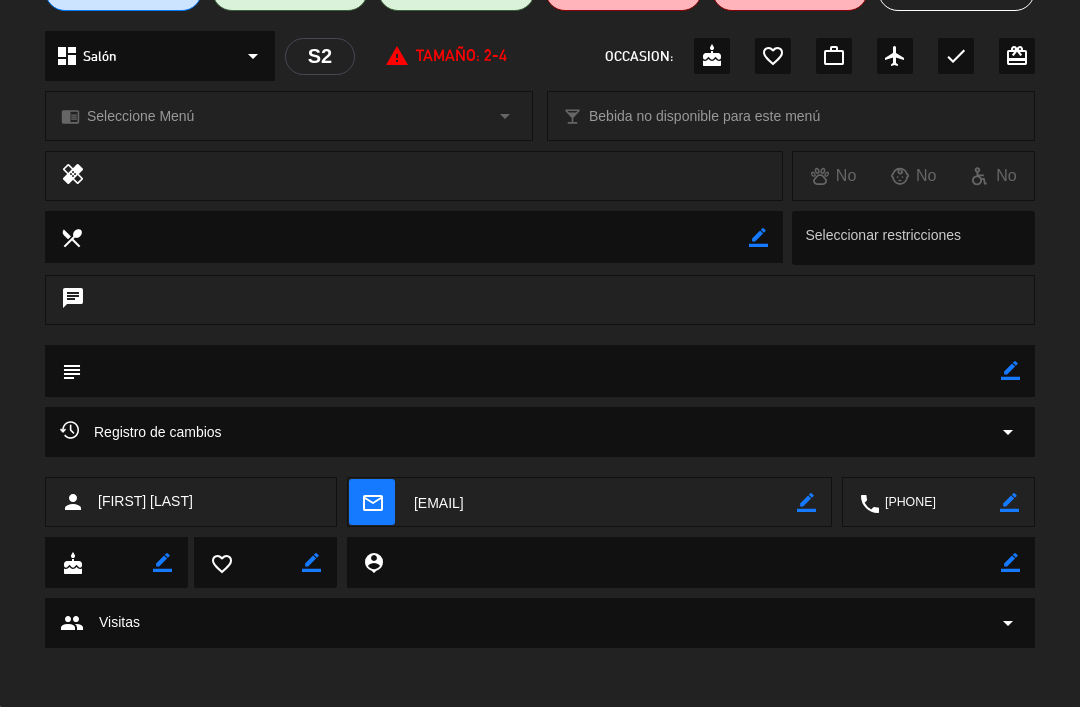 click on "Registro de cambios  arrow_drop_down" 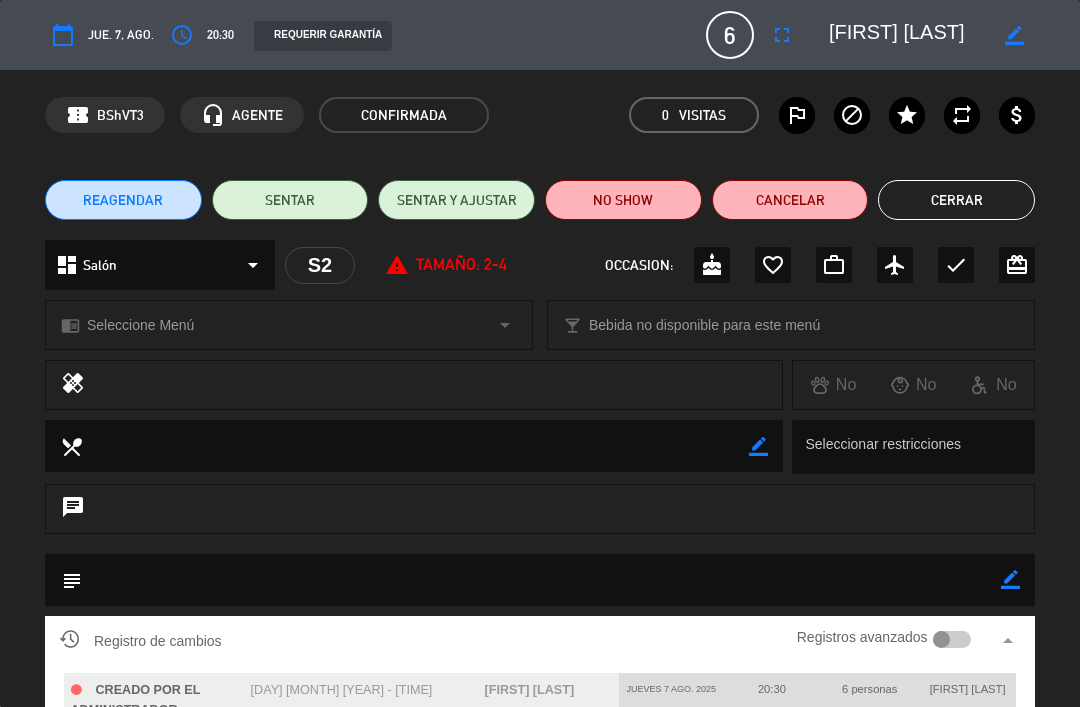 scroll, scrollTop: 0, scrollLeft: 0, axis: both 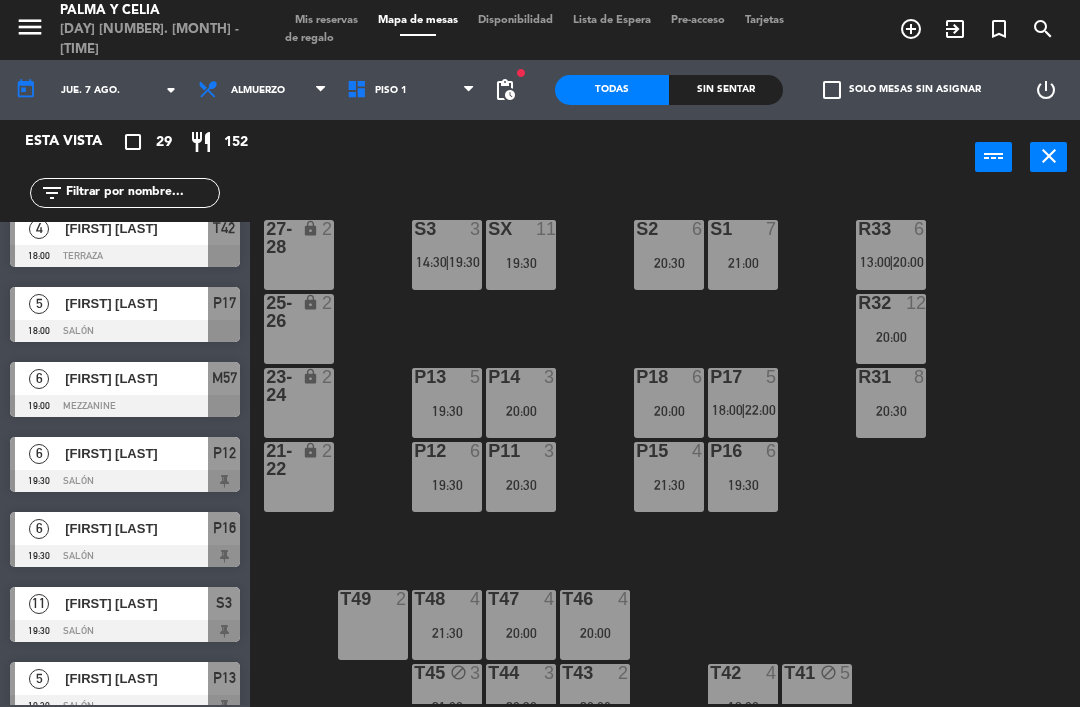 click on "R33  6   13:00    |    20:00     S1  7   21:00  S2  6   20:30  S3  3   14:30    |    19:30     SX  11   19:30  27-28 lock  2  R32  12   20:00  25-26 lock  2  P13  5   19:30  P14  3   20:00  P18  6   20:00  P17  5   18:00    |    22:00     R31  8   20:30  23-24 lock  2  P12  6   19:30  P11  3   20:30  P15  4   21:30  P16  6   19:30  21-22 lock  2  T48  4   21:30  T47  4   20:00  T46  4   20:00  T49  2  T45 block  3   21:00  T44  3   20:30  T43  2   20:00  T42  4   18:00  T41 block  5" 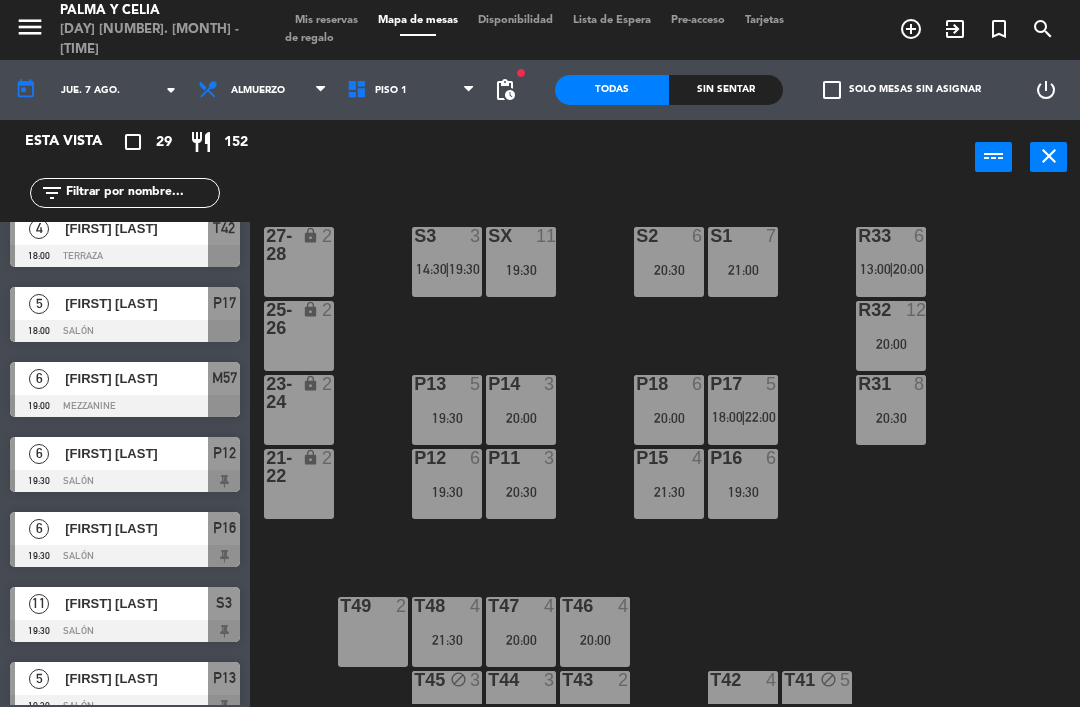 scroll, scrollTop: 0, scrollLeft: 0, axis: both 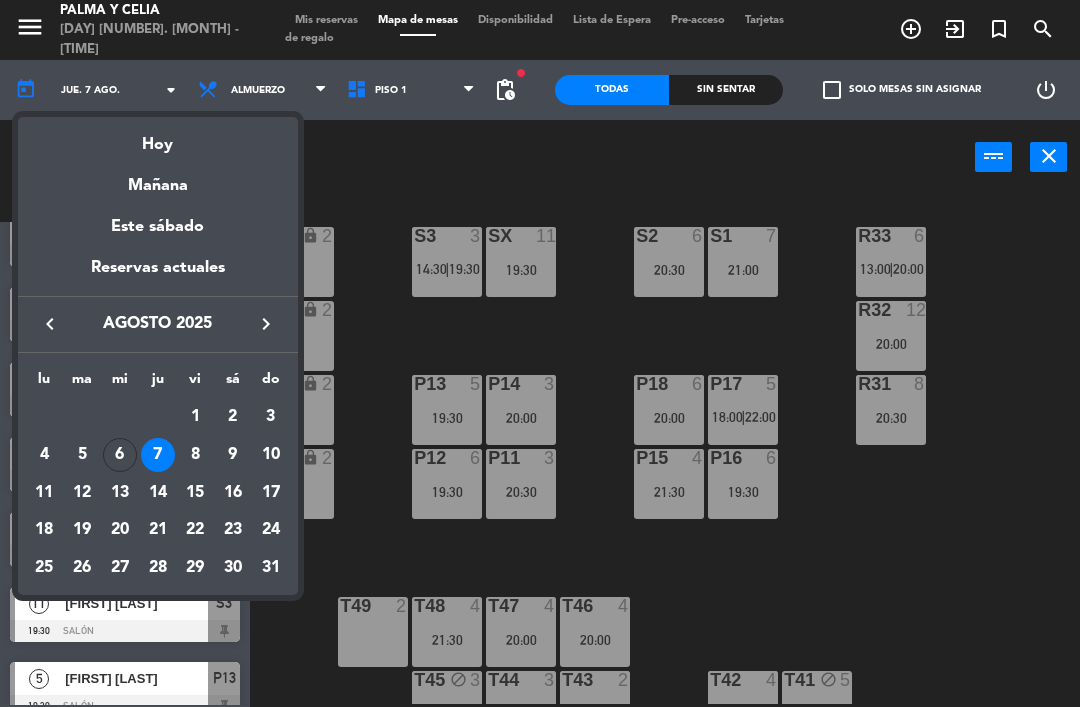 click on "8" at bounding box center (195, 455) 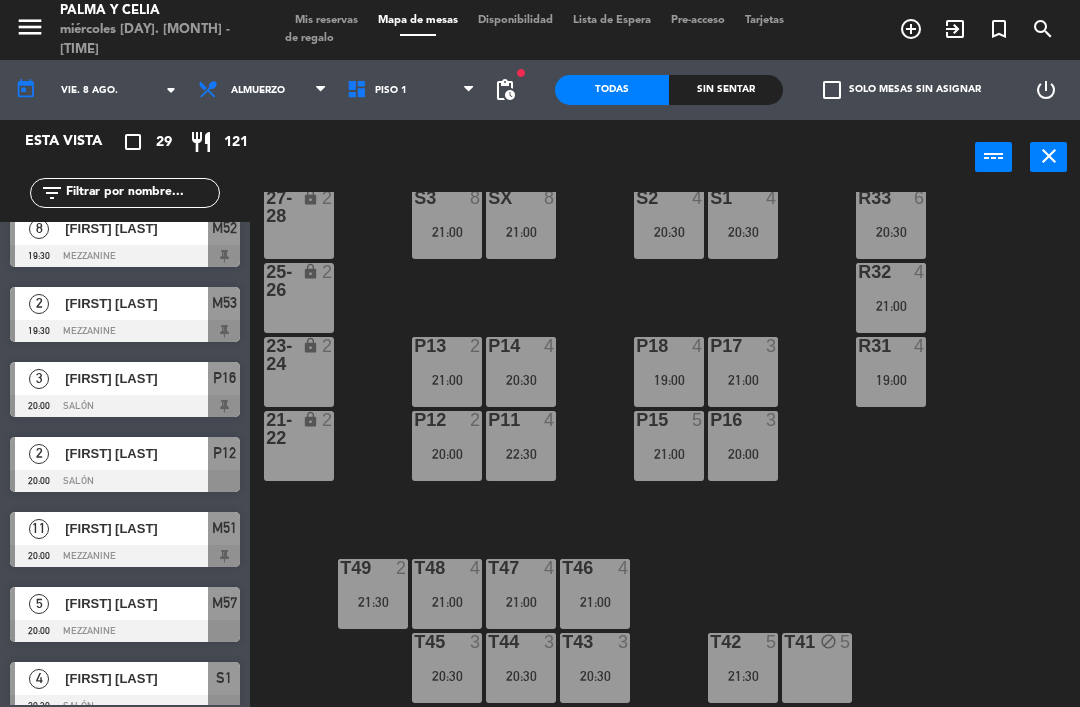 scroll, scrollTop: 38, scrollLeft: 0, axis: vertical 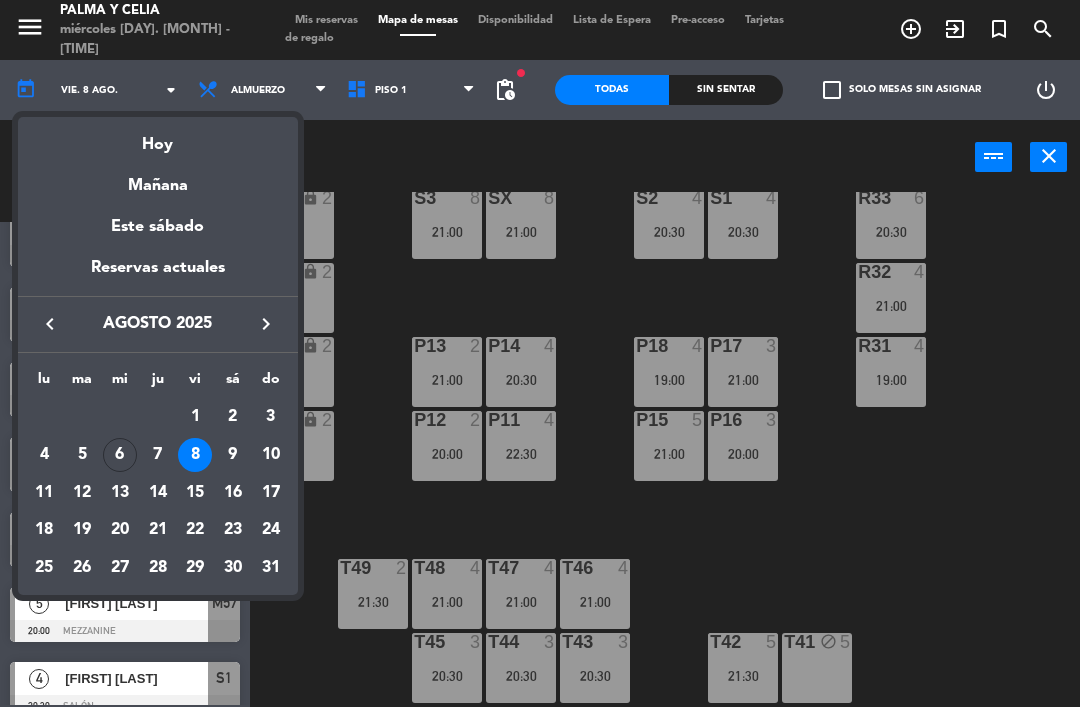 click on "7" at bounding box center [158, 455] 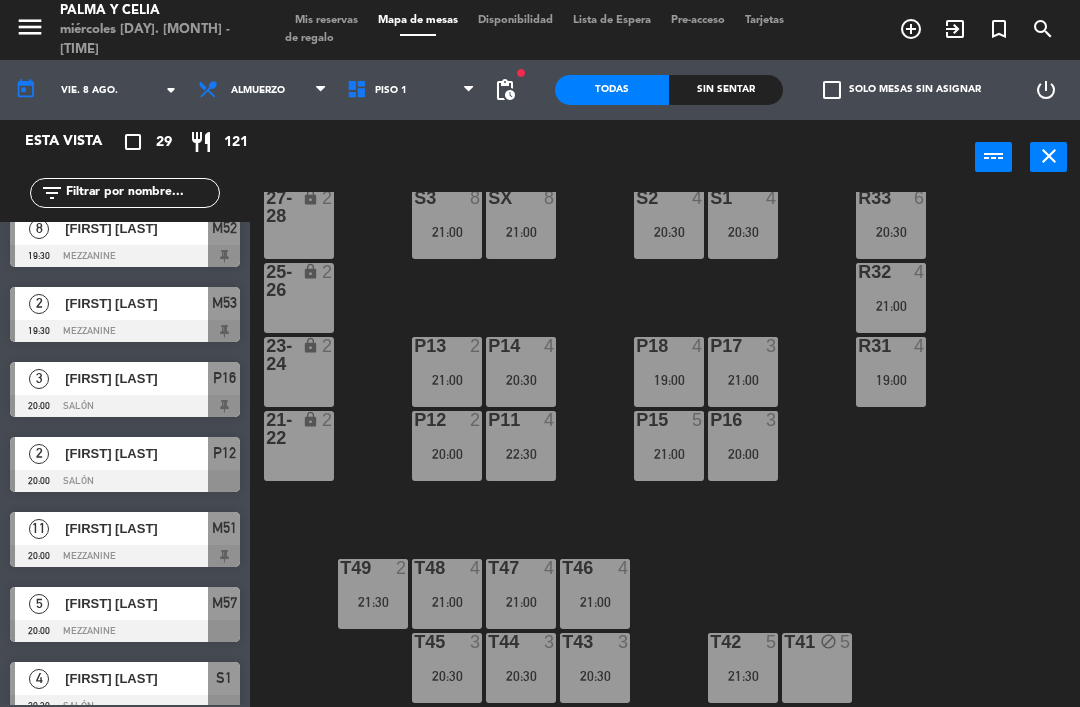 type on "jue. 7 ago." 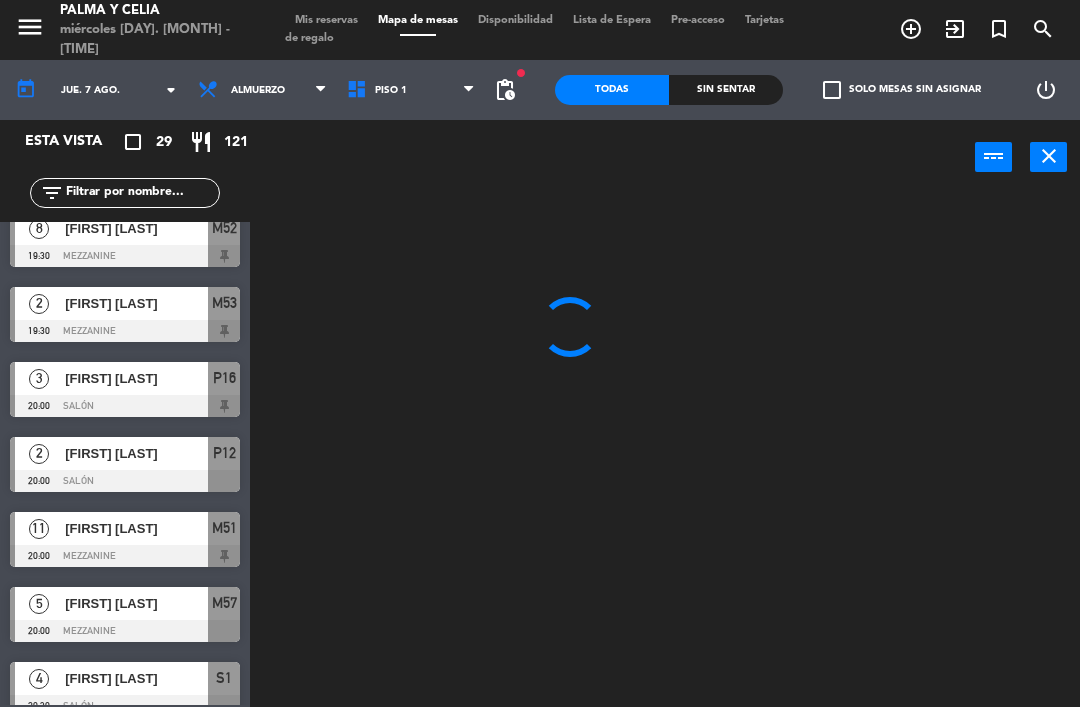 scroll, scrollTop: 0, scrollLeft: 0, axis: both 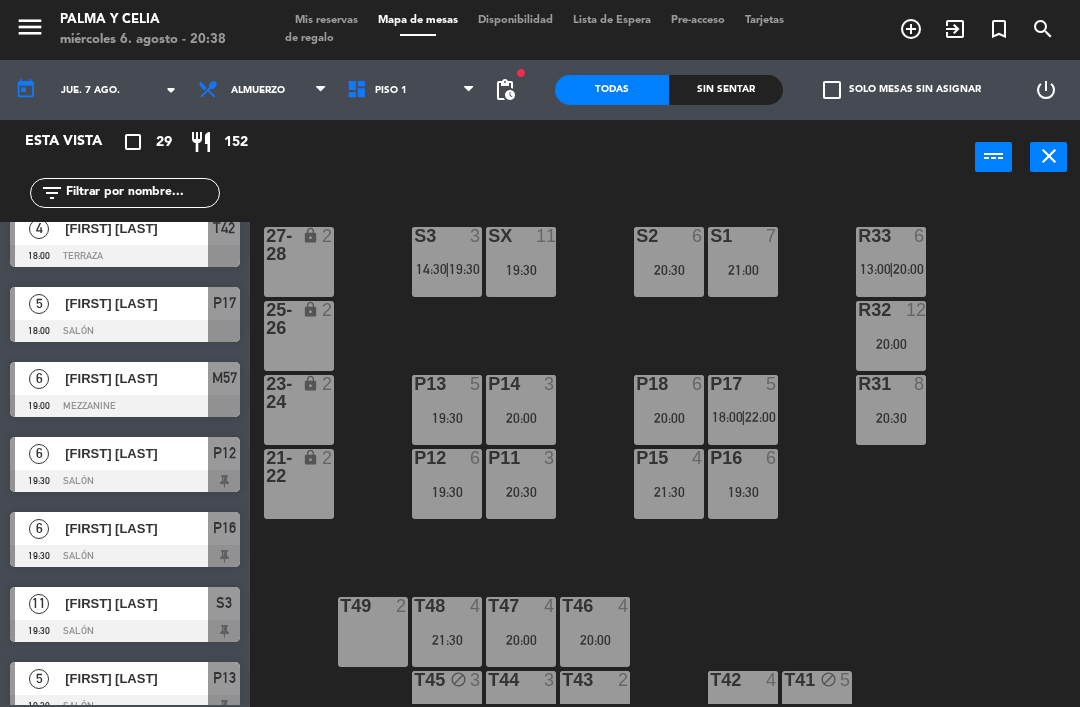 click 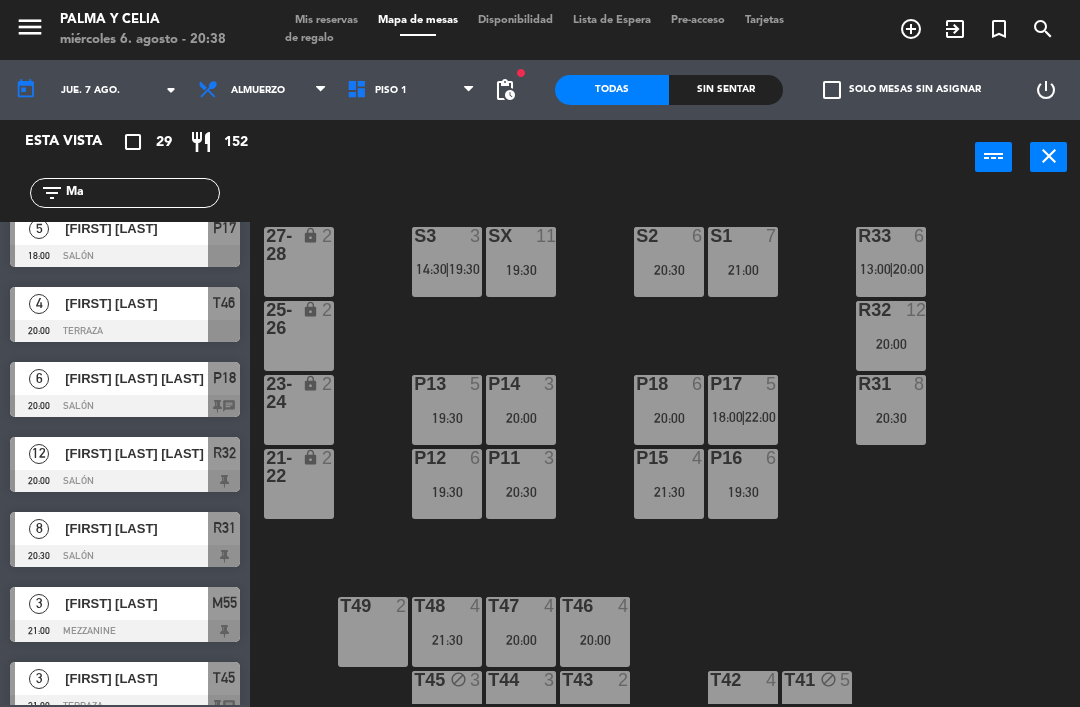 scroll, scrollTop: 0, scrollLeft: 0, axis: both 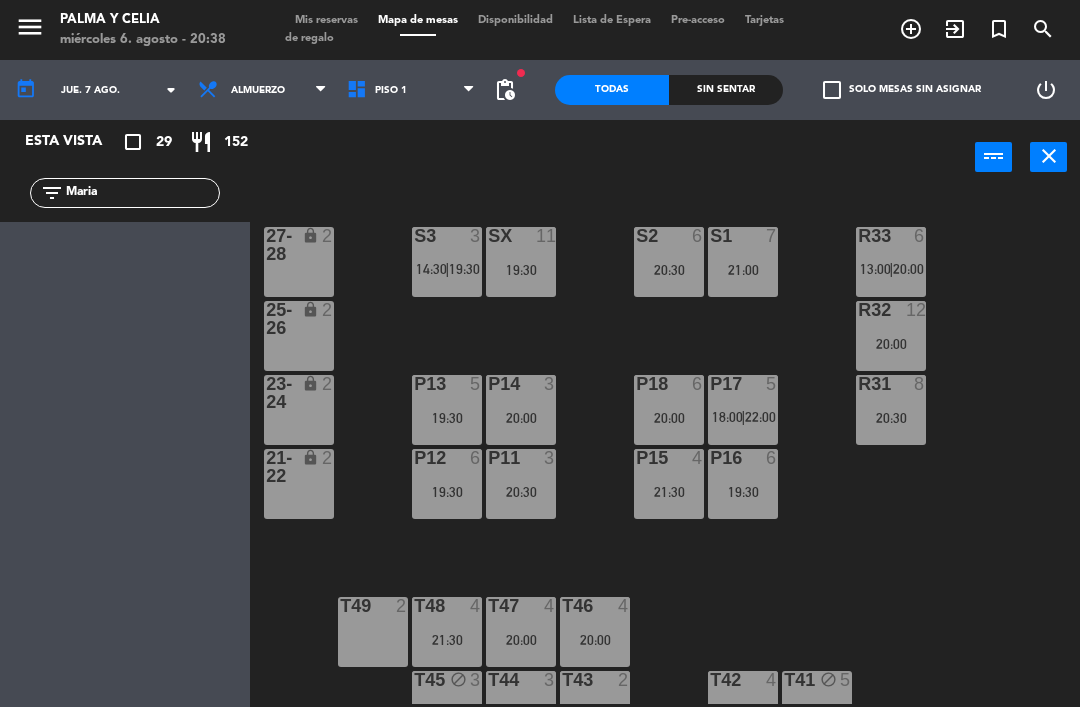 type on "Maria" 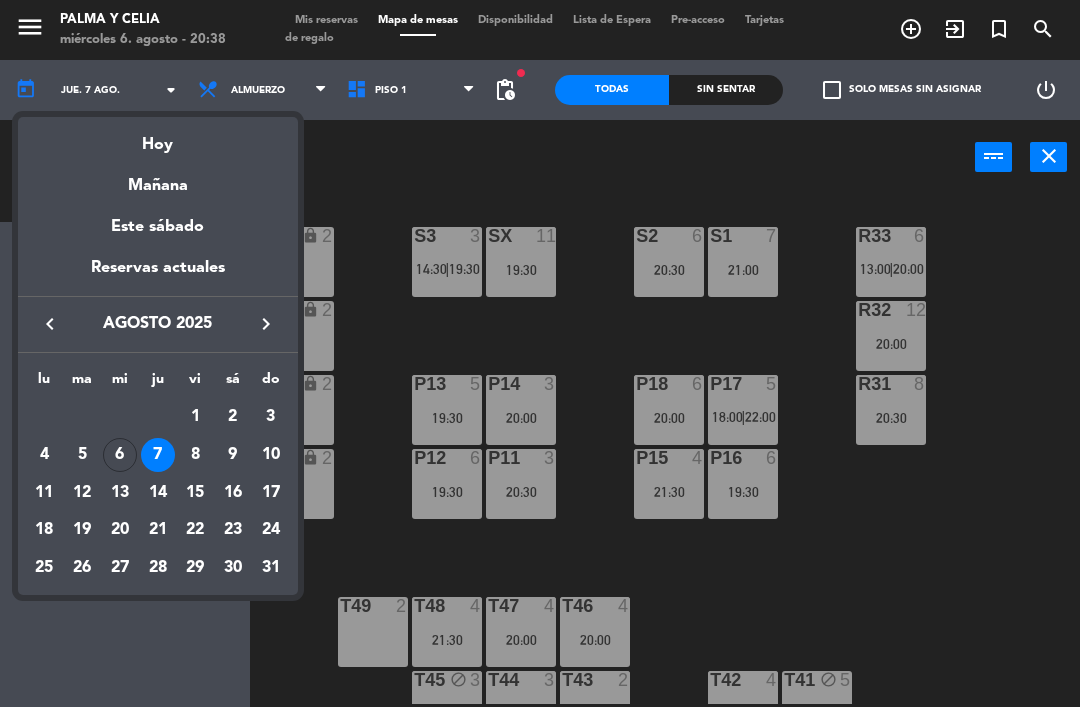 click on "6" at bounding box center [120, 455] 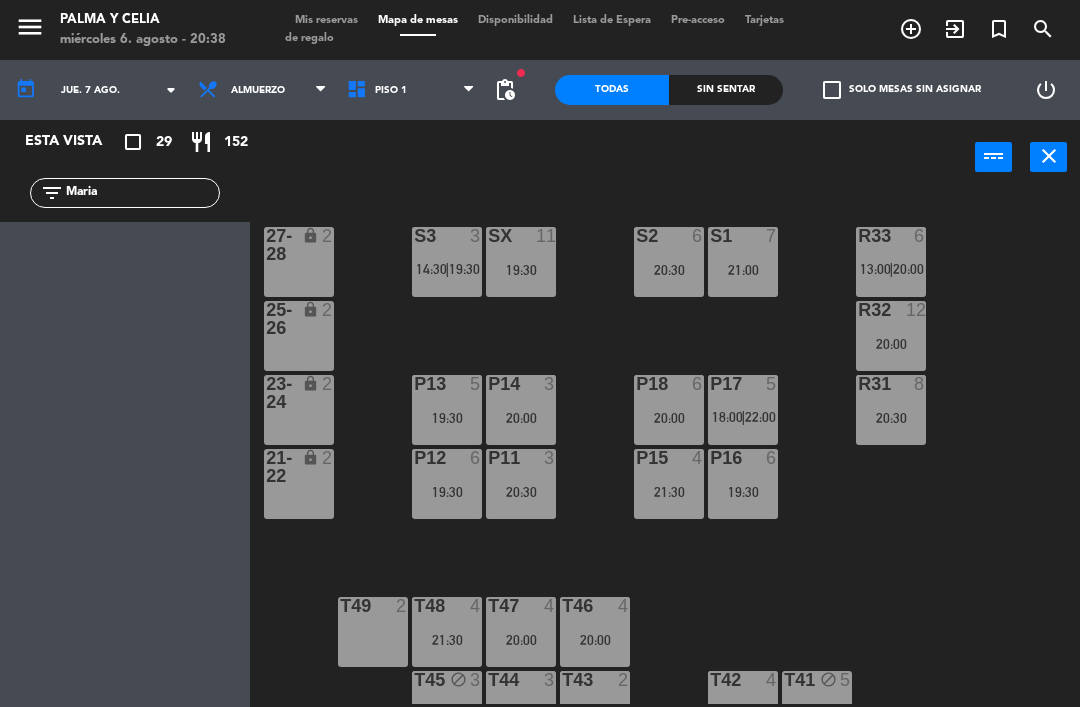 type on "mié. 6 ago." 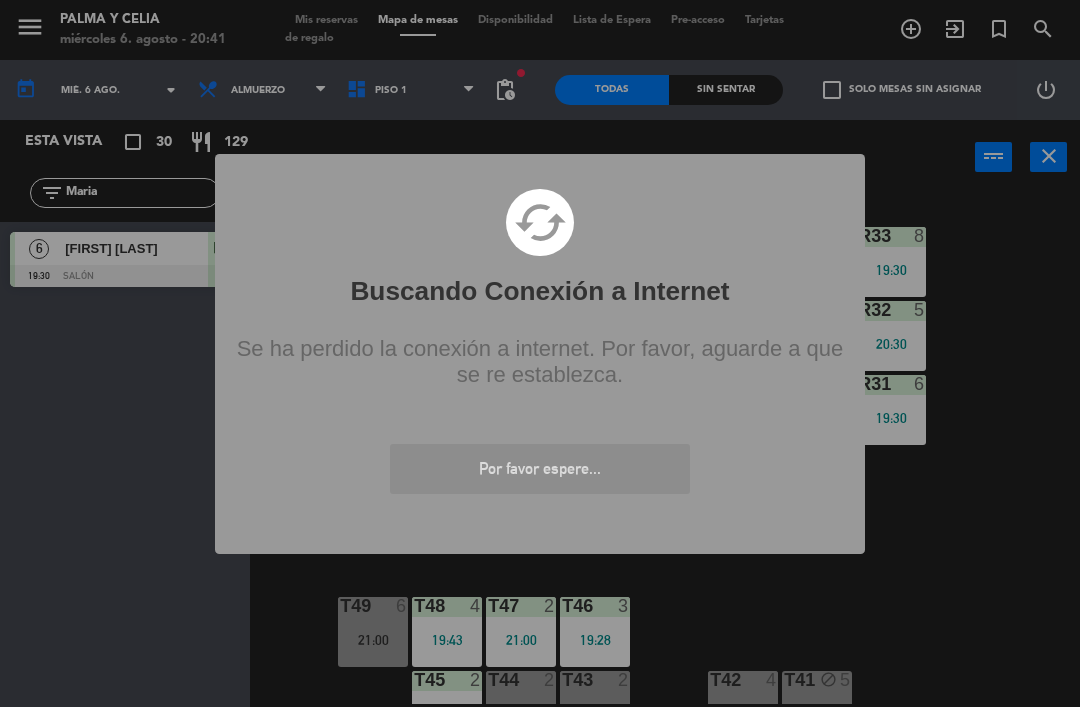 click on "? ! i     Buscando Conexión a Internet × cached Se ha perdido la conexión a internet. Por favor, aguarde a que se re establezca. Por favor espere... OK Cancel" at bounding box center (540, 353) 